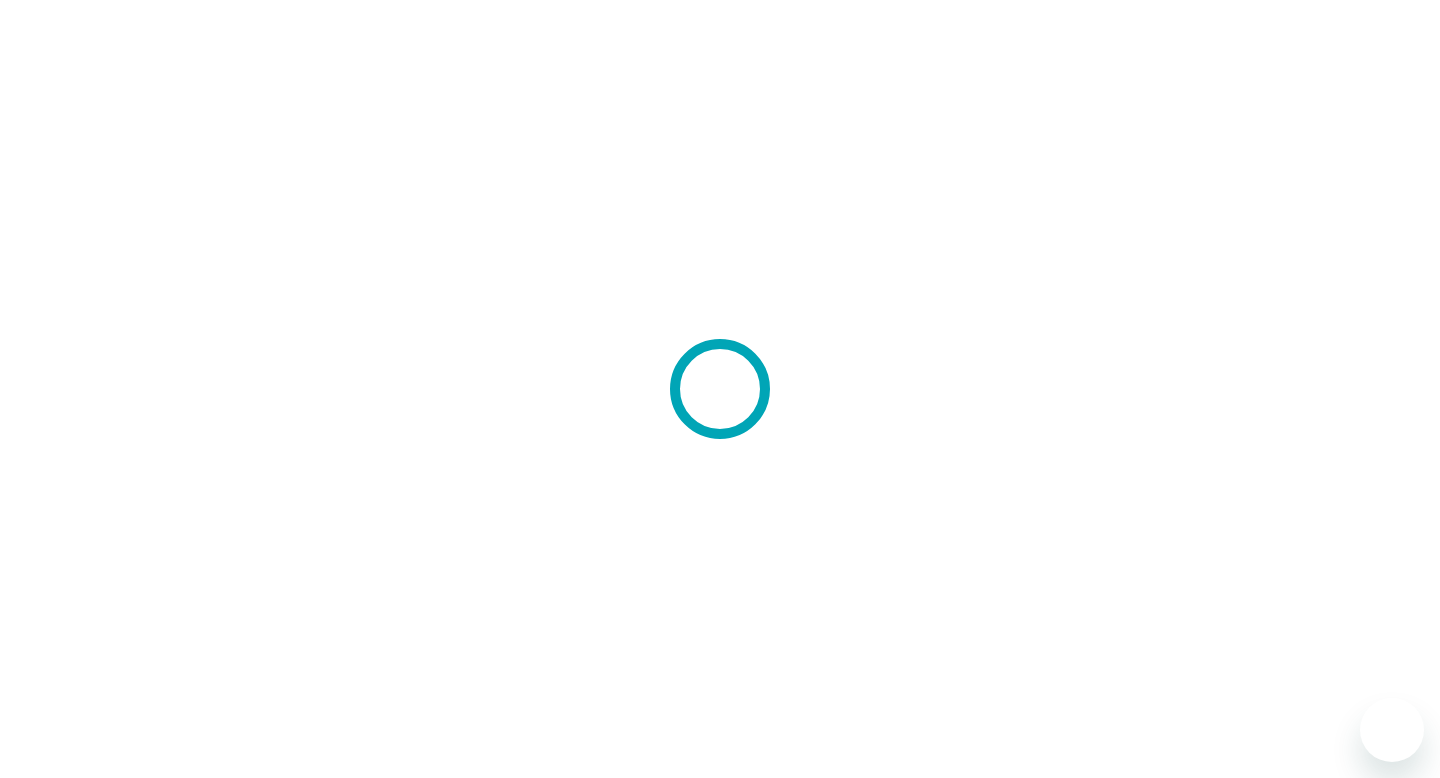 scroll, scrollTop: 0, scrollLeft: 0, axis: both 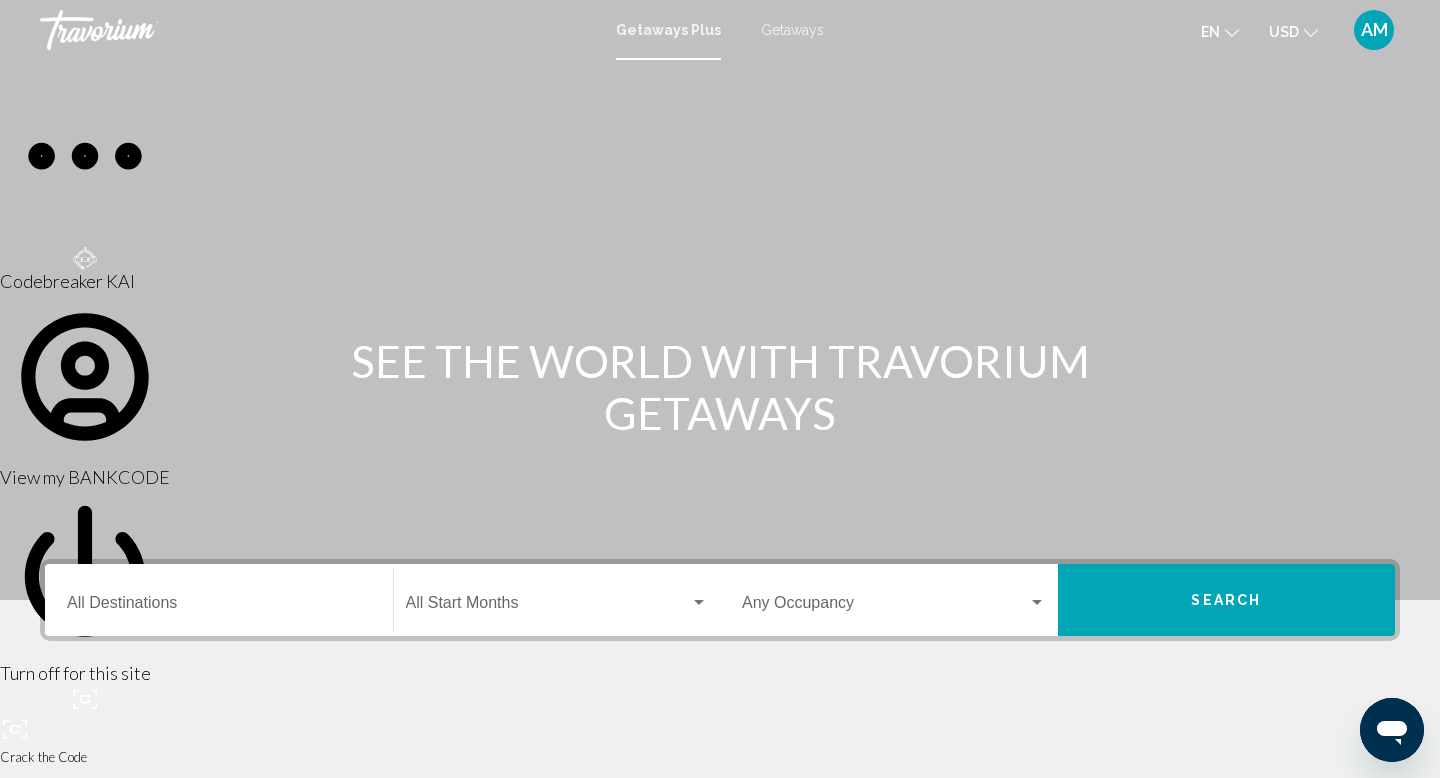 click on "Destination All Destinations" at bounding box center [219, 600] 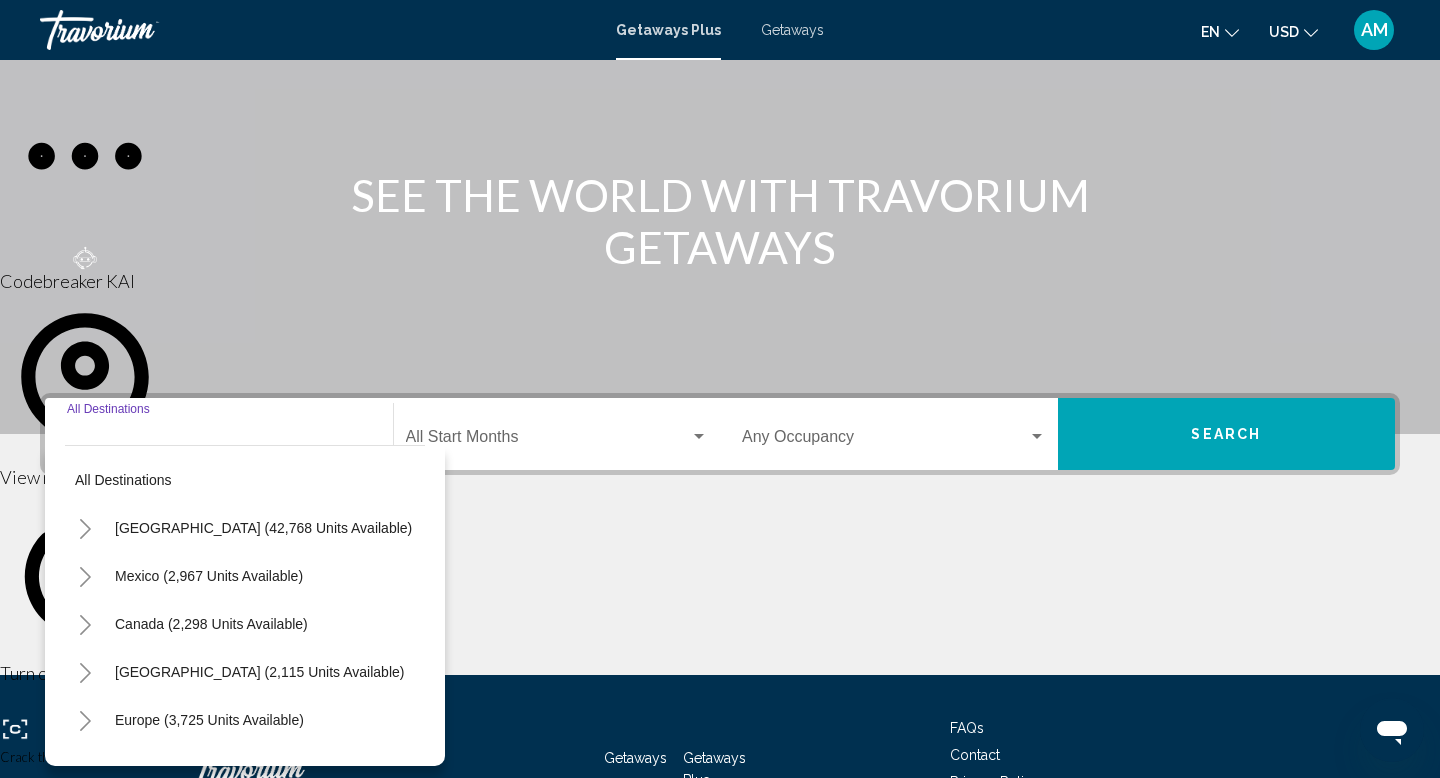 scroll, scrollTop: 308, scrollLeft: 0, axis: vertical 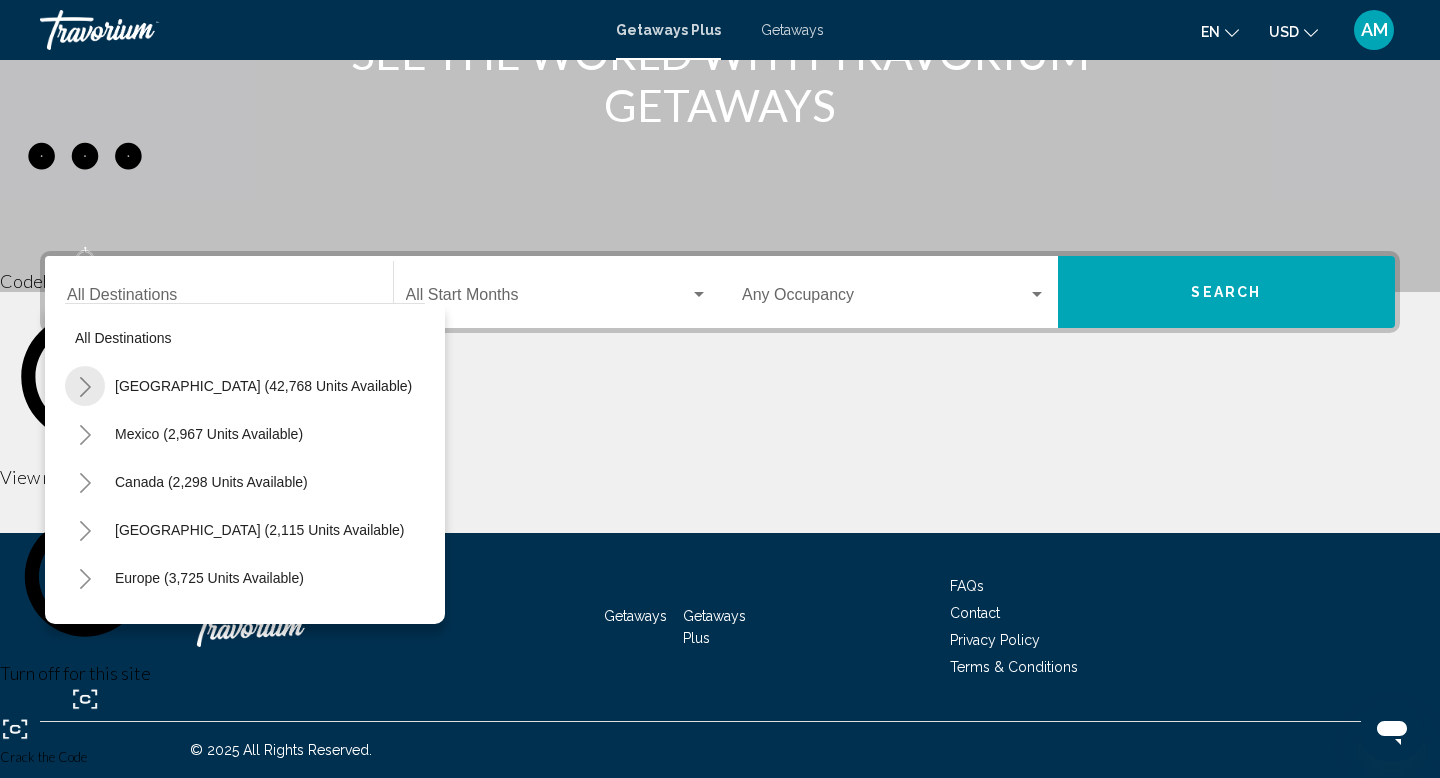 click 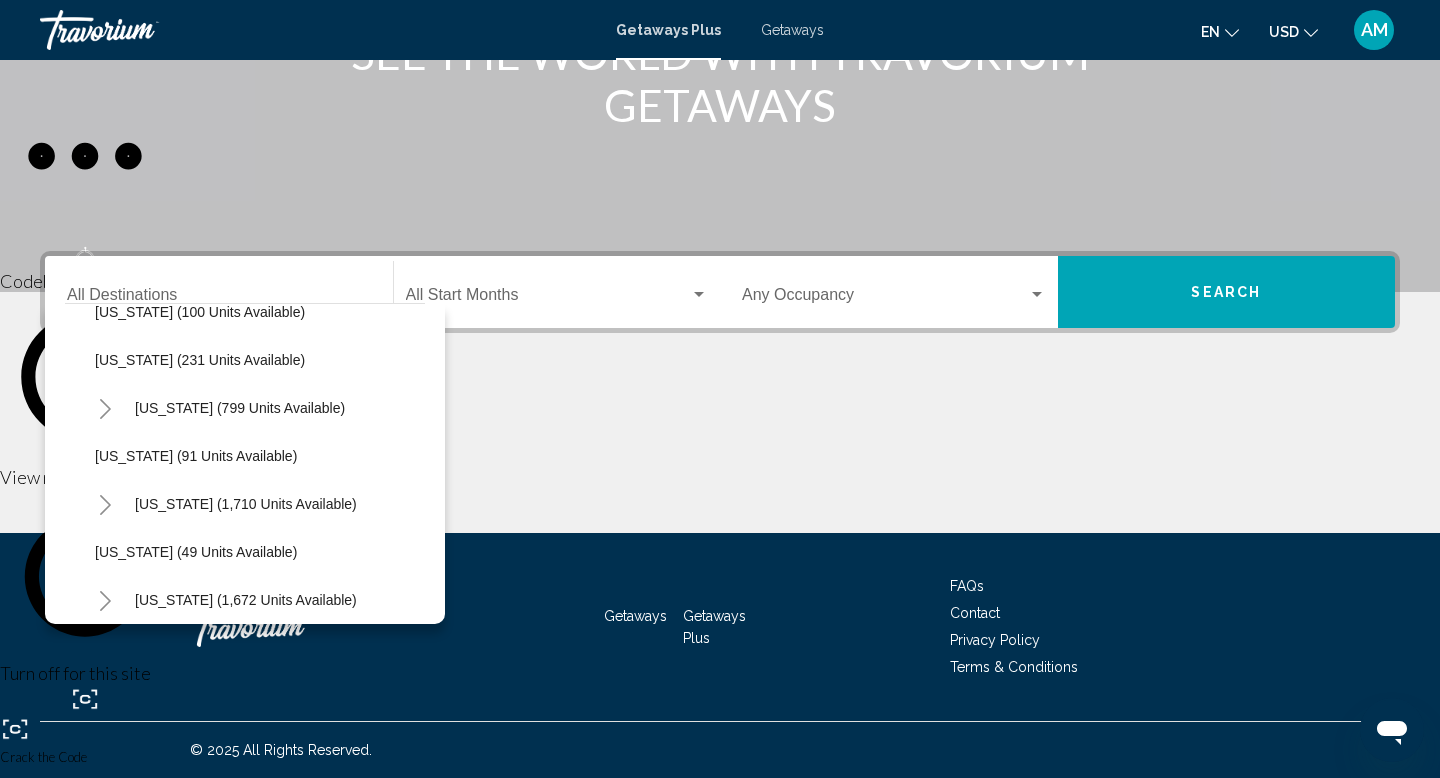 scroll, scrollTop: 1234, scrollLeft: 0, axis: vertical 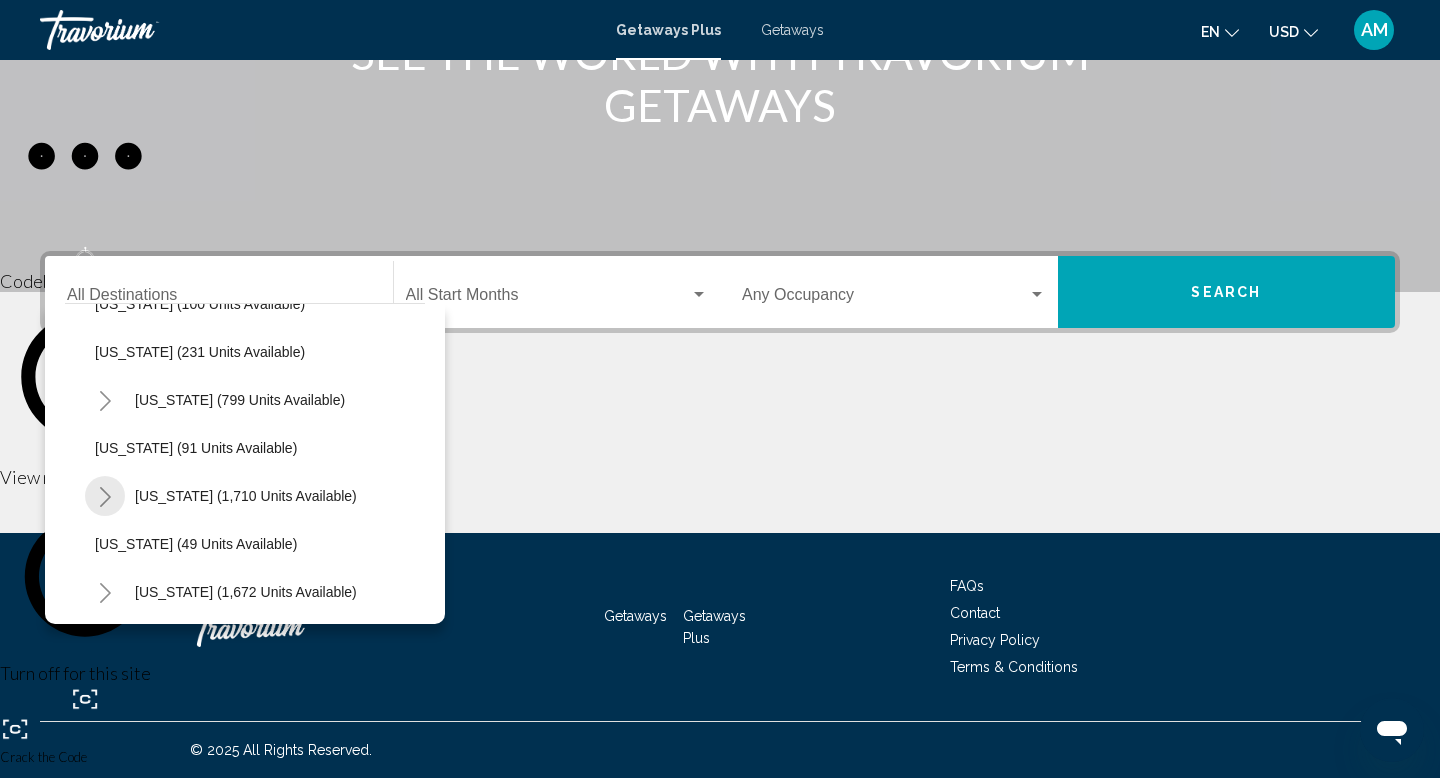 click 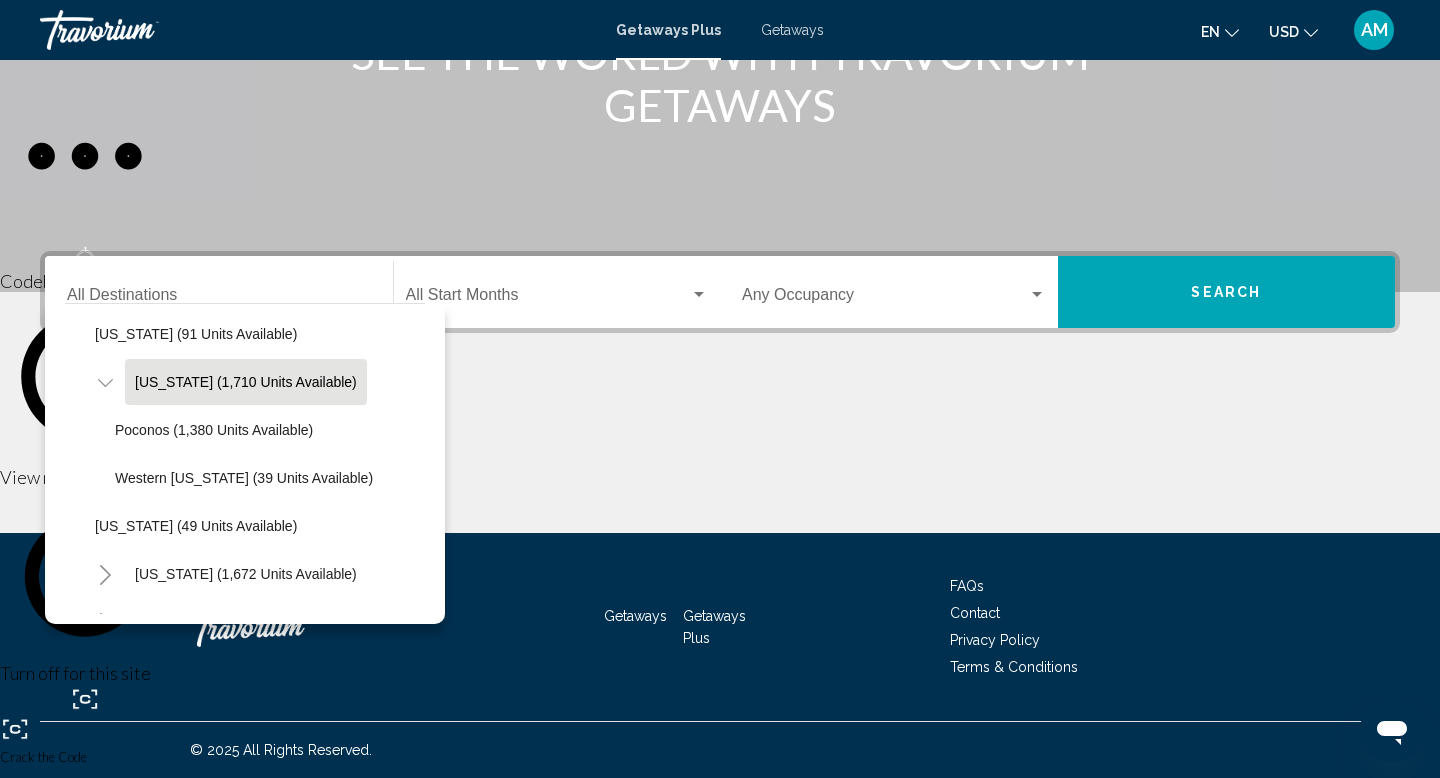 scroll, scrollTop: 1368, scrollLeft: 0, axis: vertical 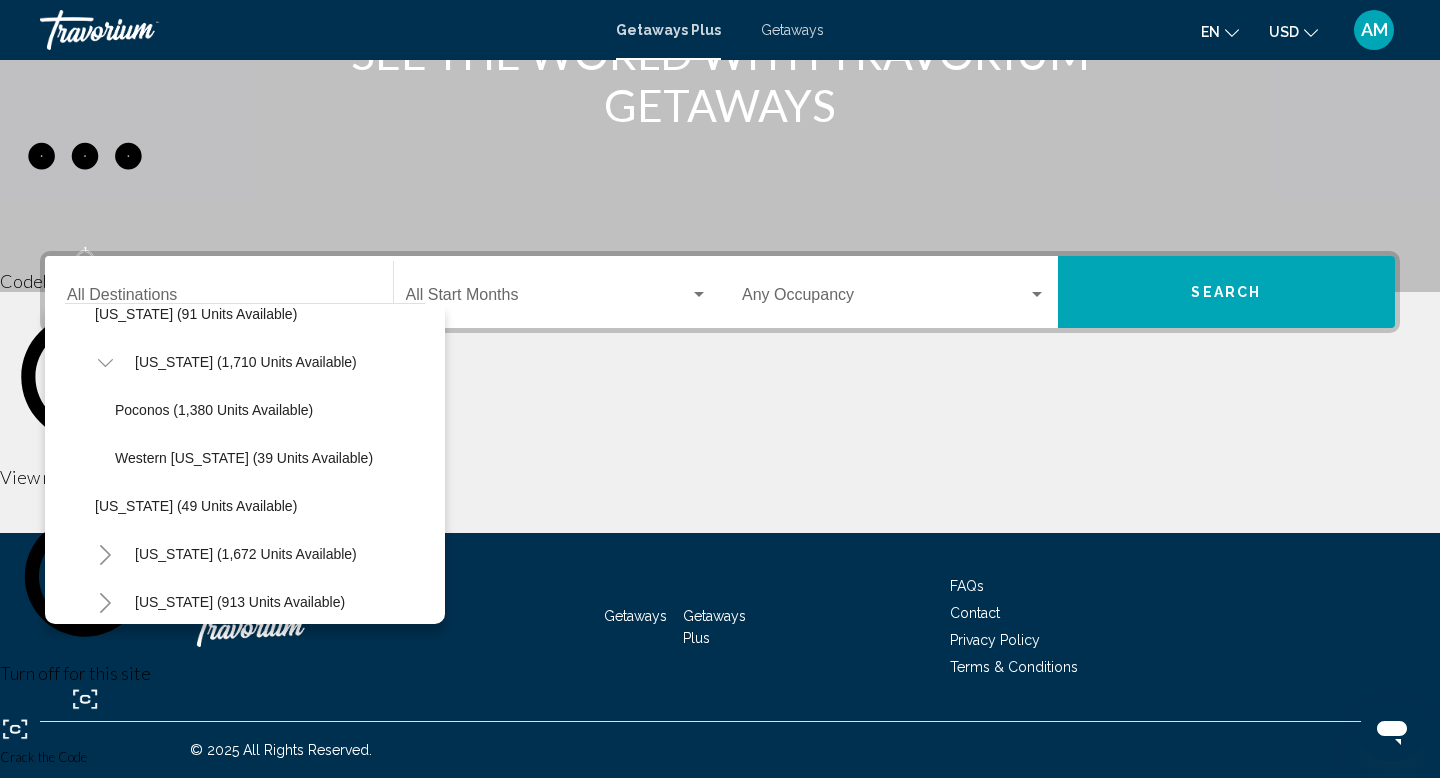 click 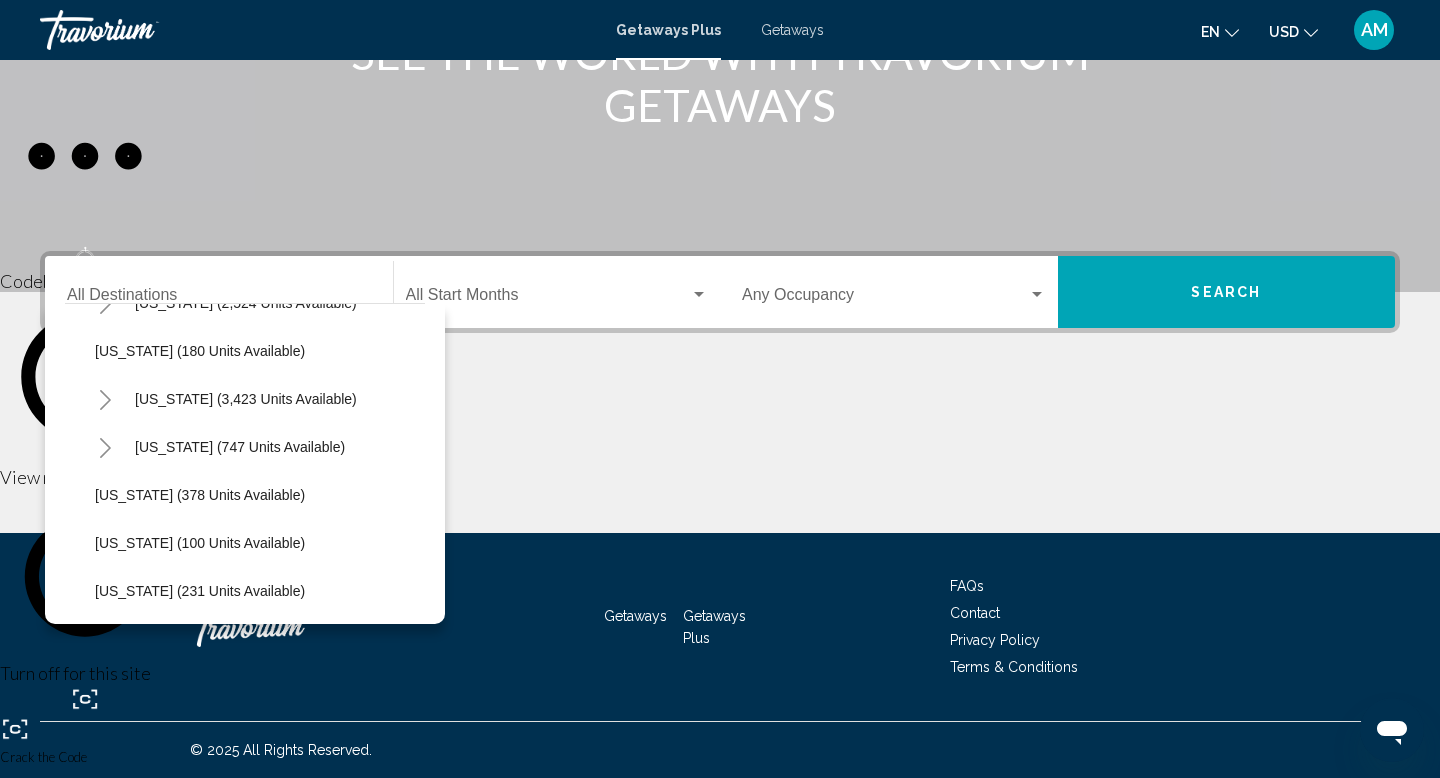 scroll, scrollTop: 999, scrollLeft: 0, axis: vertical 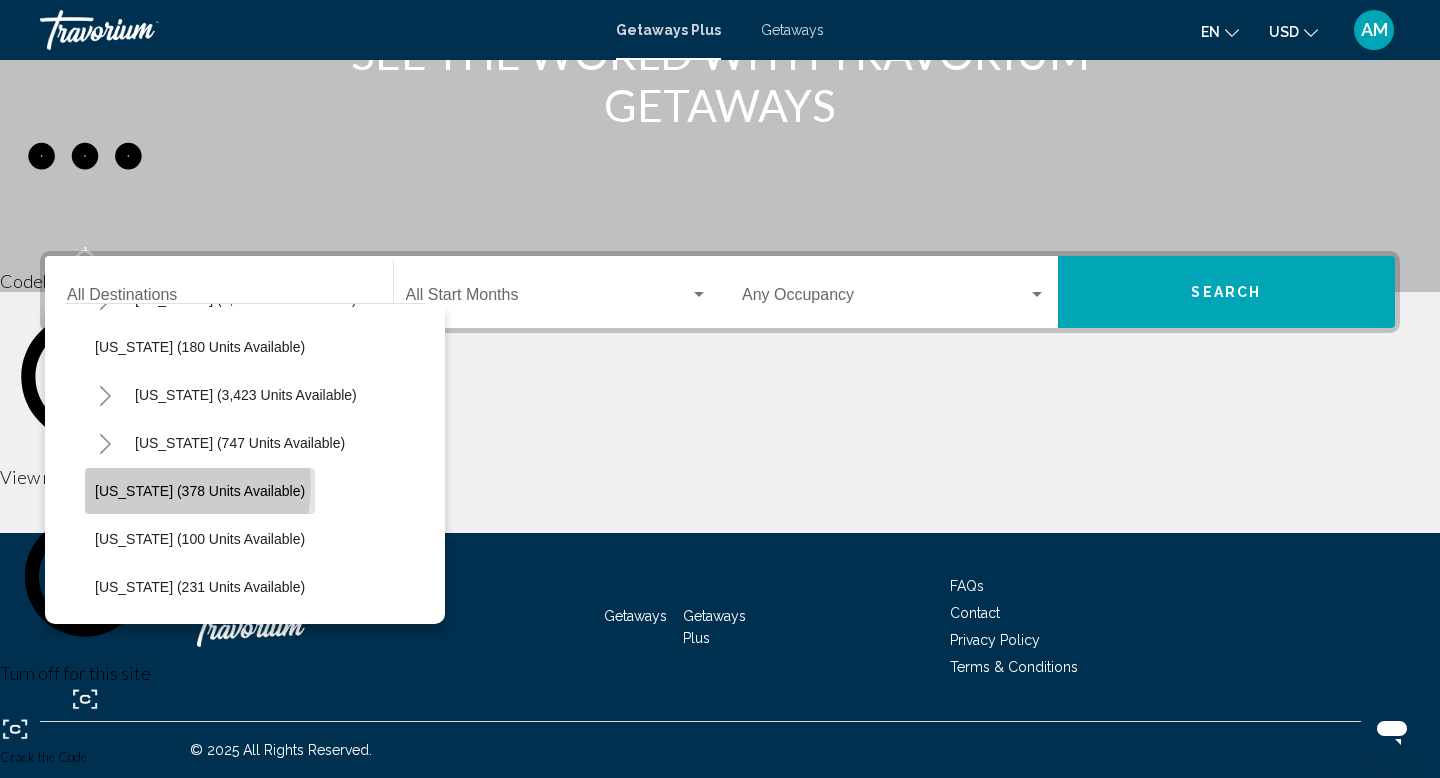click on "[US_STATE] (378 units available)" 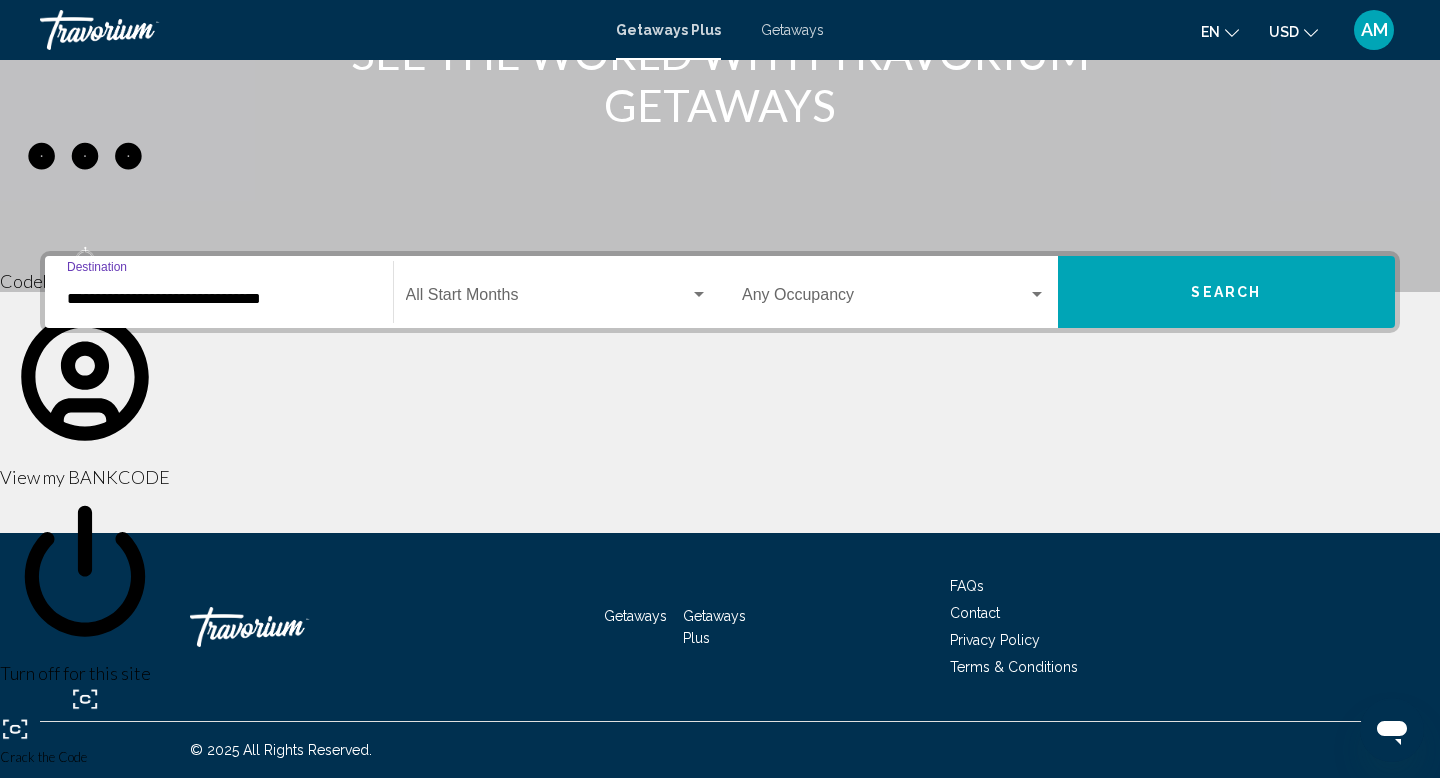 click on "Start Month All Start Months" 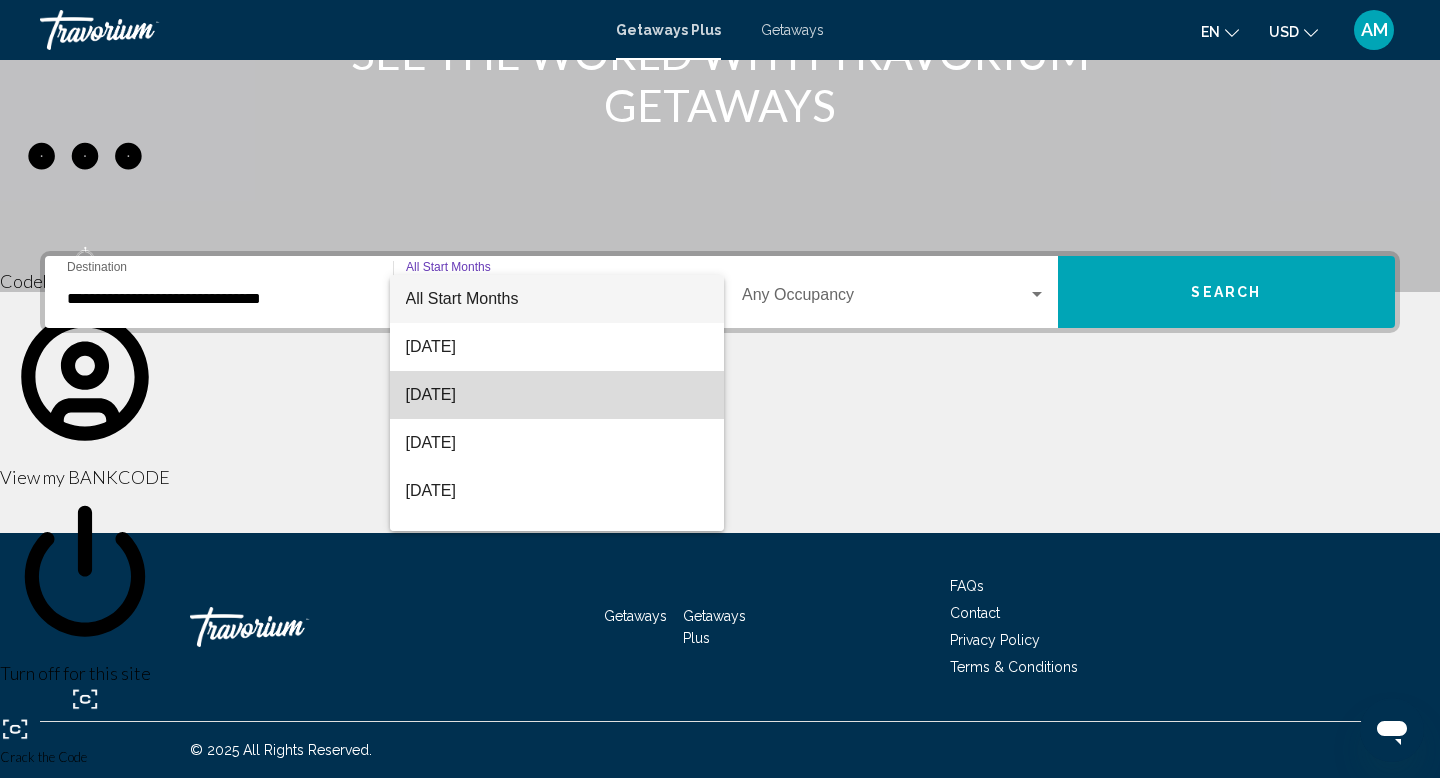 click on "[DATE]" at bounding box center (557, 395) 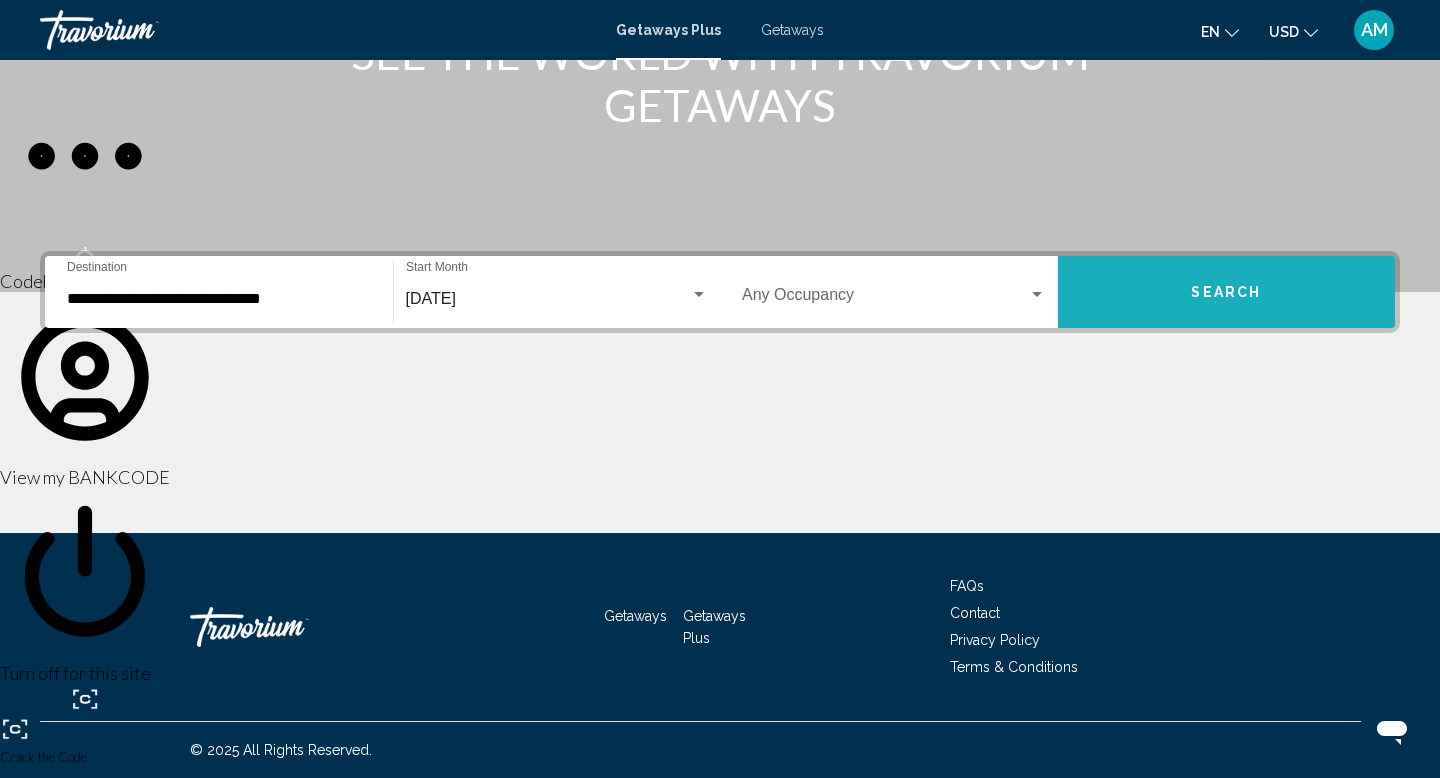 click on "Search" at bounding box center [1227, 292] 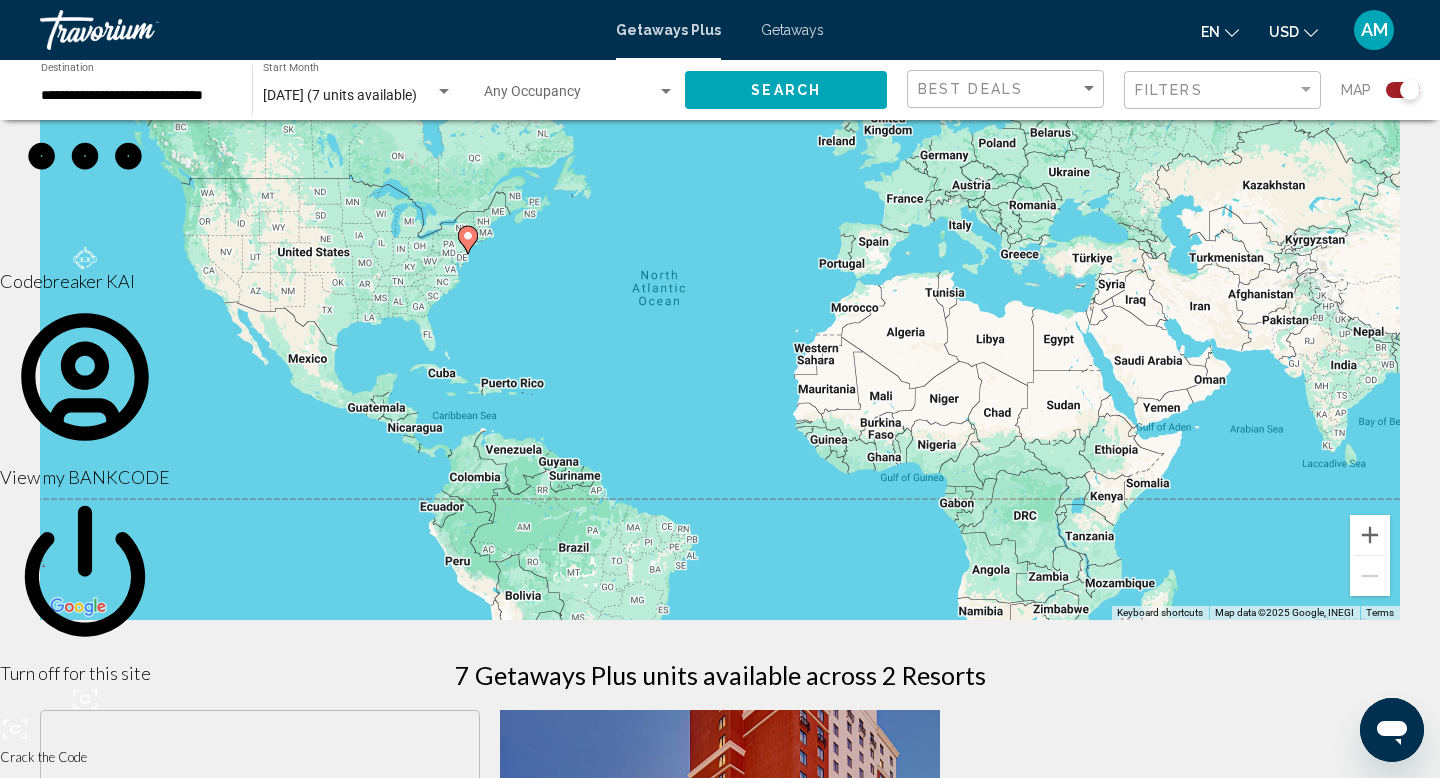 scroll, scrollTop: 0, scrollLeft: 0, axis: both 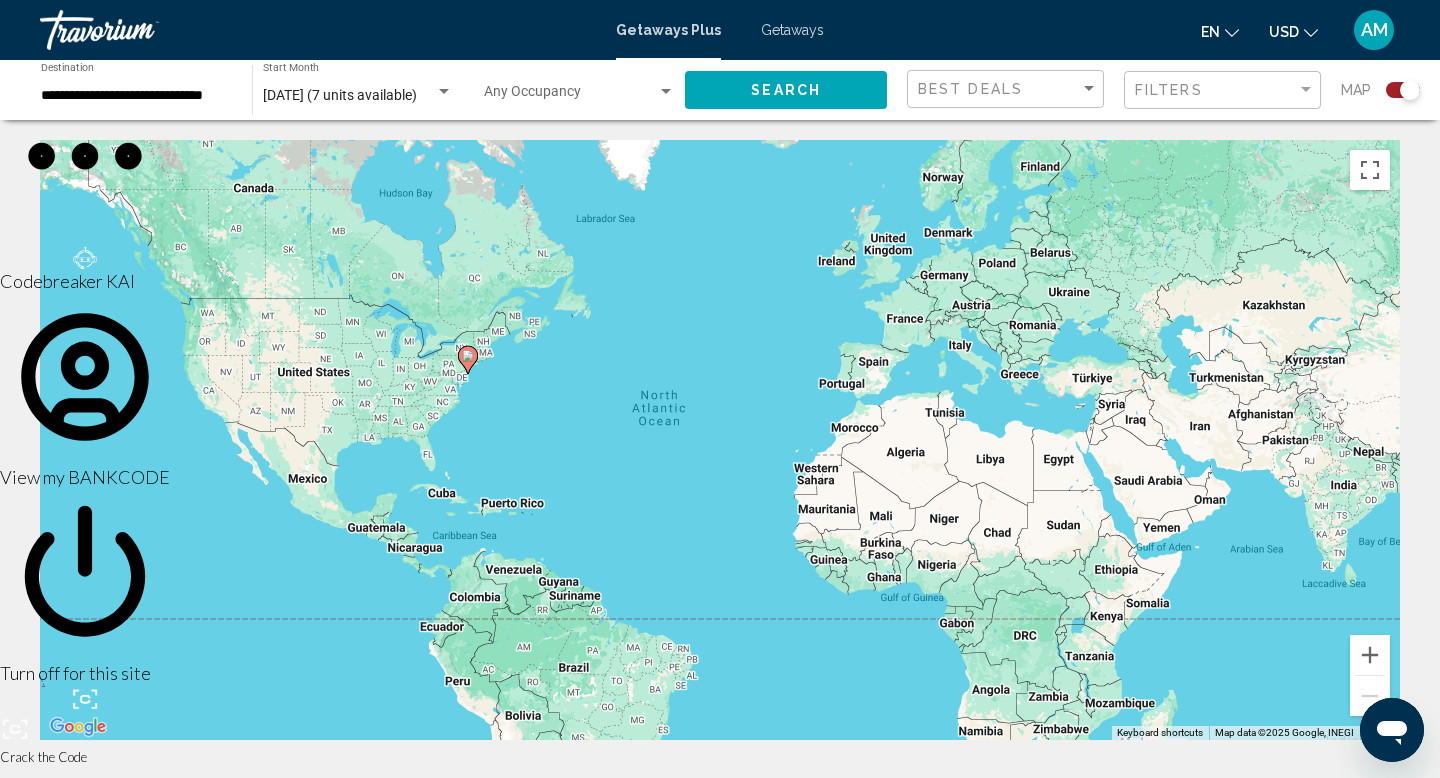 click on "Getaways" at bounding box center (792, 30) 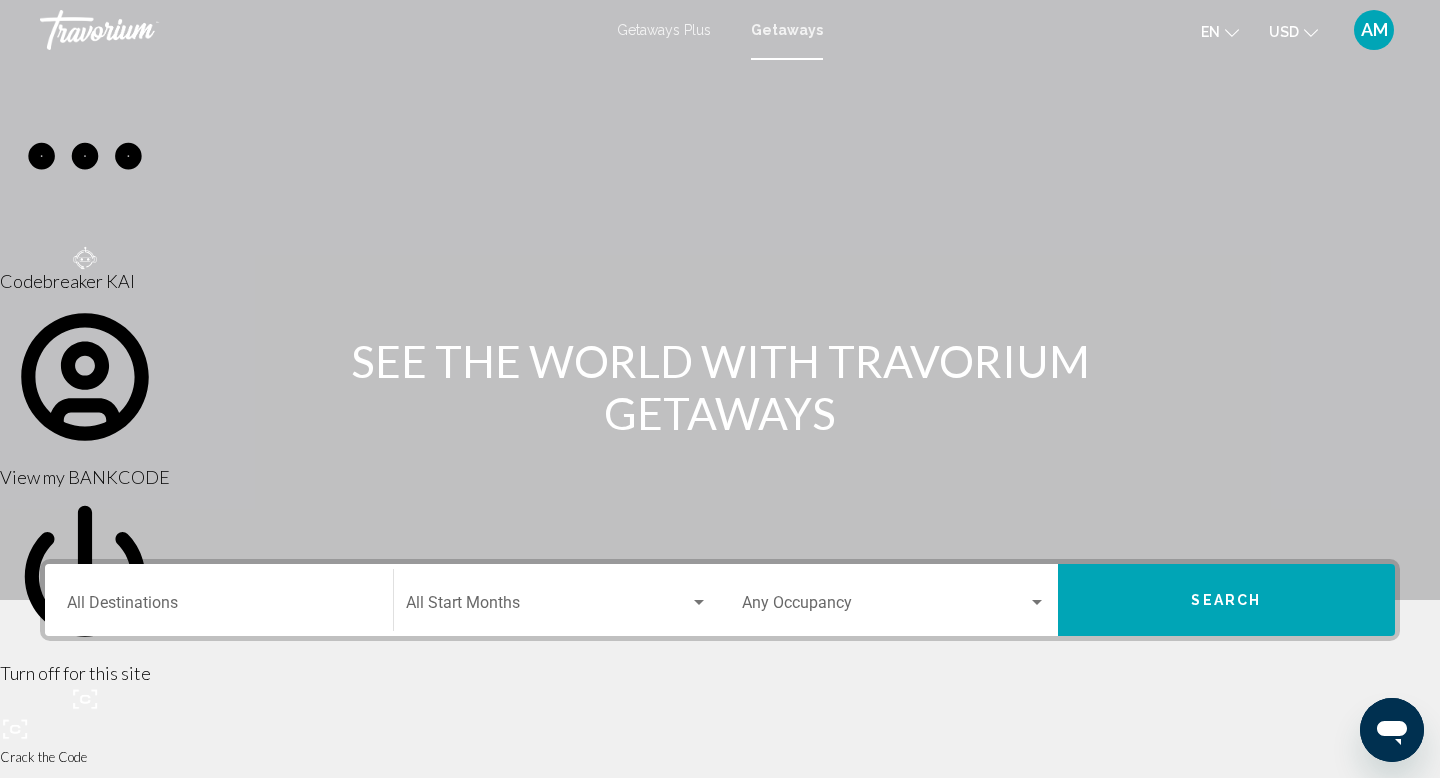 click on "Destination All Destinations" at bounding box center (219, 607) 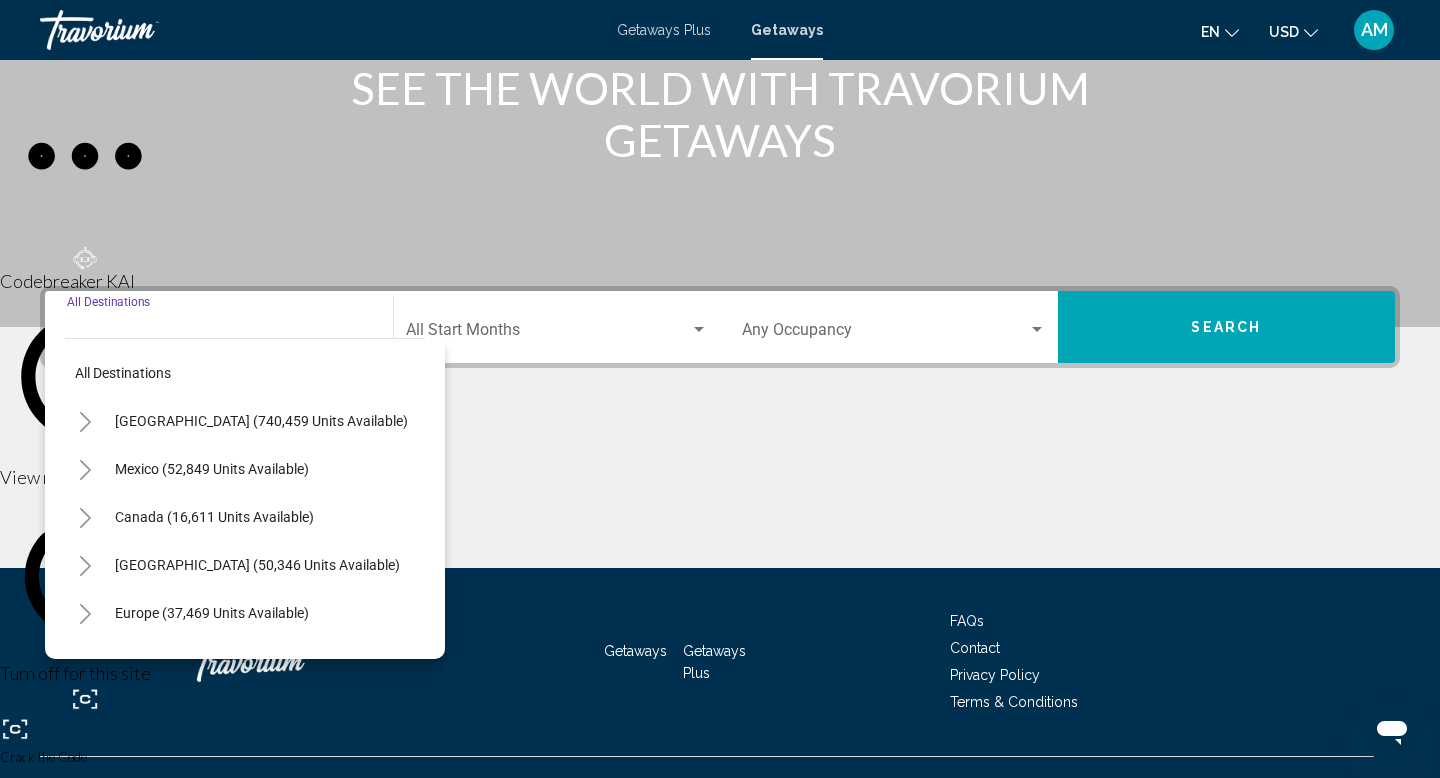 scroll, scrollTop: 308, scrollLeft: 0, axis: vertical 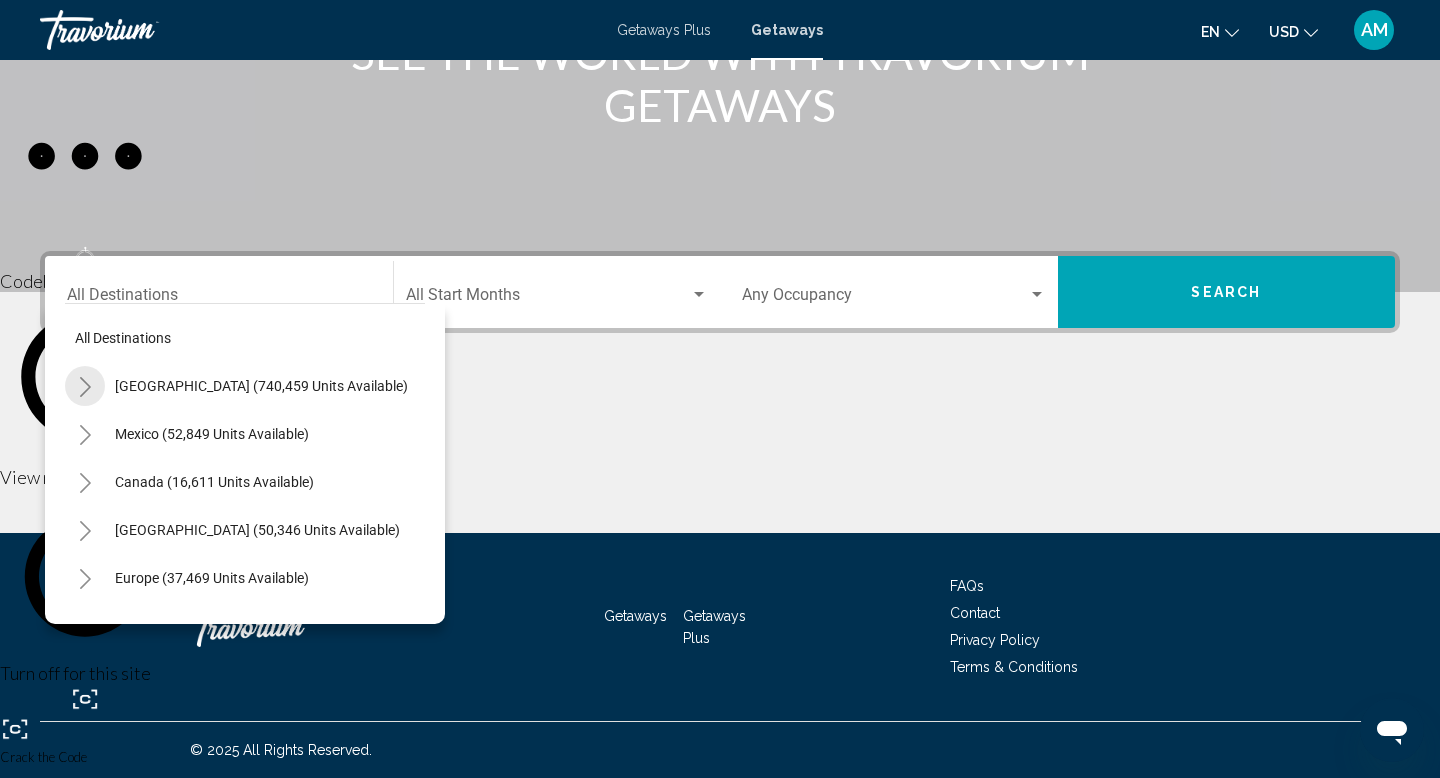 click 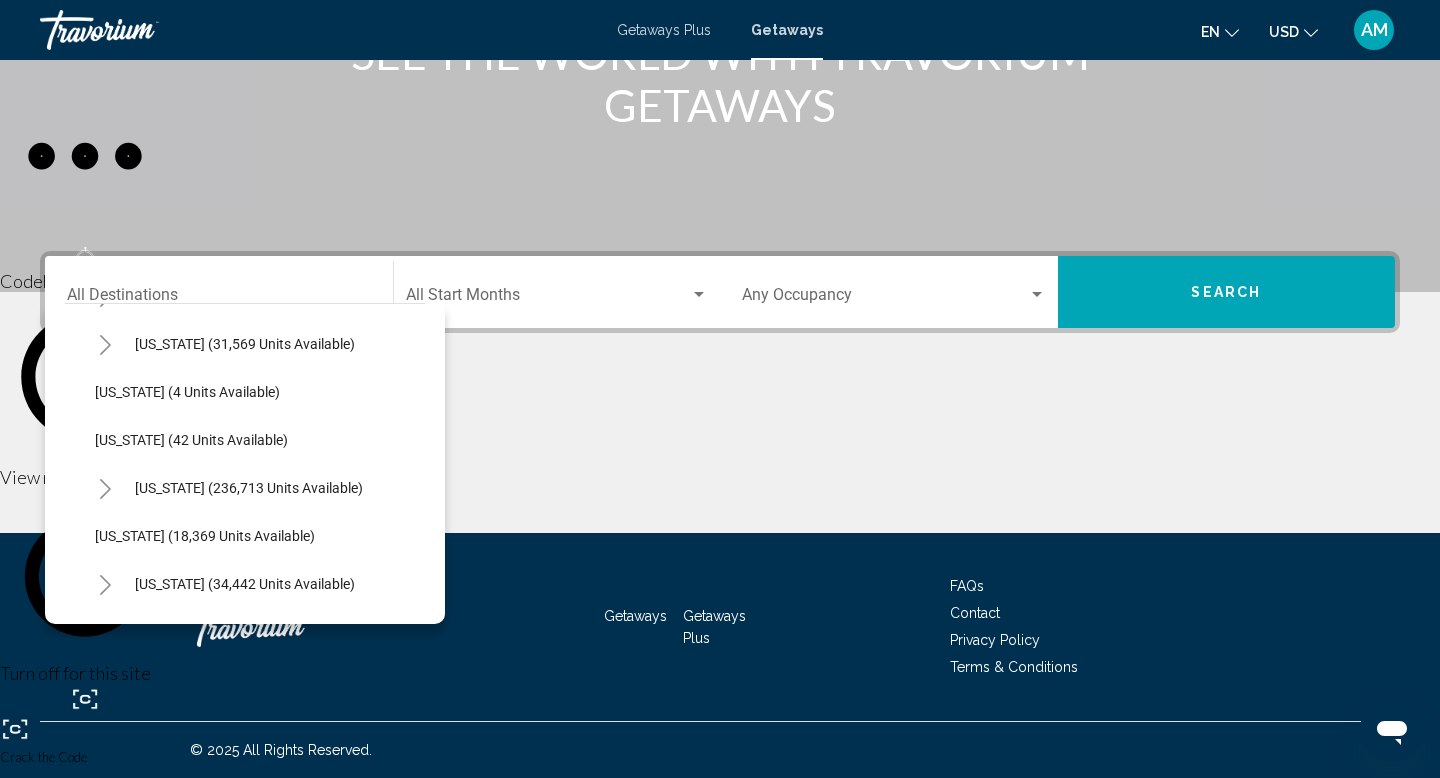 scroll, scrollTop: 232, scrollLeft: 0, axis: vertical 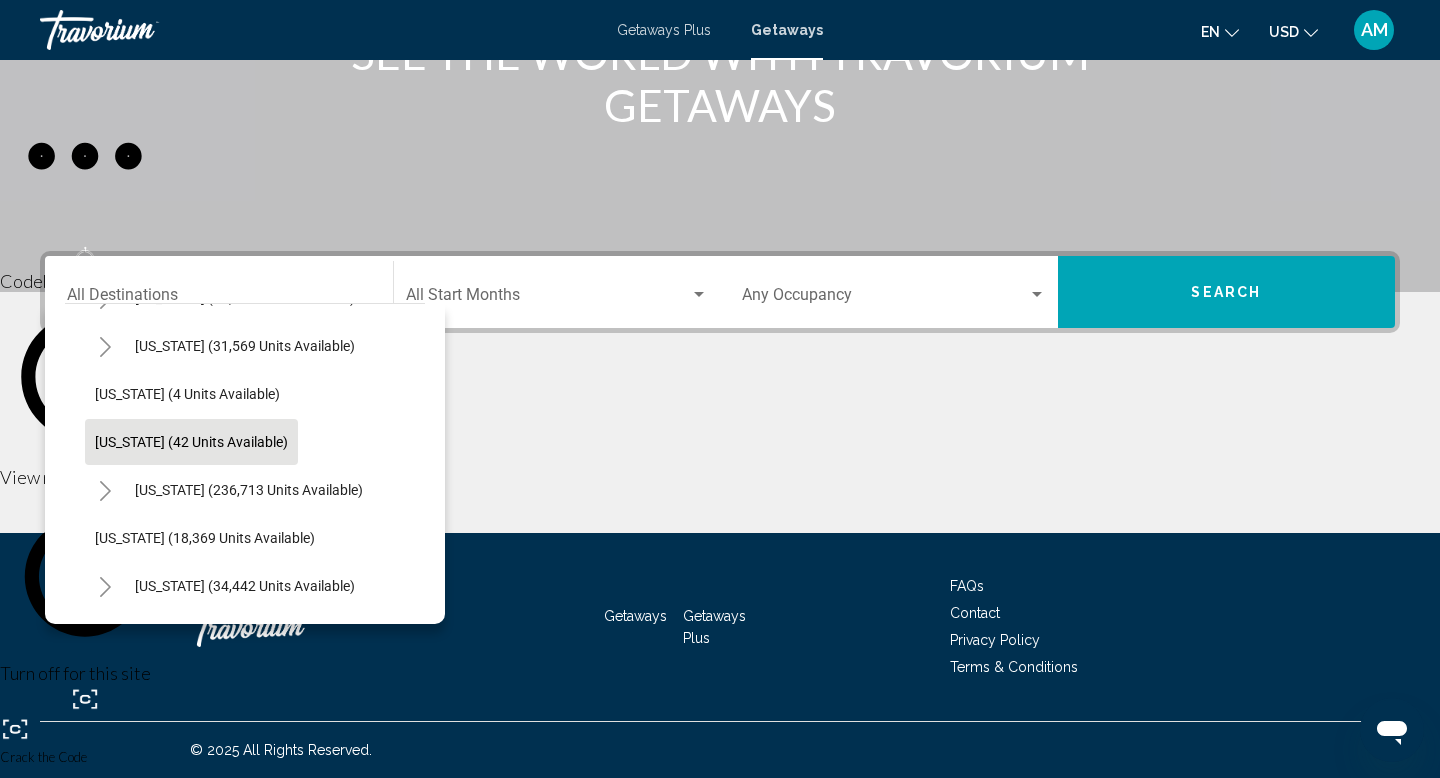 click on "[US_STATE] (42 units available)" 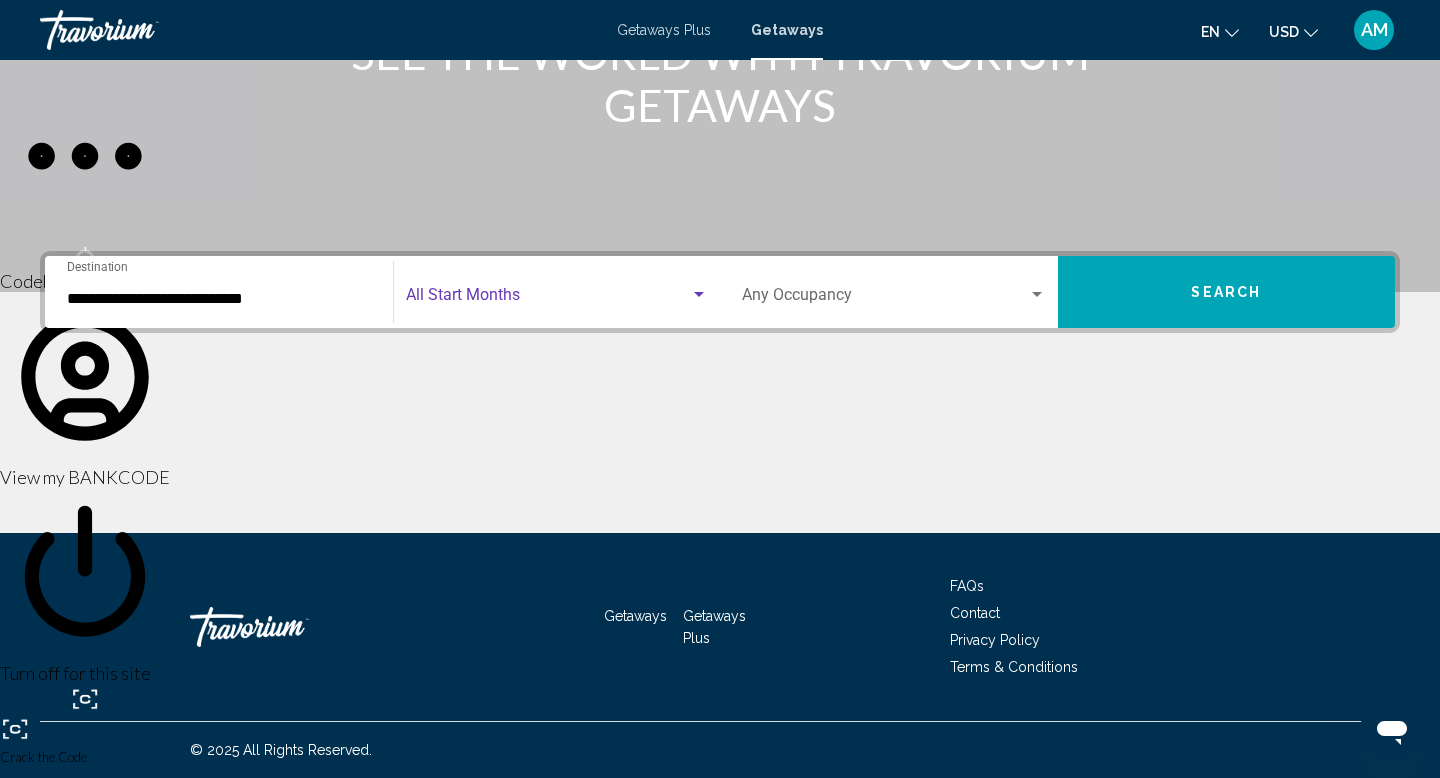 click at bounding box center (699, 294) 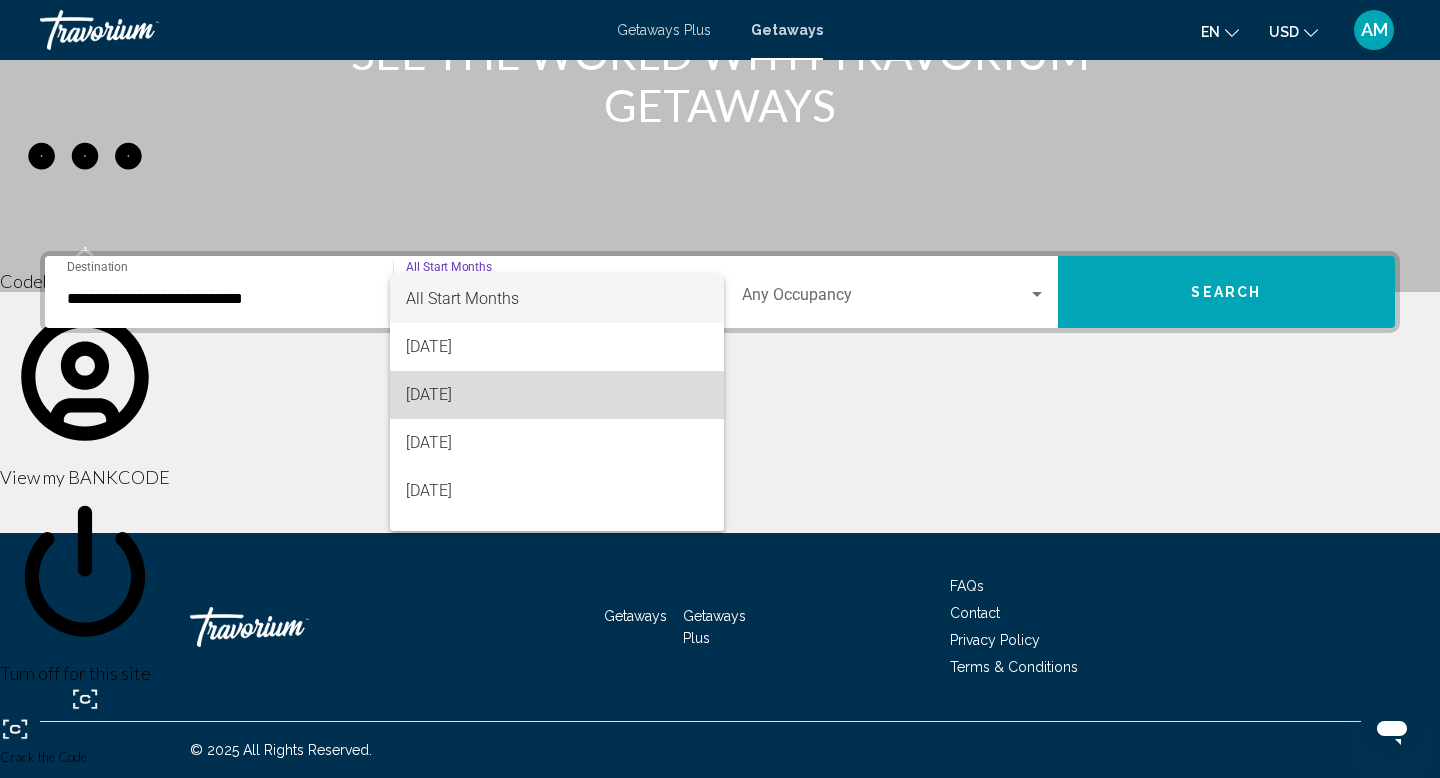 click on "[DATE]" at bounding box center (557, 395) 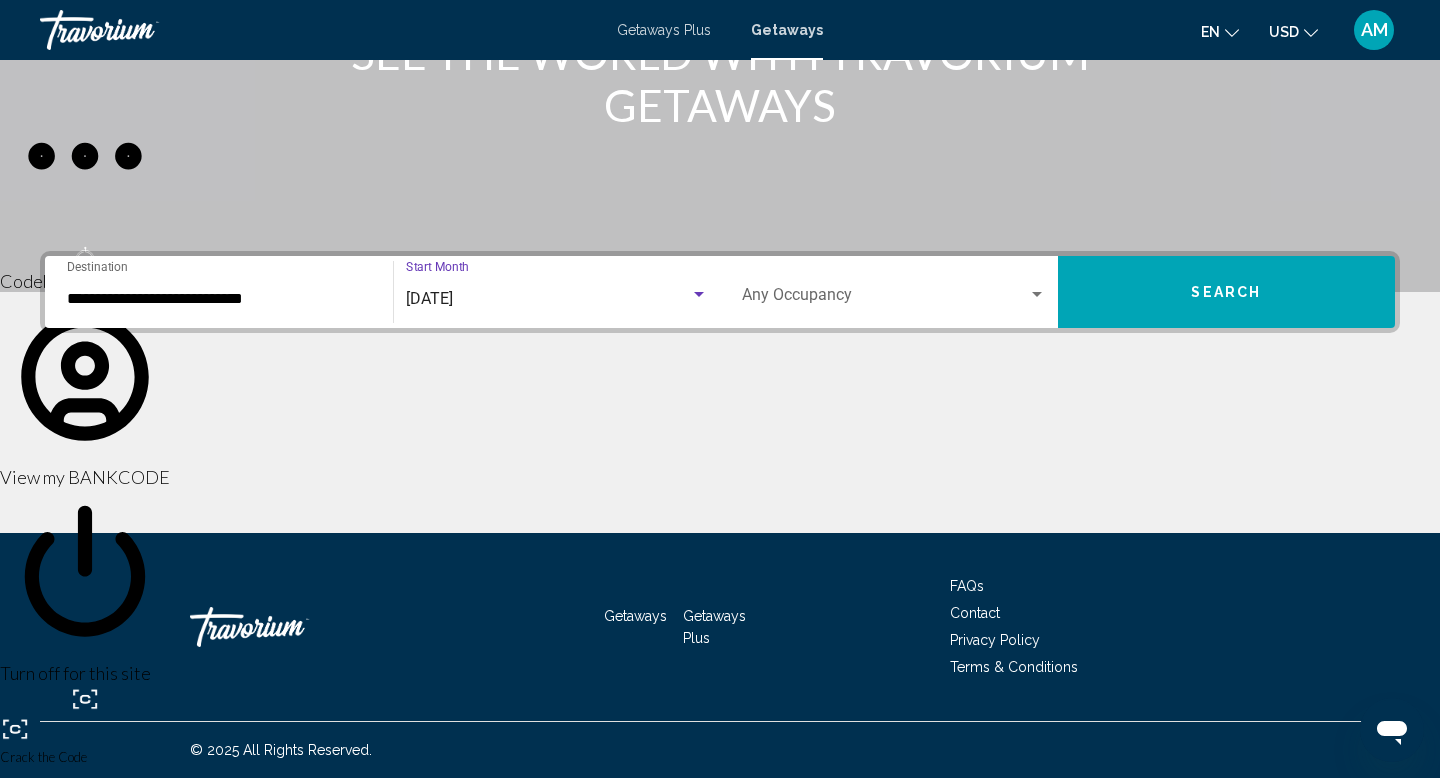 click on "Search" at bounding box center (1226, 293) 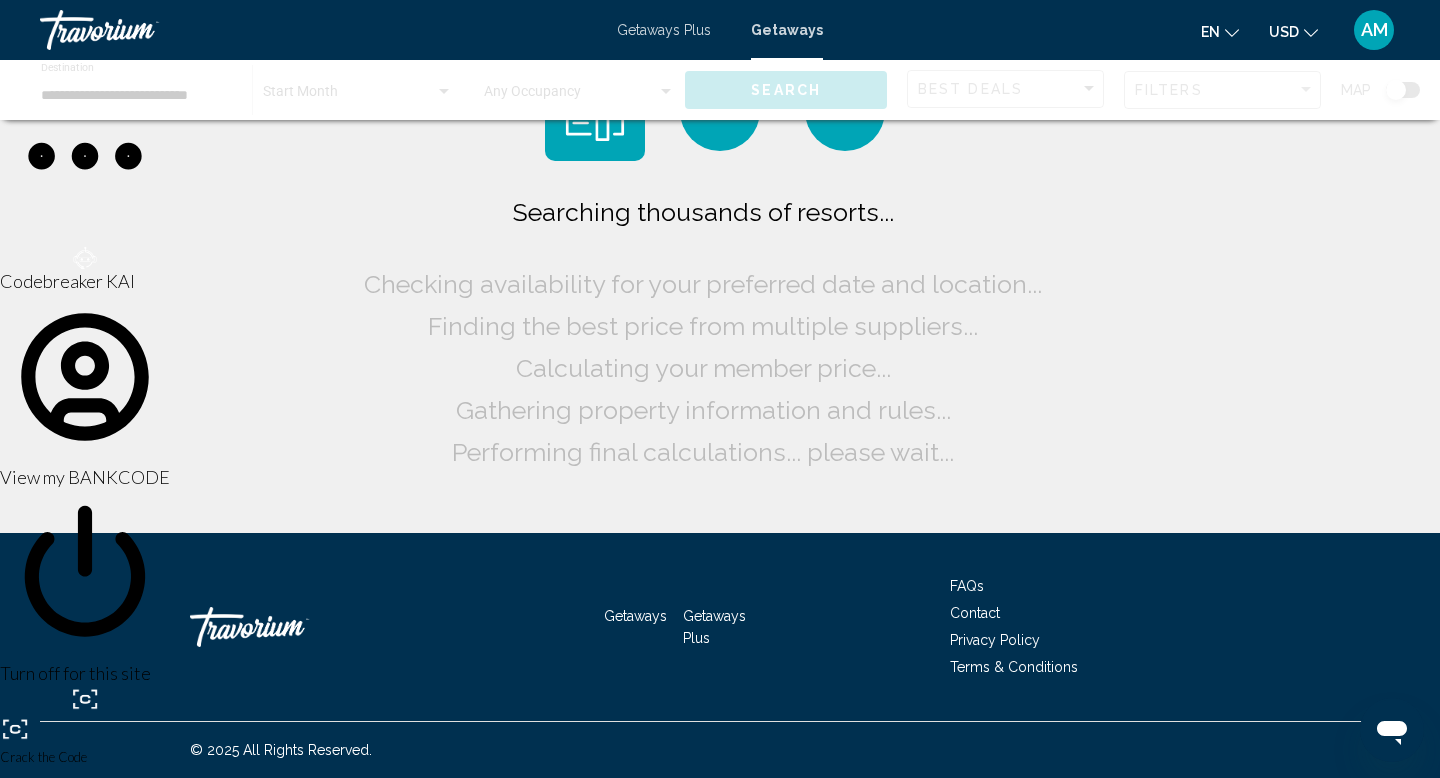scroll, scrollTop: 0, scrollLeft: 0, axis: both 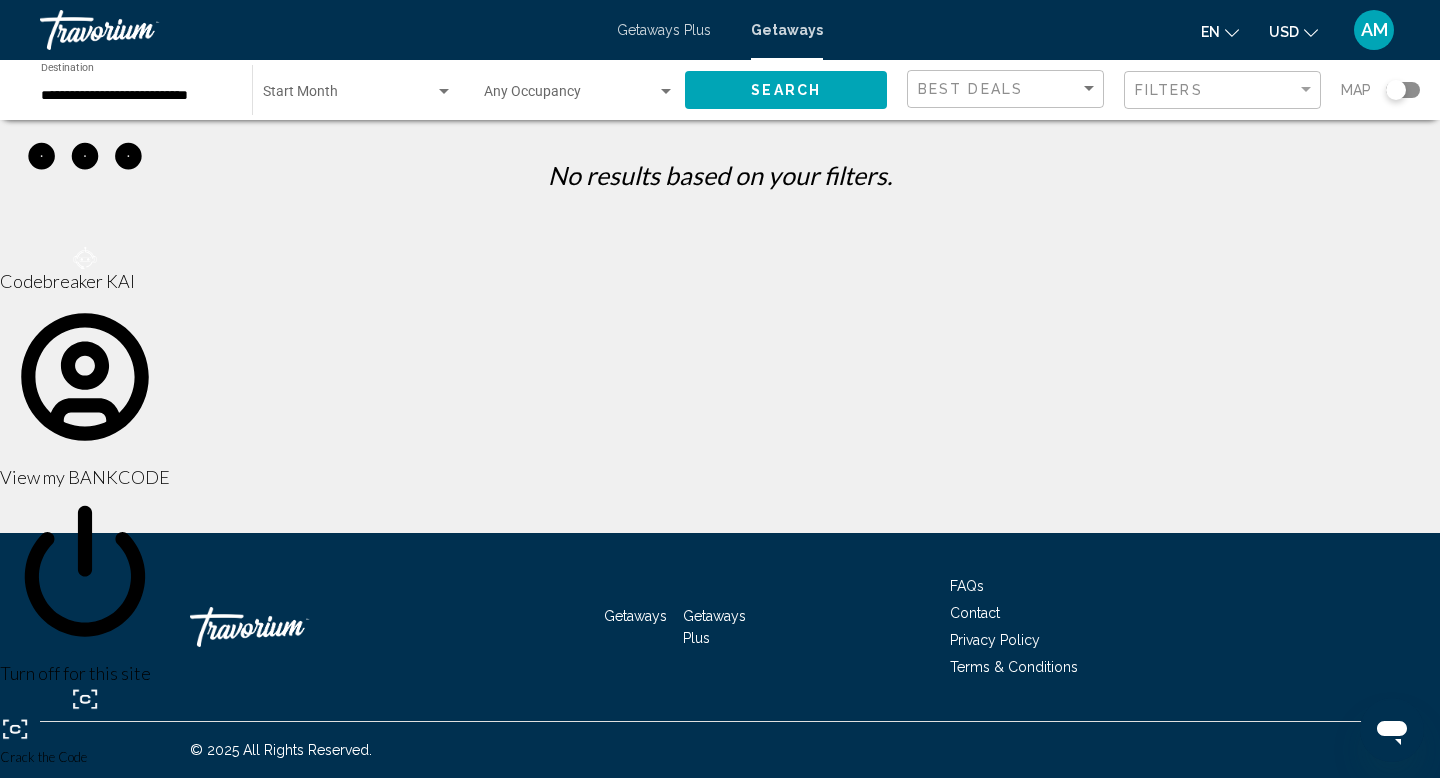 click on "Start Month All Start Months" 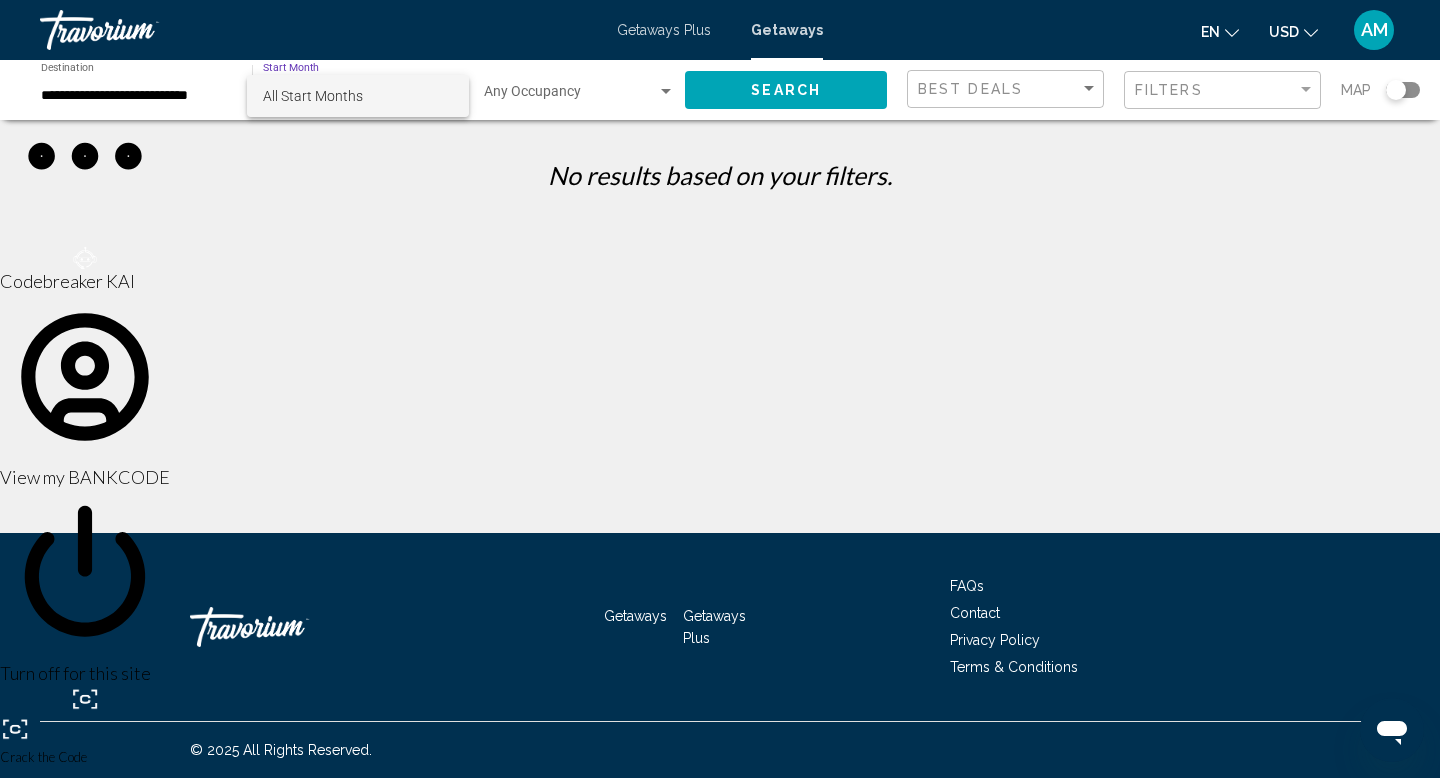 click on "All Start Months" at bounding box center (358, 96) 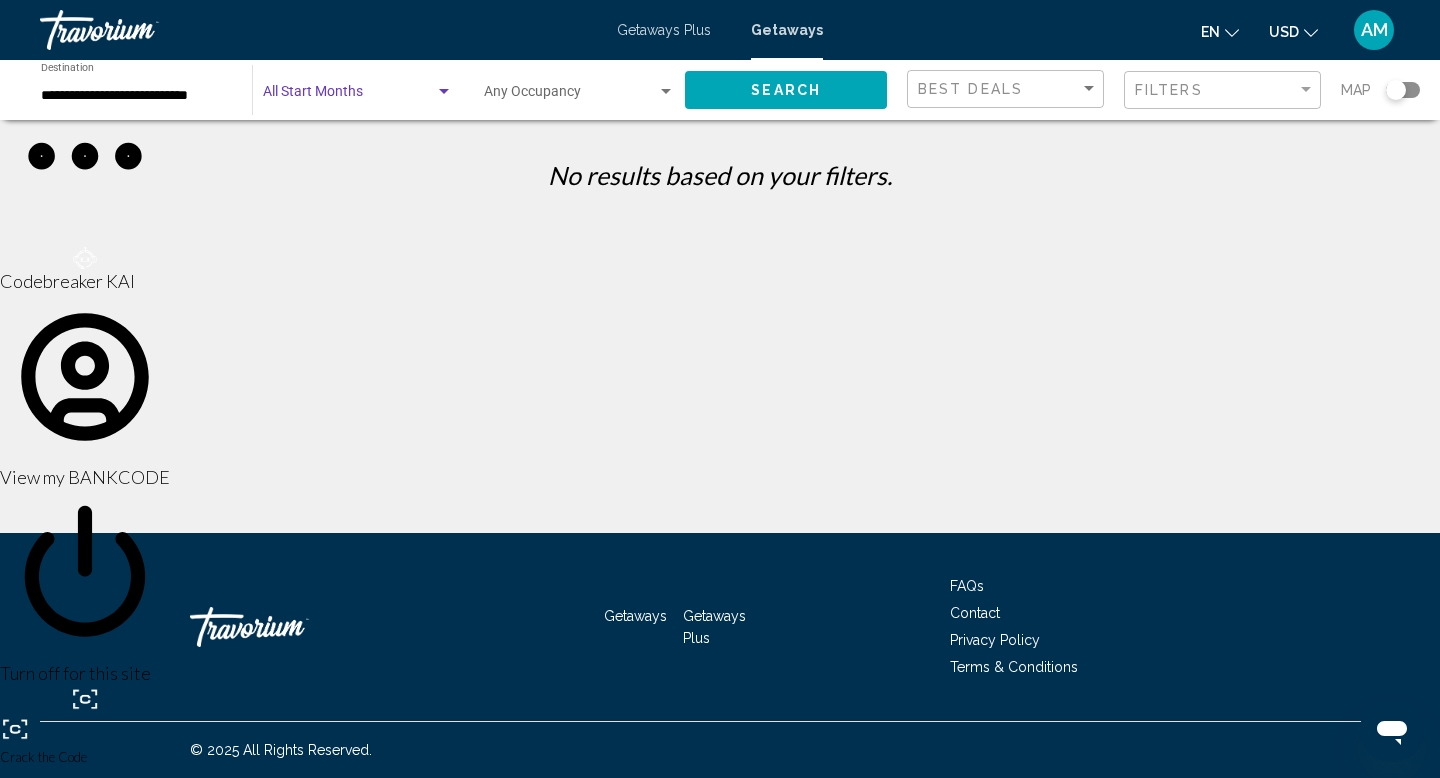 click on "Search" 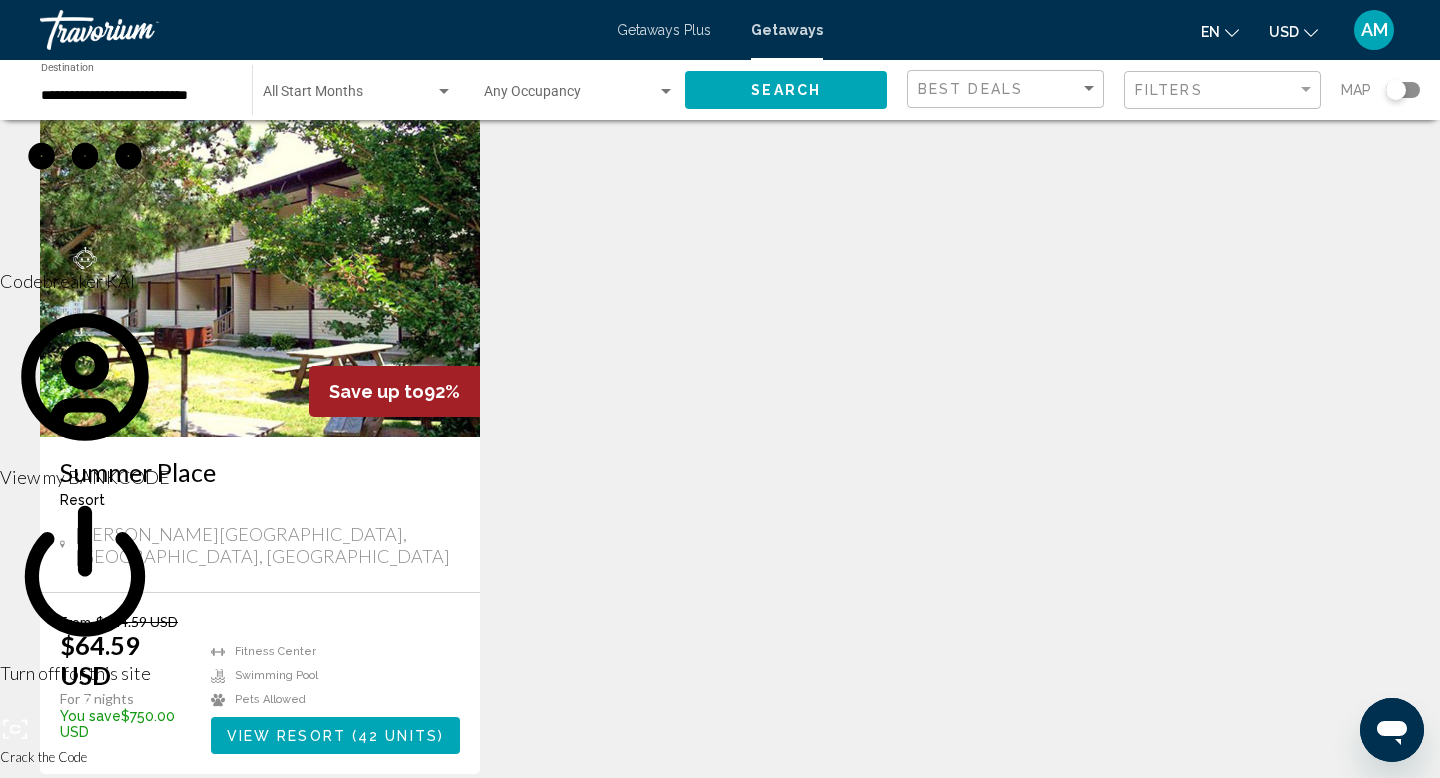 scroll, scrollTop: 98, scrollLeft: 0, axis: vertical 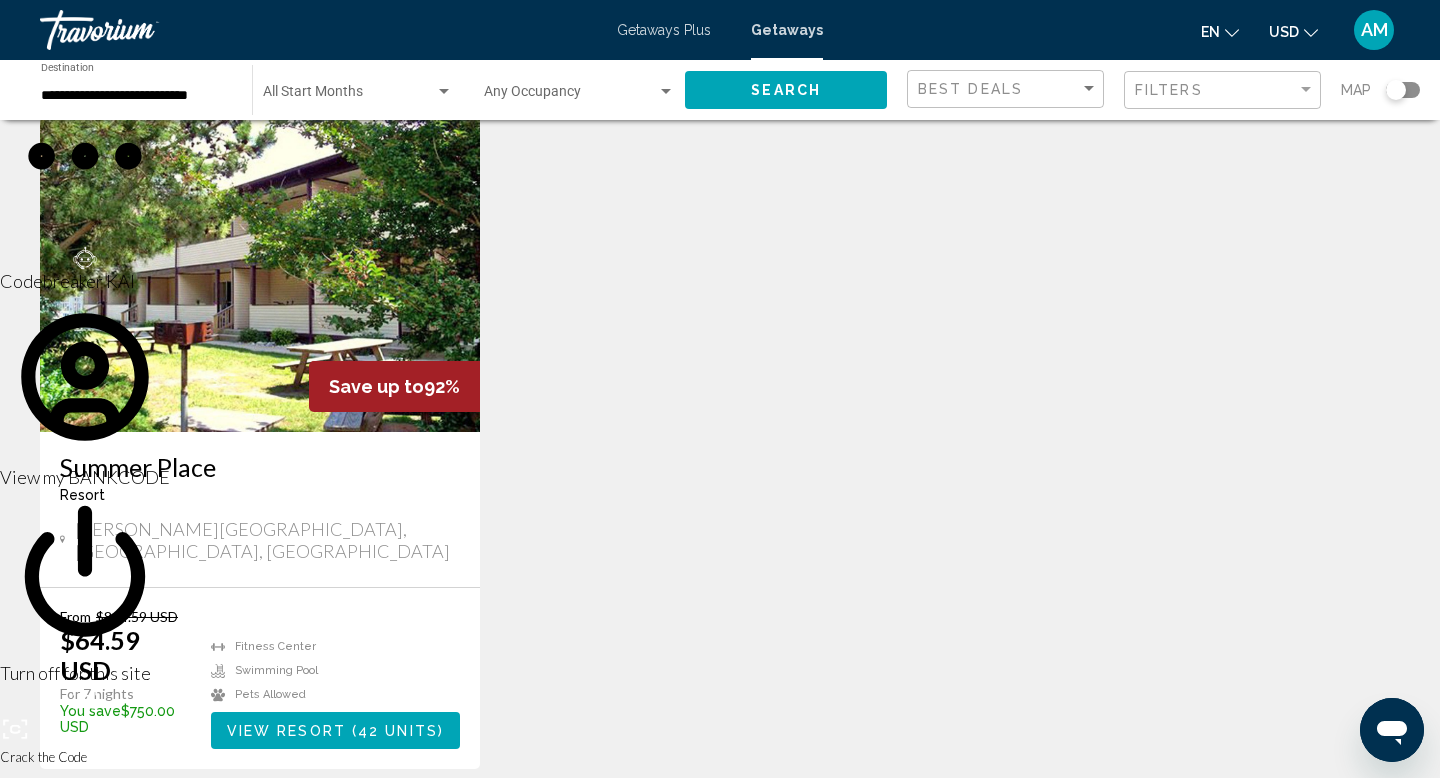 click on "42 units" at bounding box center [398, 731] 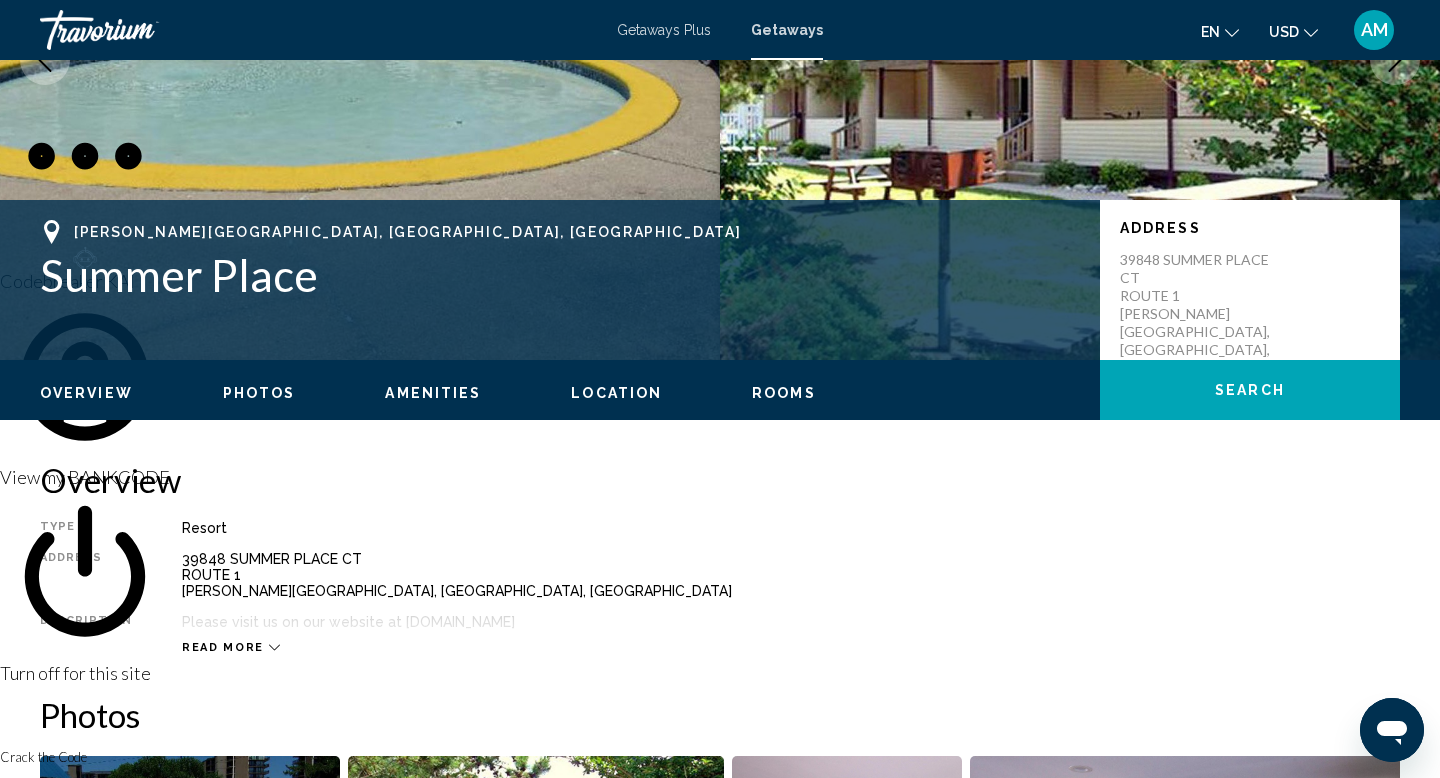scroll, scrollTop: 0, scrollLeft: 0, axis: both 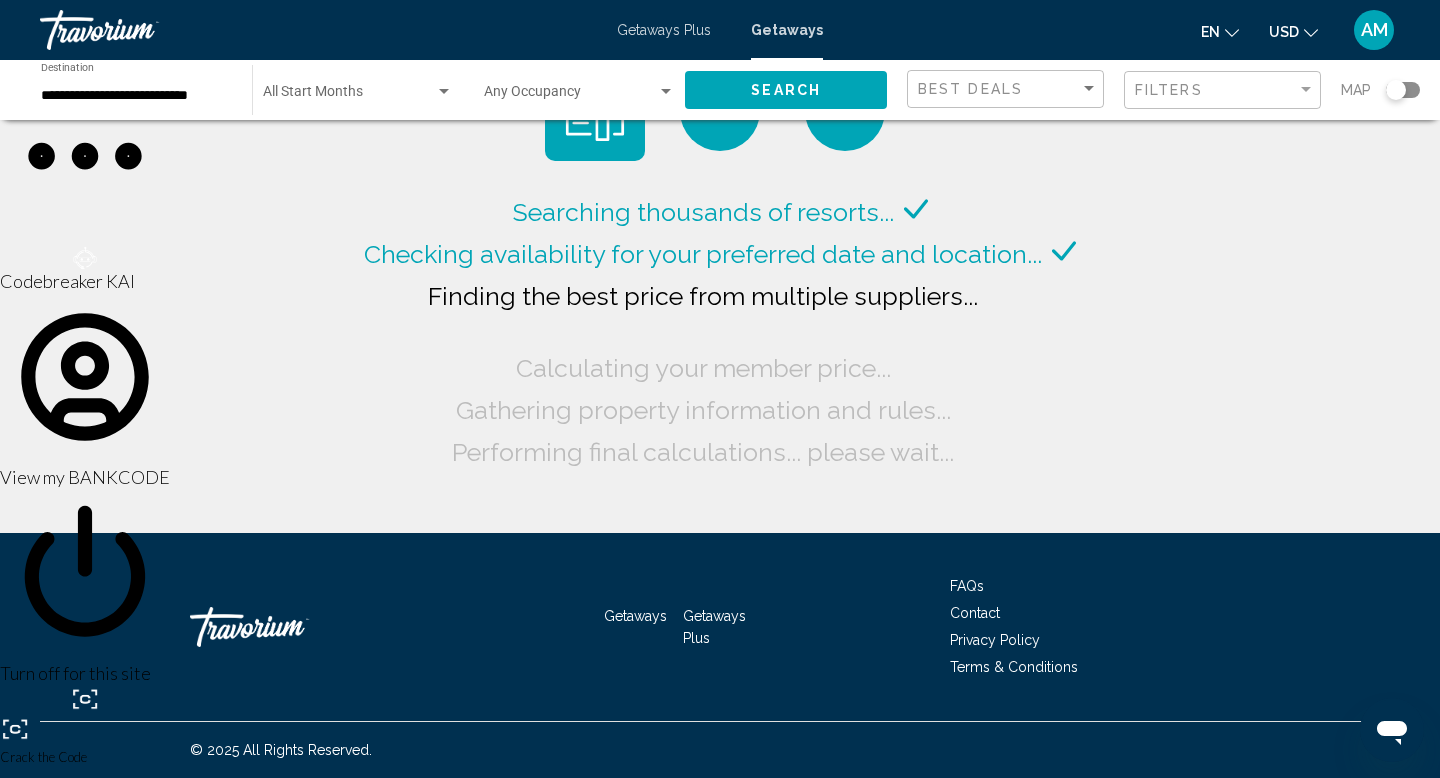click on "**********" 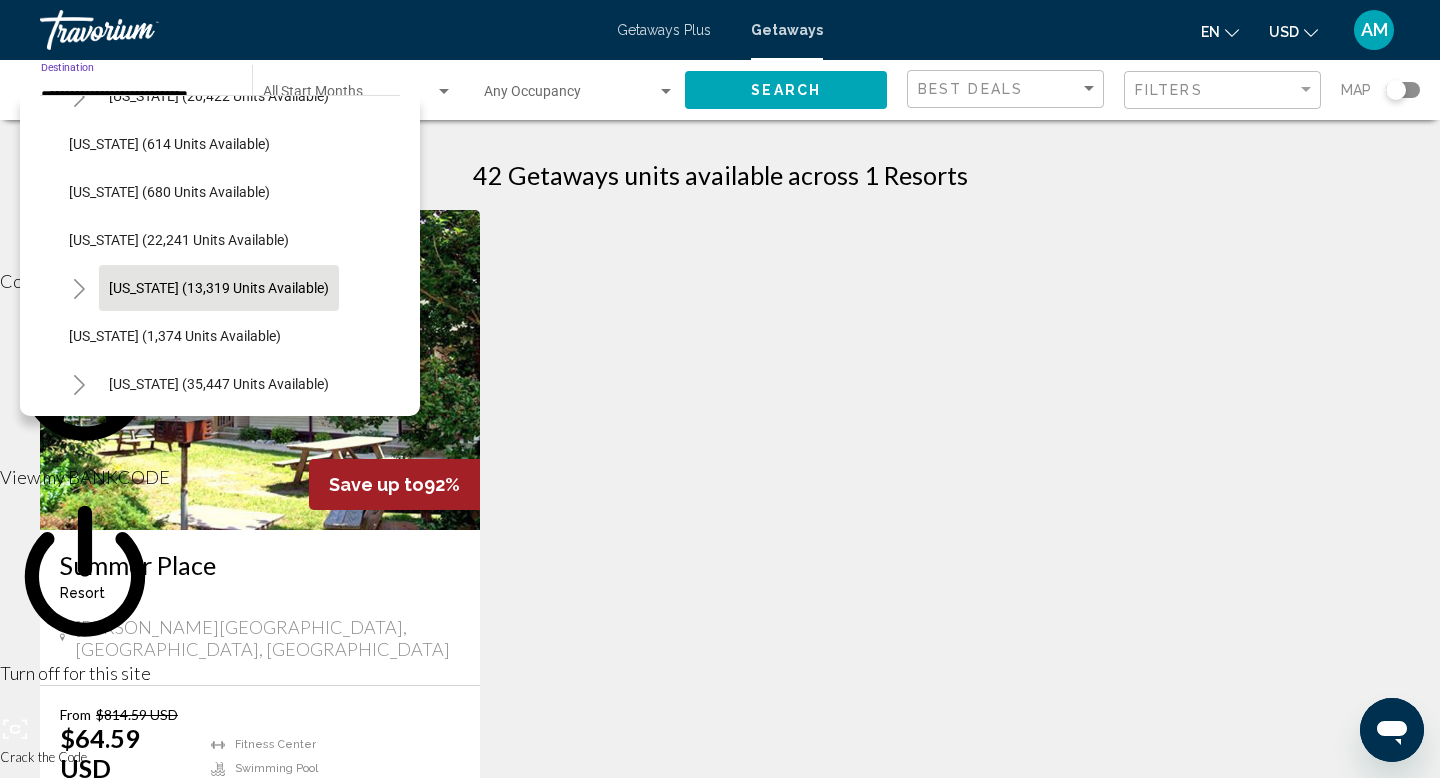 scroll, scrollTop: 1481, scrollLeft: 1, axis: both 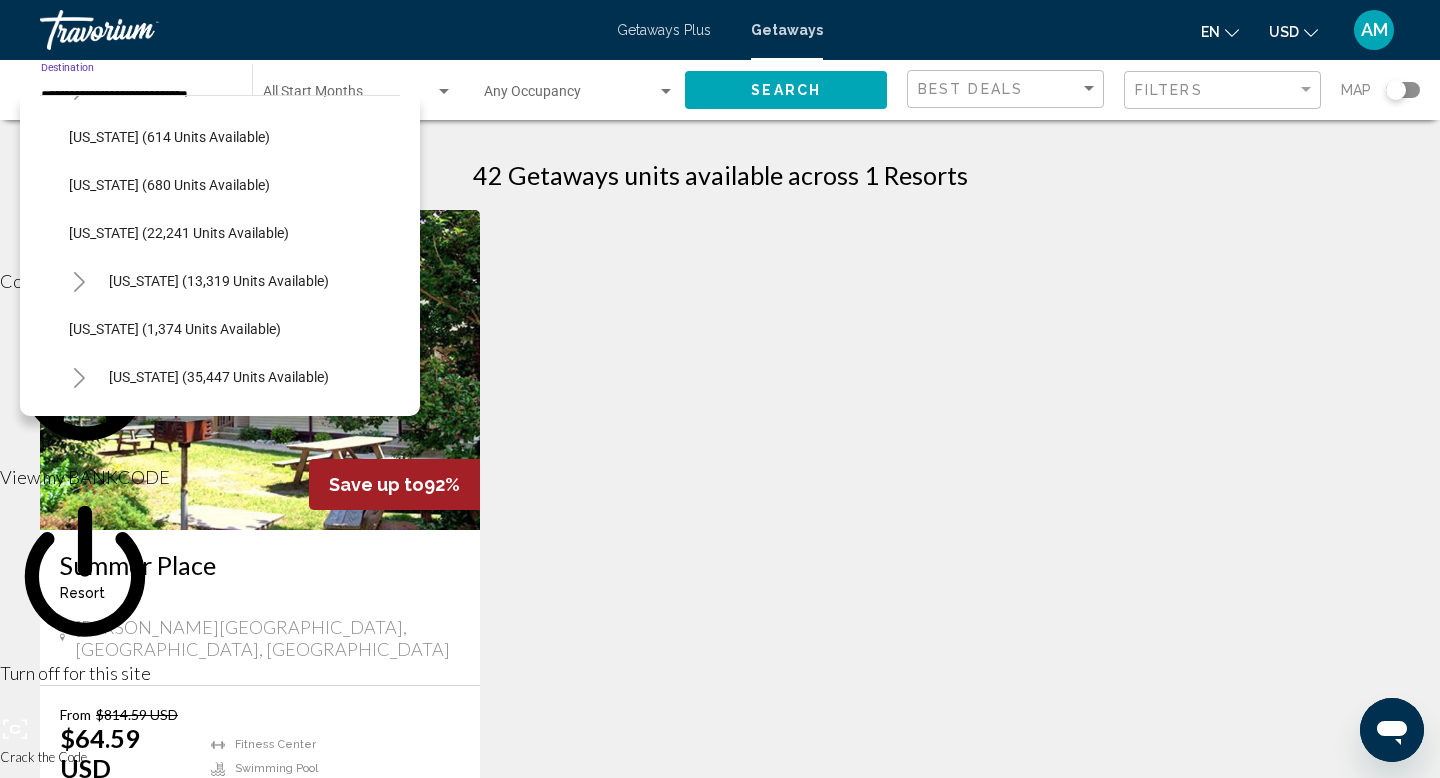 click 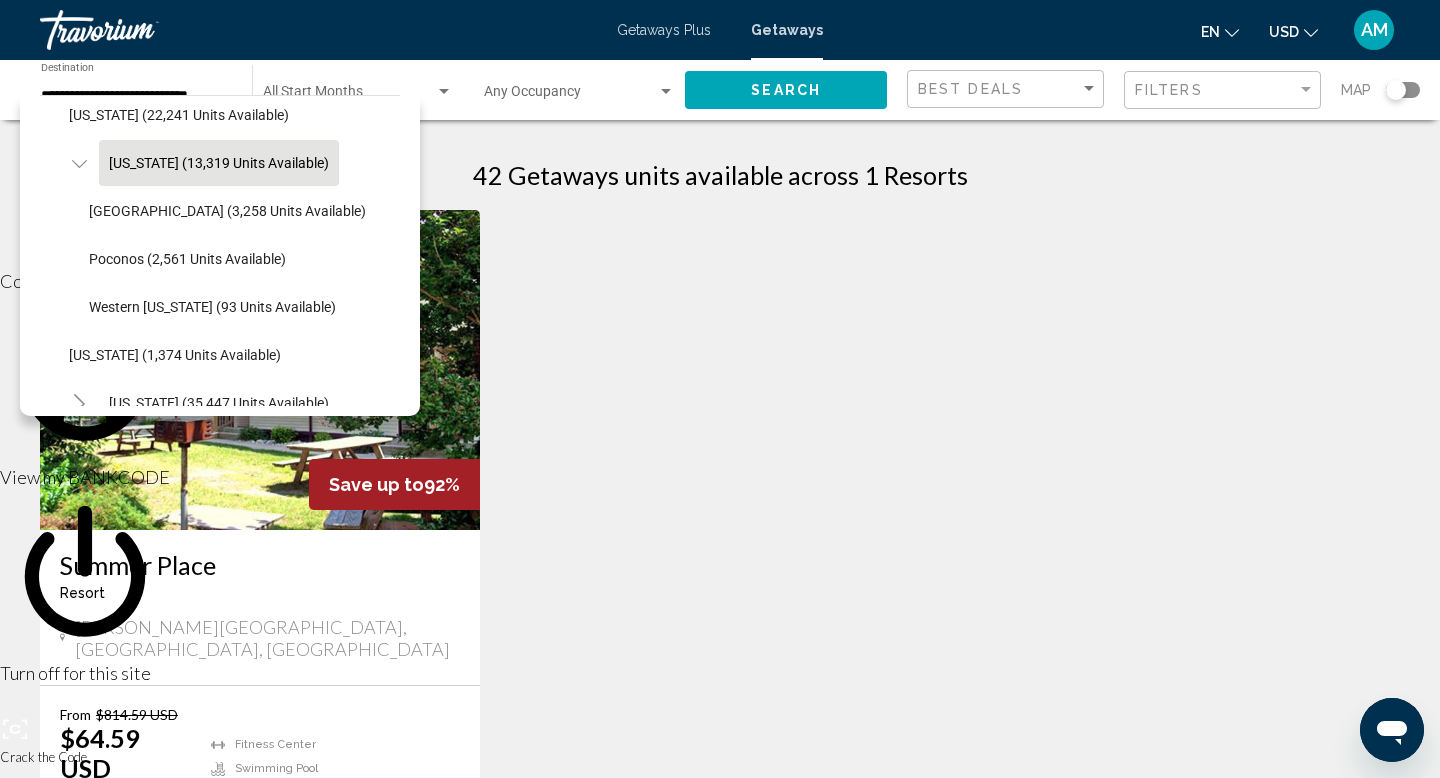 scroll, scrollTop: 1601, scrollLeft: 1, axis: both 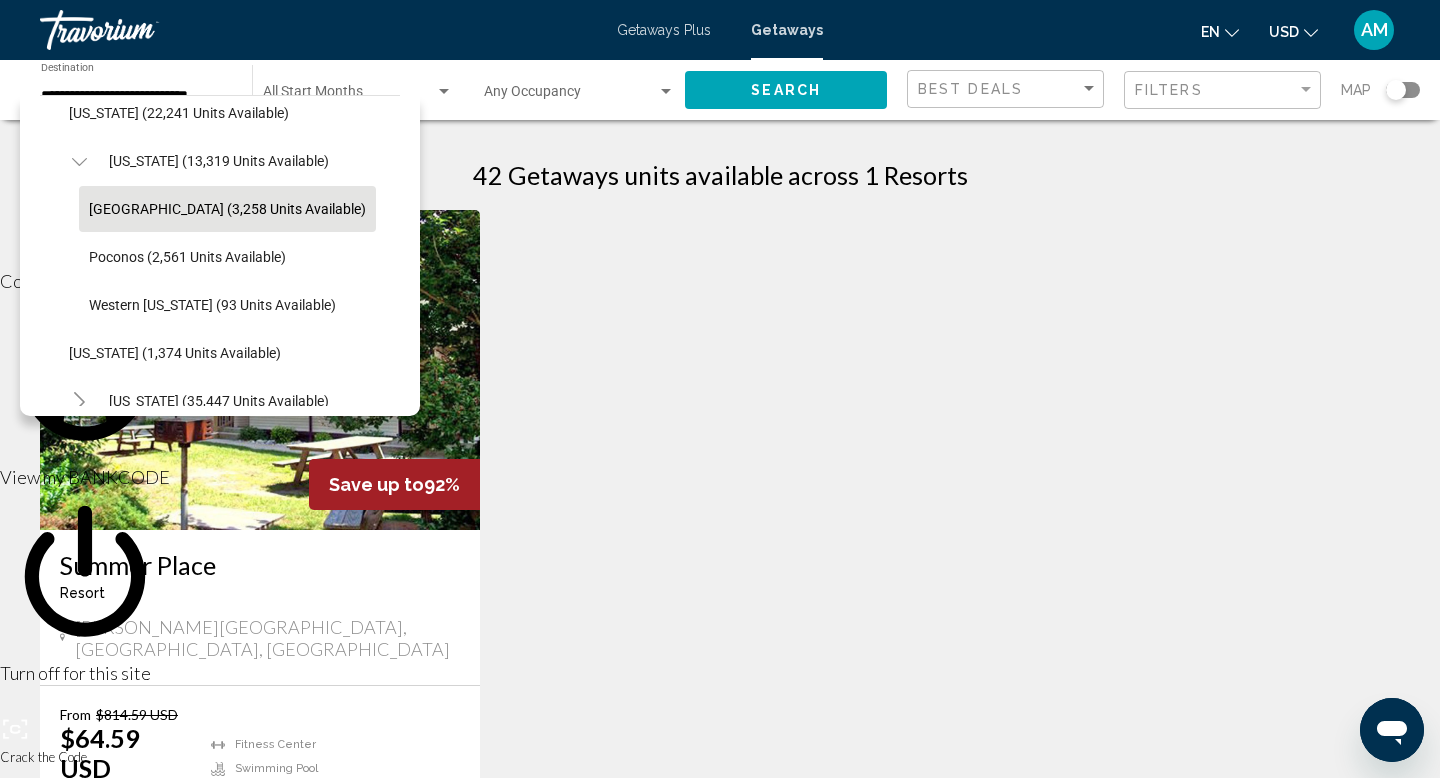 click on "[GEOGRAPHIC_DATA] (3,258 units available)" 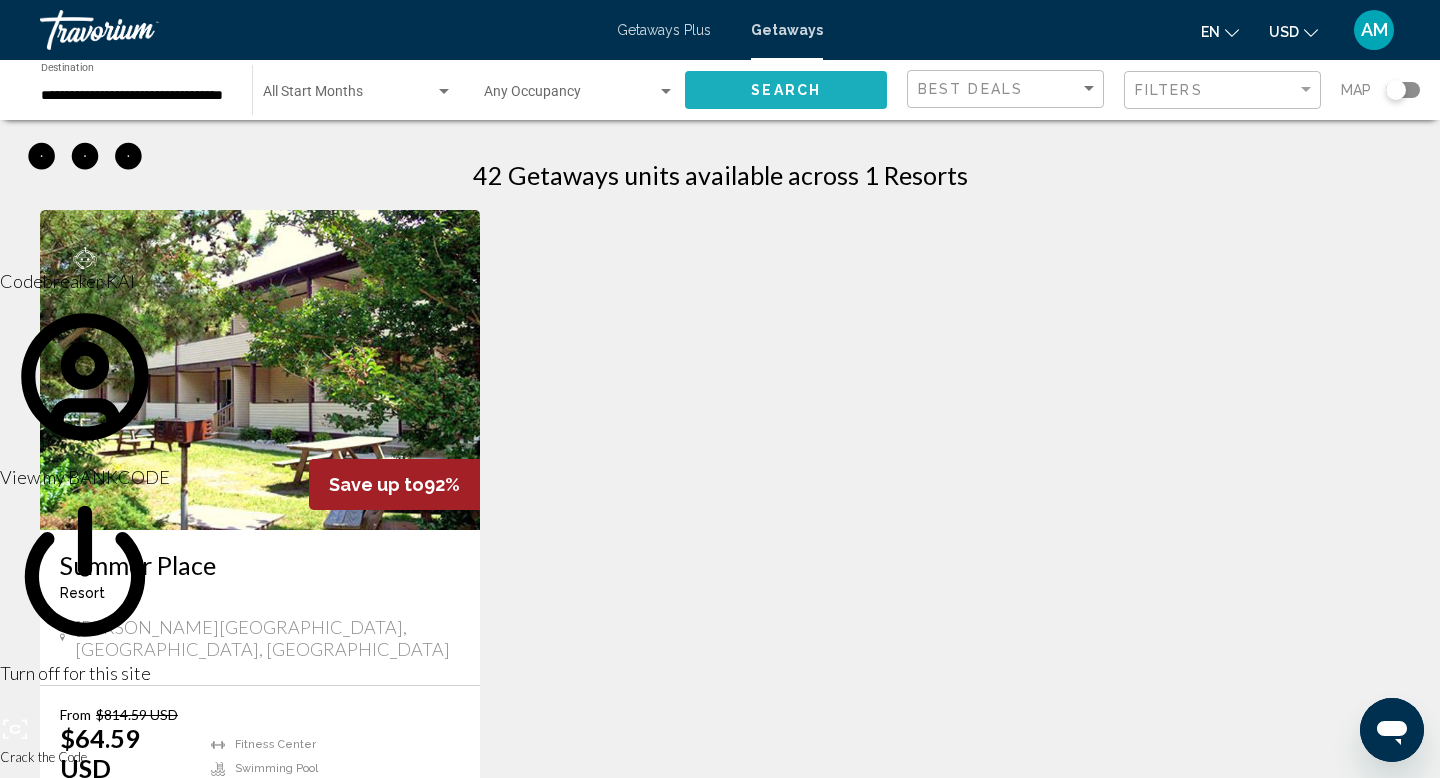 click on "Search" 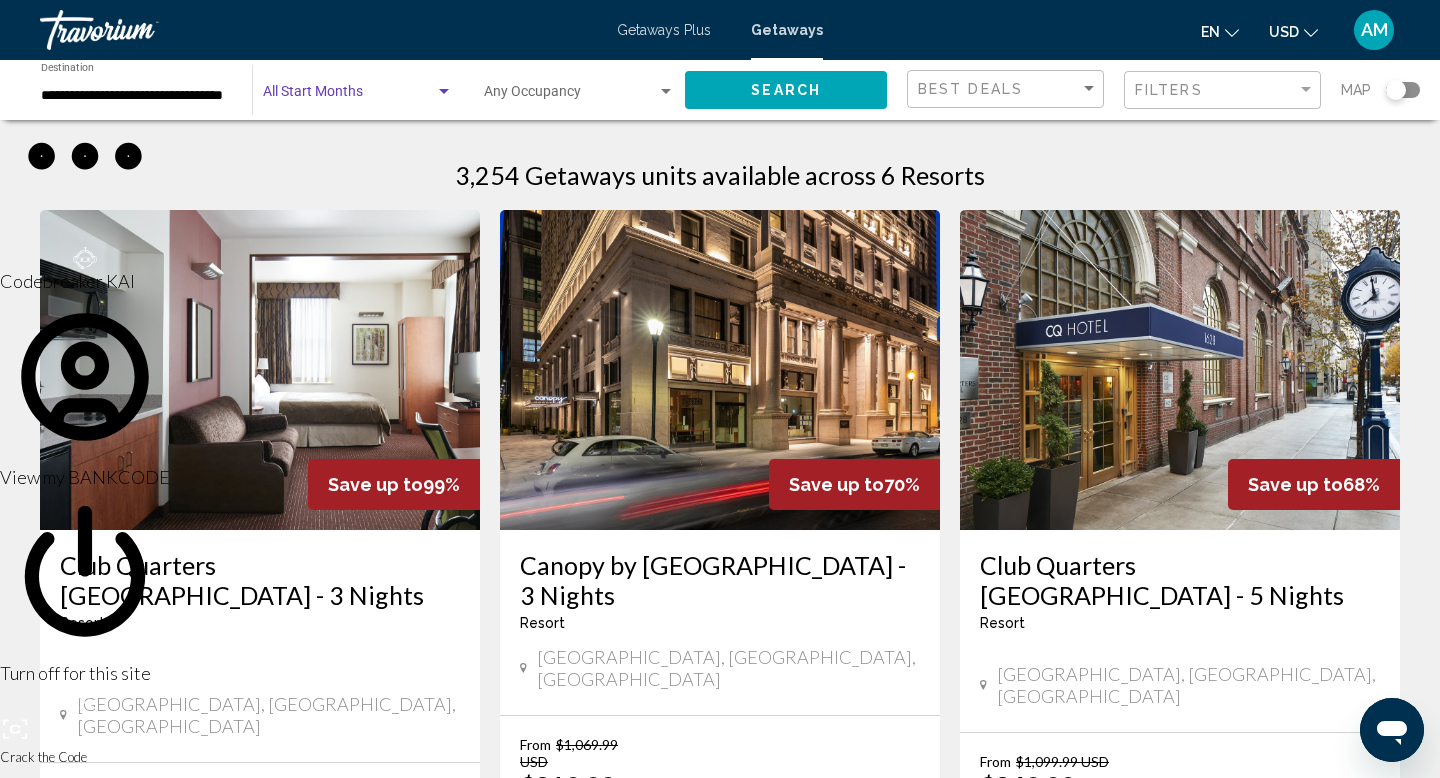 click at bounding box center [444, 91] 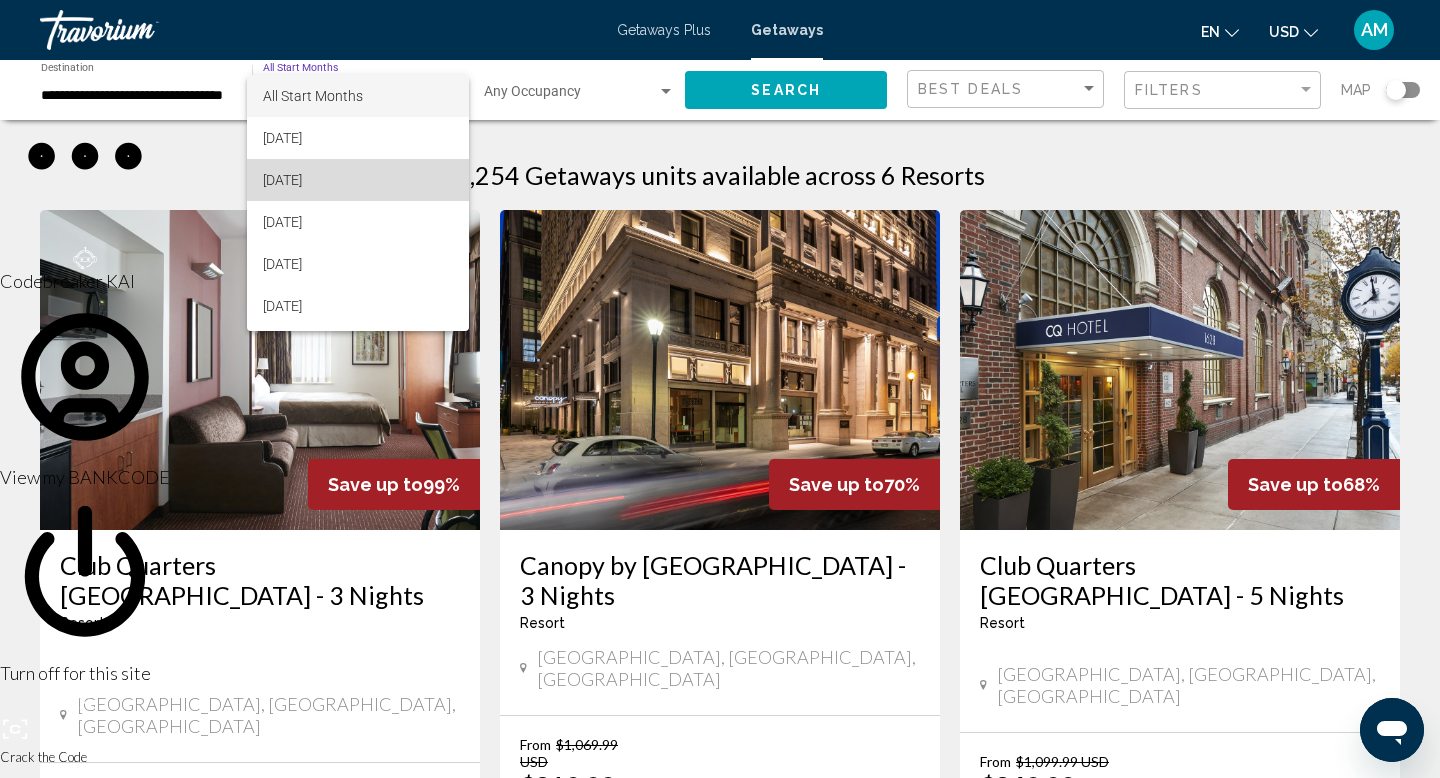 click on "[DATE]" at bounding box center [358, 180] 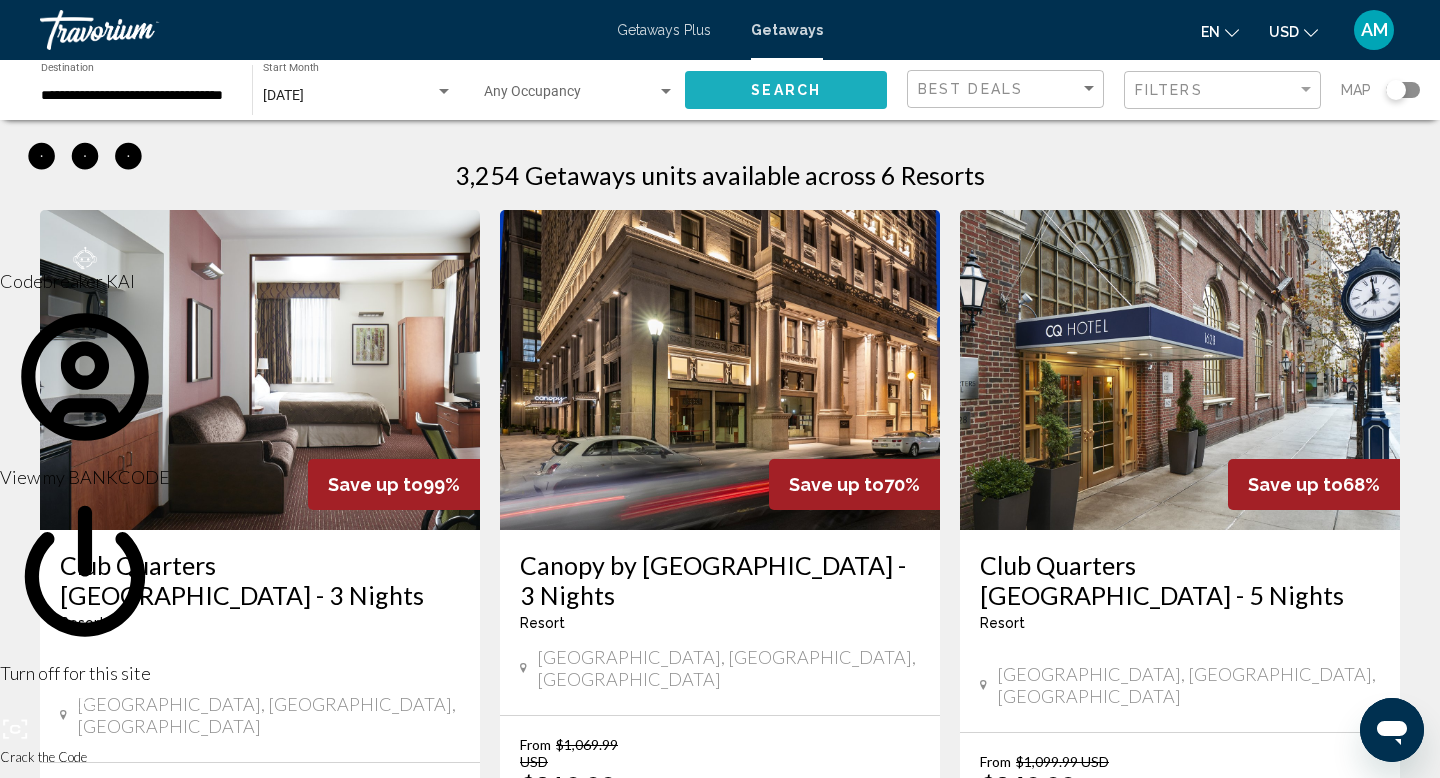 click on "Search" 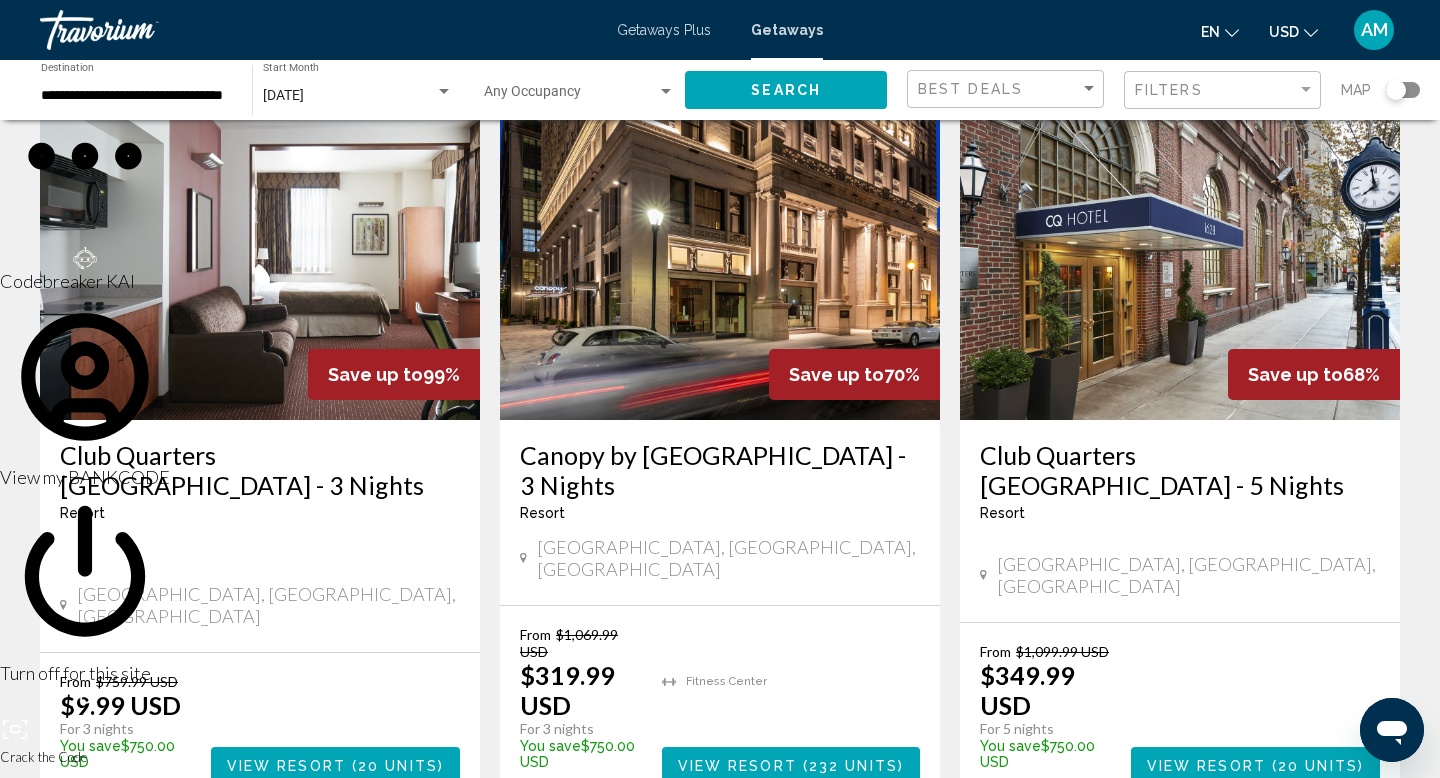 scroll, scrollTop: 0, scrollLeft: 0, axis: both 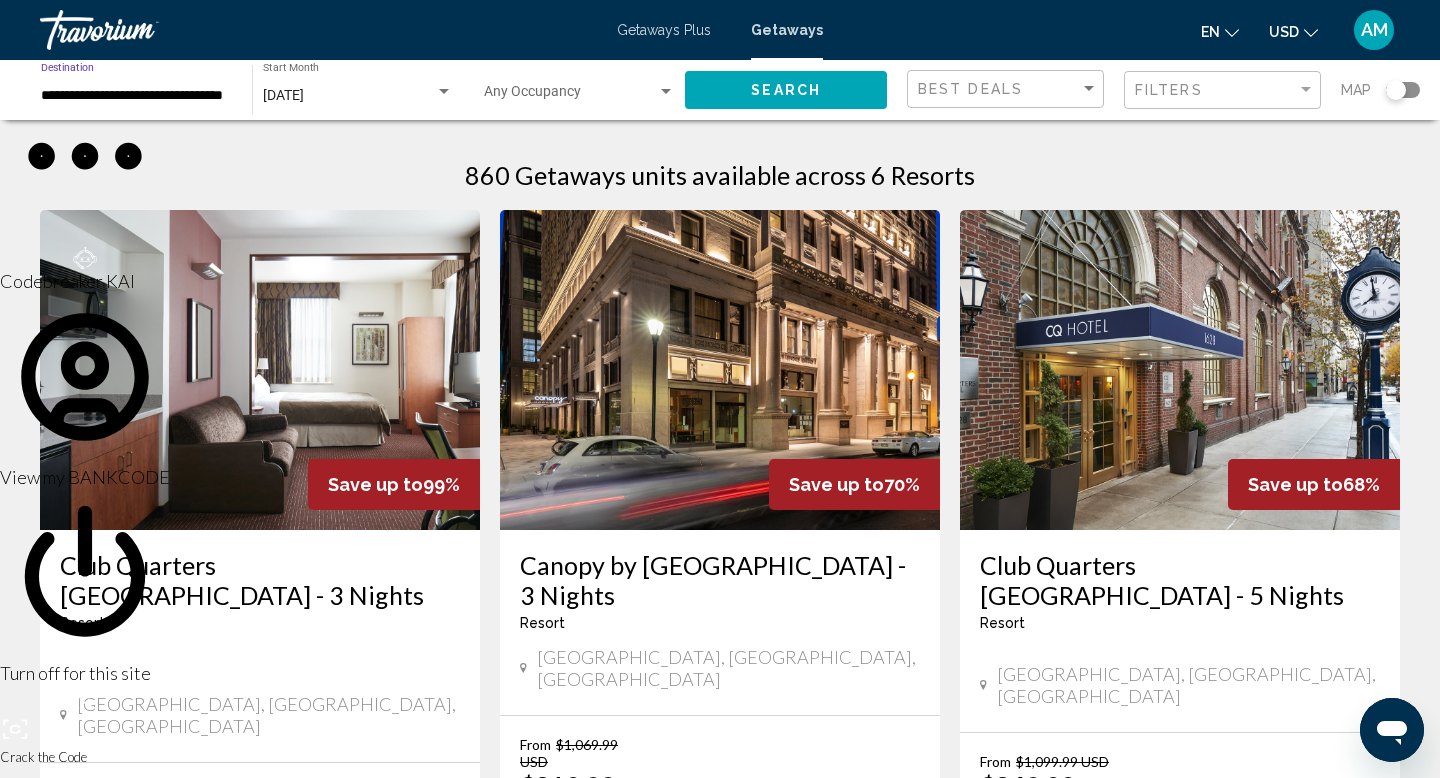 click on "**********" at bounding box center (136, 96) 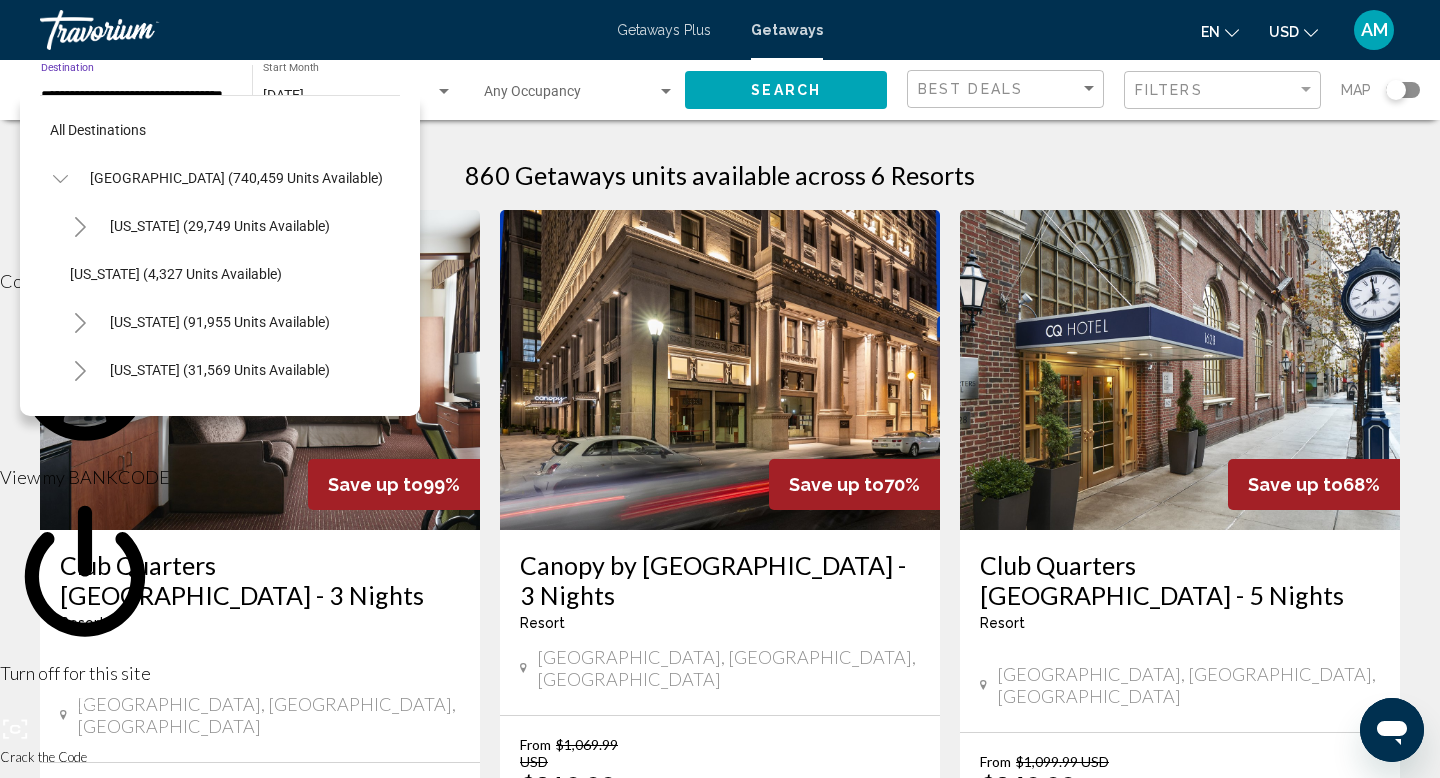 scroll, scrollTop: 1559, scrollLeft: 0, axis: vertical 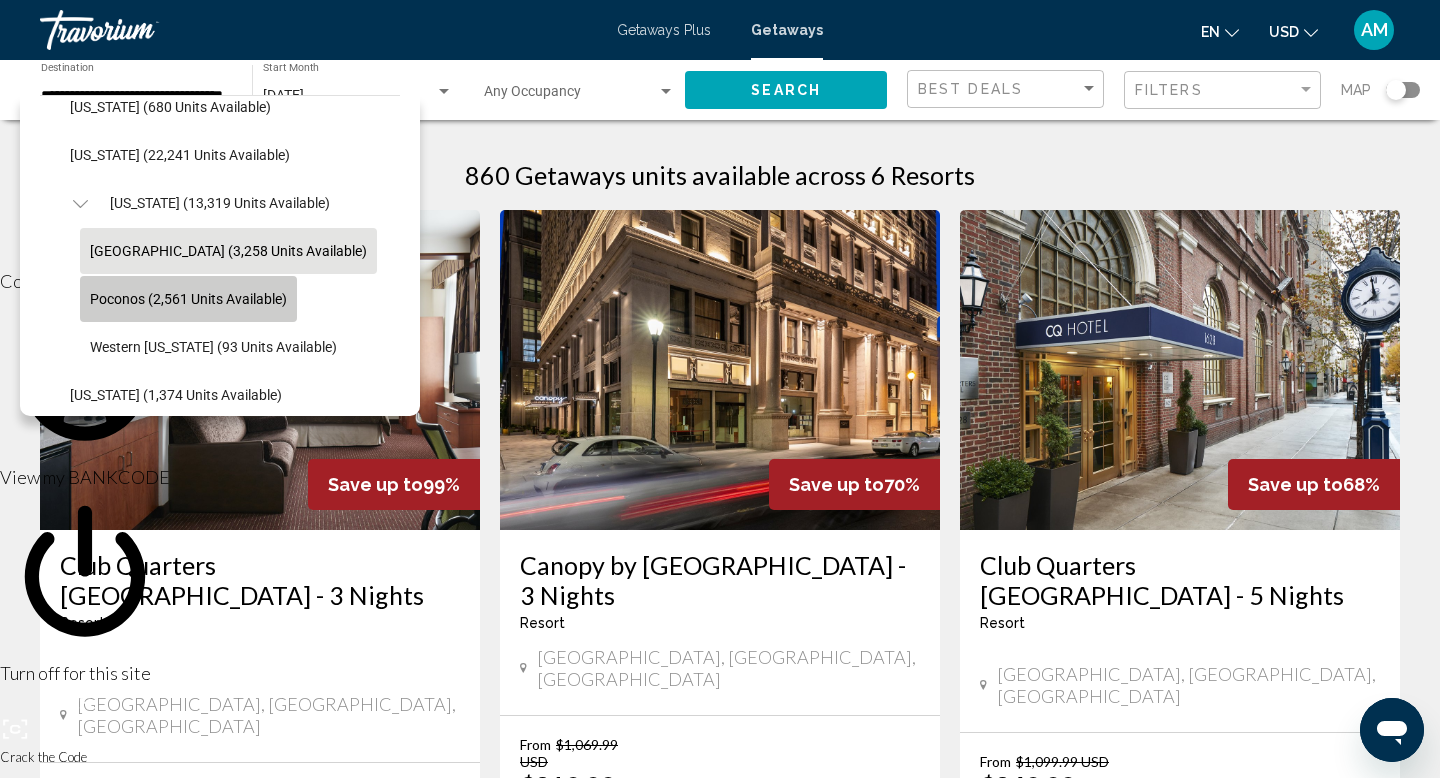 click on "Poconos (2,561 units available)" 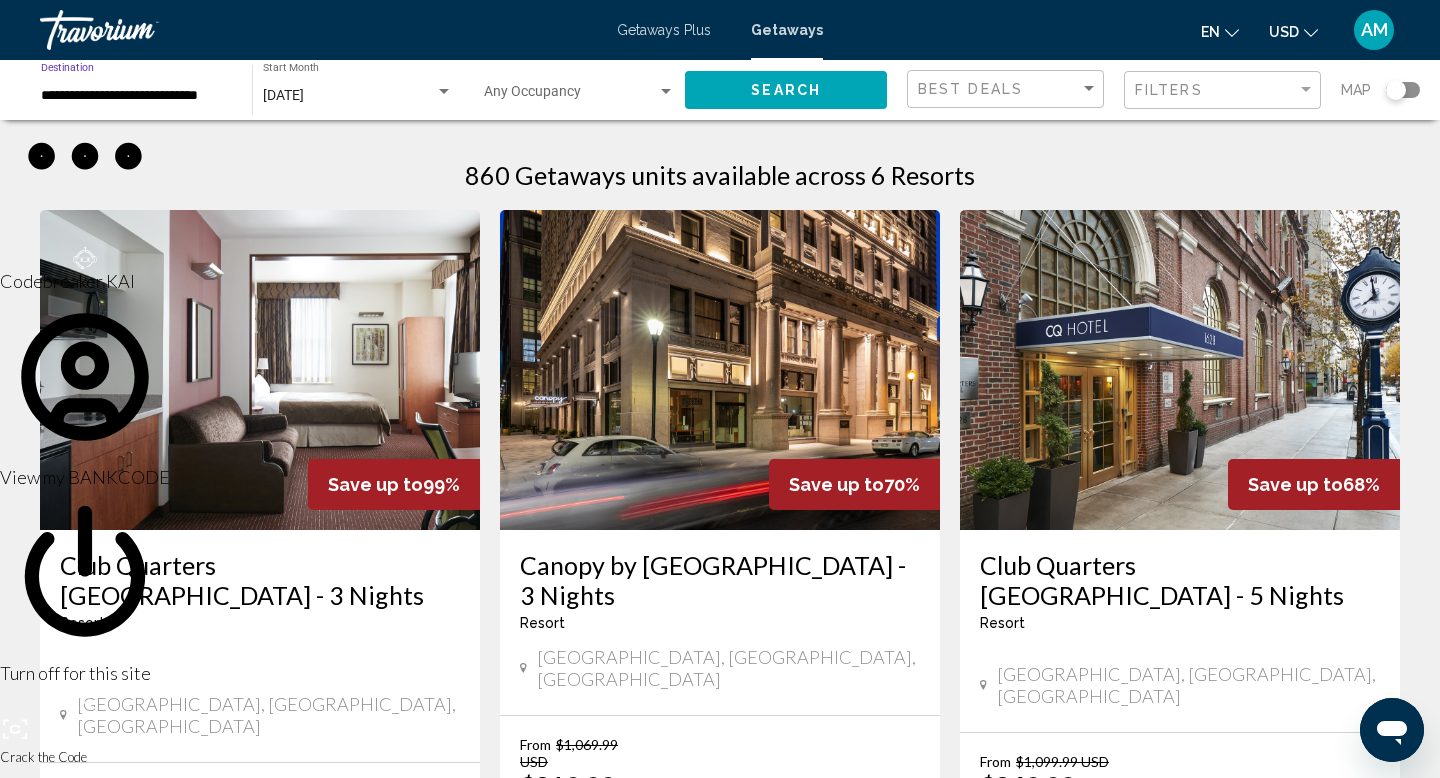 click on "Search" 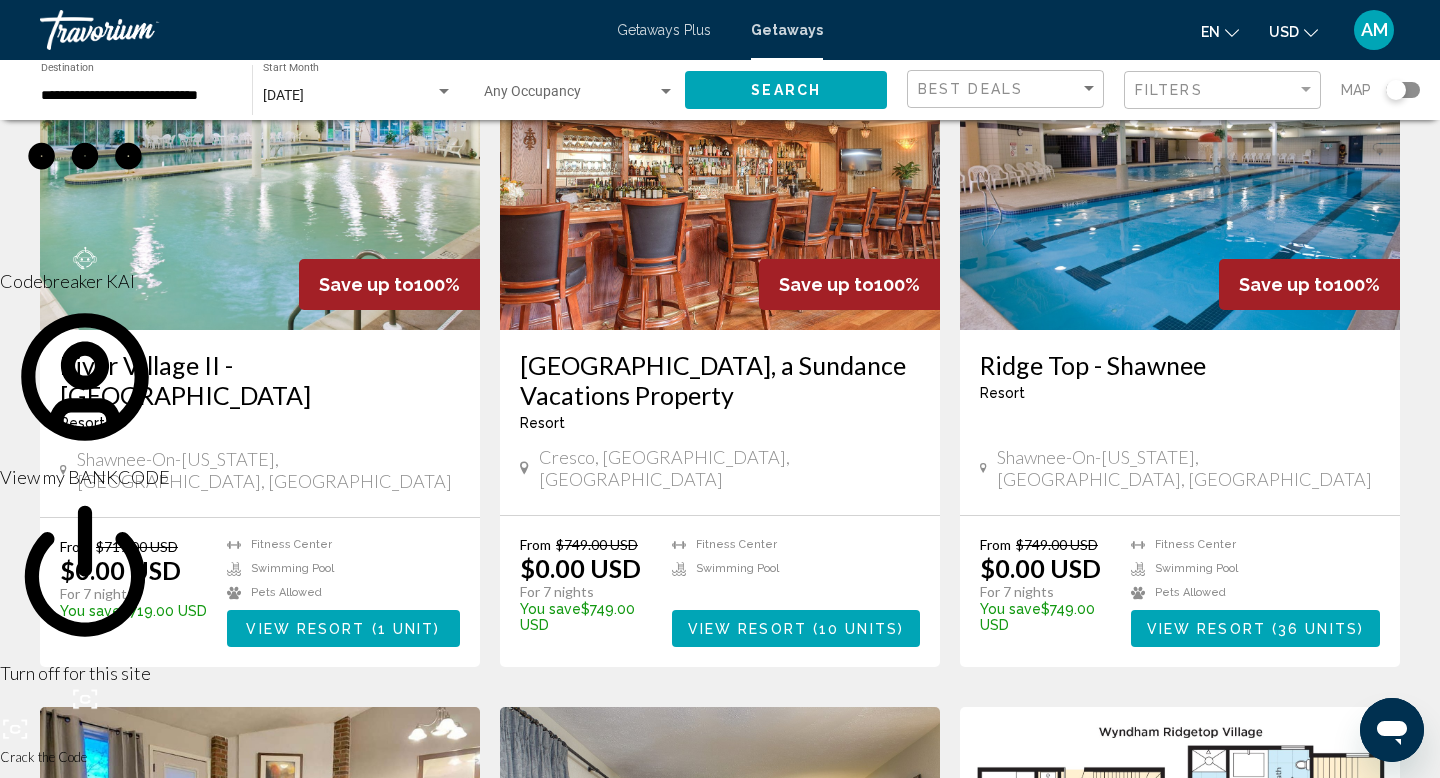 scroll, scrollTop: 201, scrollLeft: 0, axis: vertical 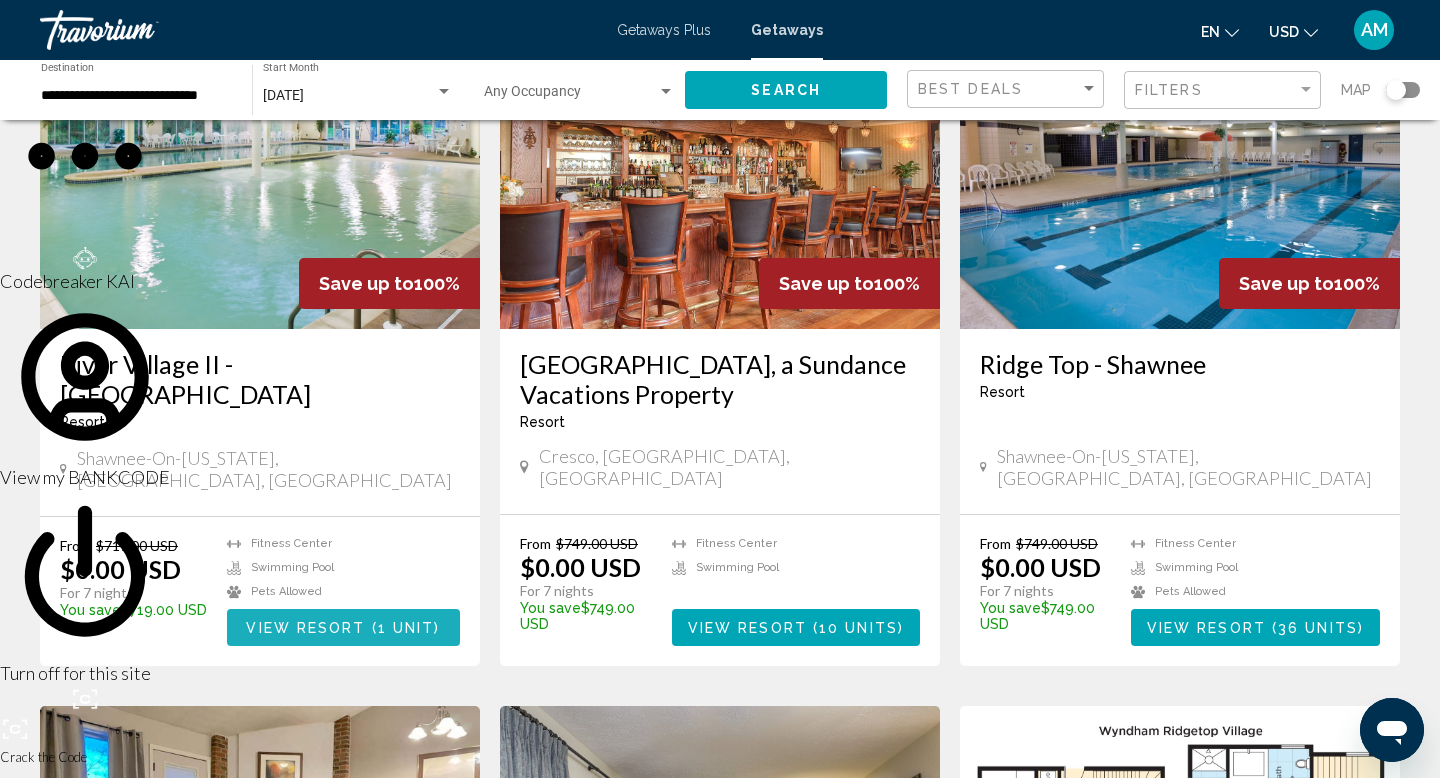click on "1 unit" at bounding box center (406, 628) 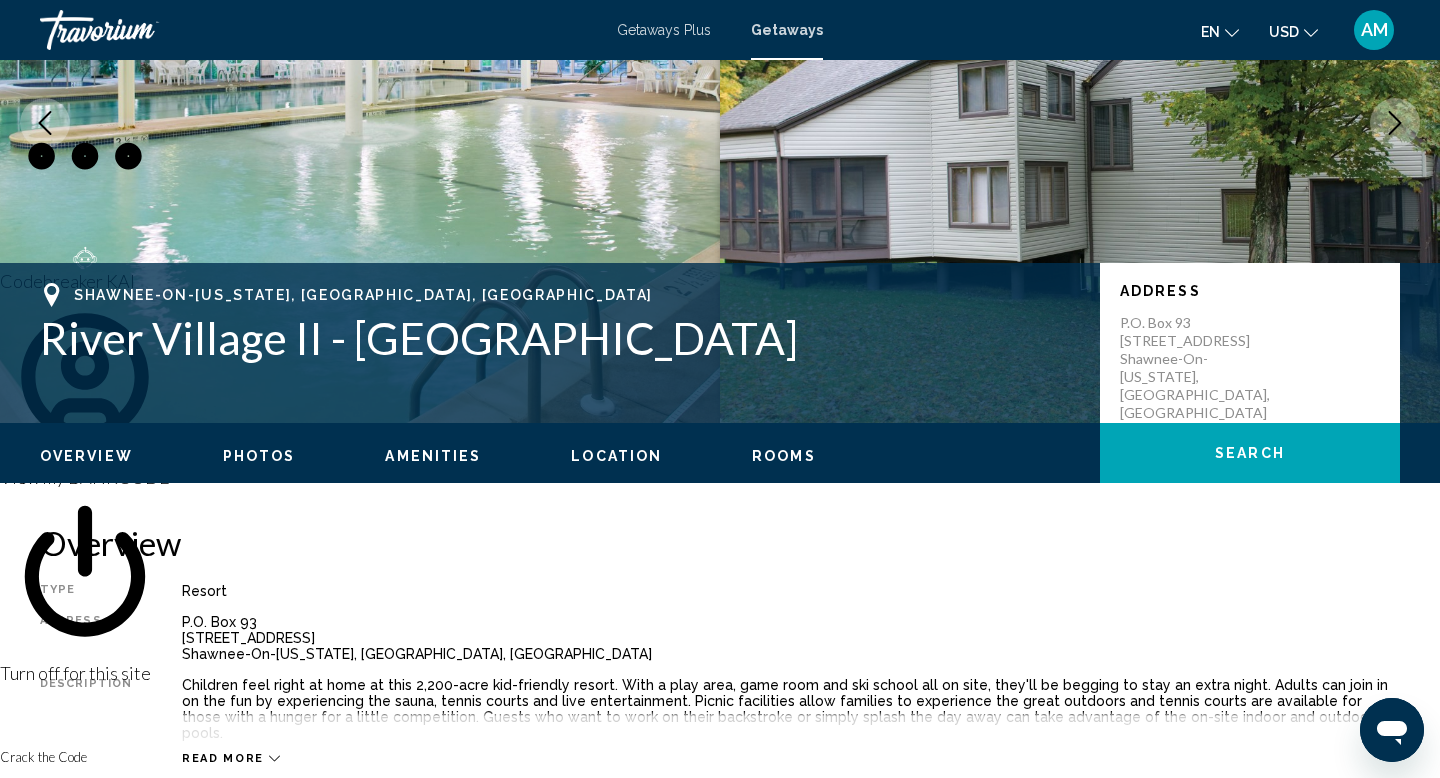 scroll, scrollTop: 177, scrollLeft: 0, axis: vertical 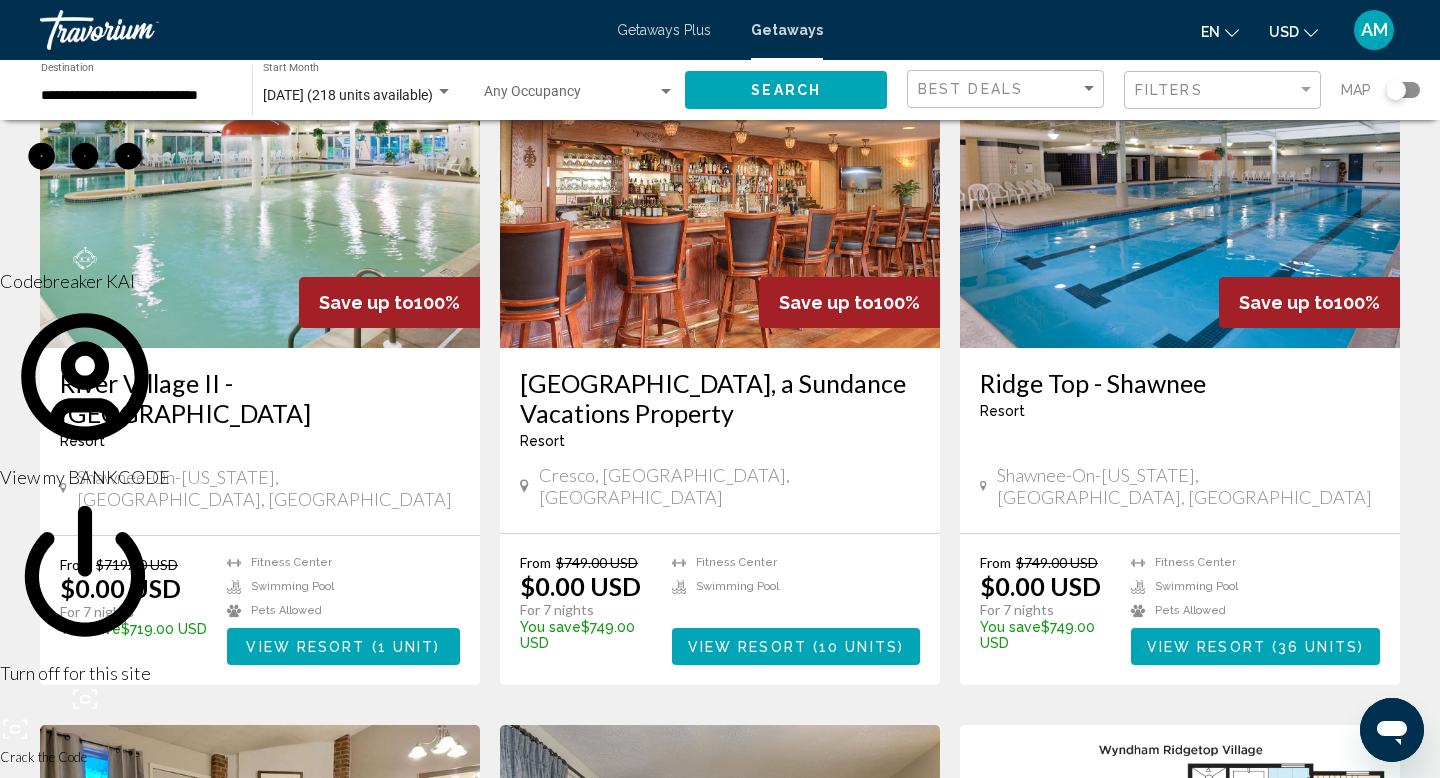 click on "View Resort" at bounding box center [747, 647] 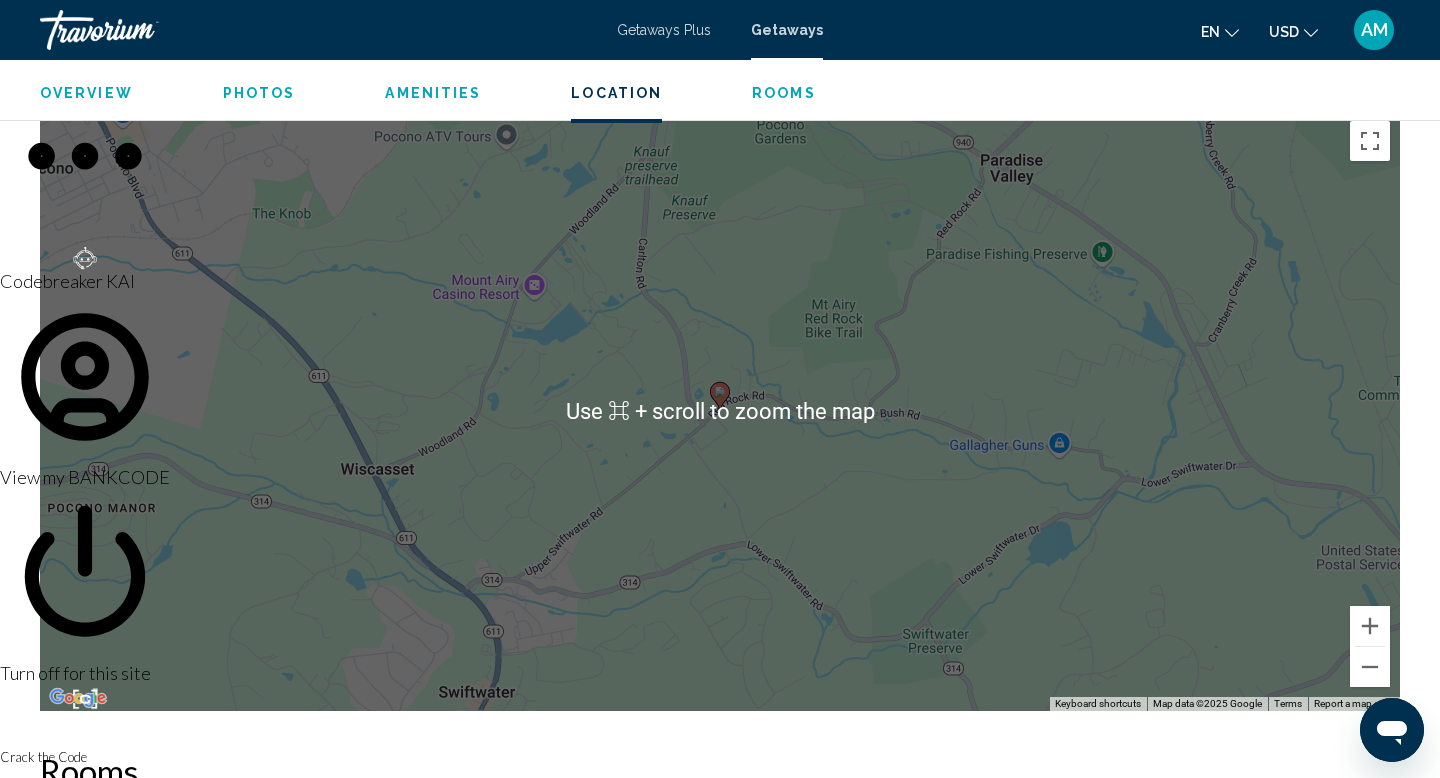 scroll, scrollTop: 2119, scrollLeft: 0, axis: vertical 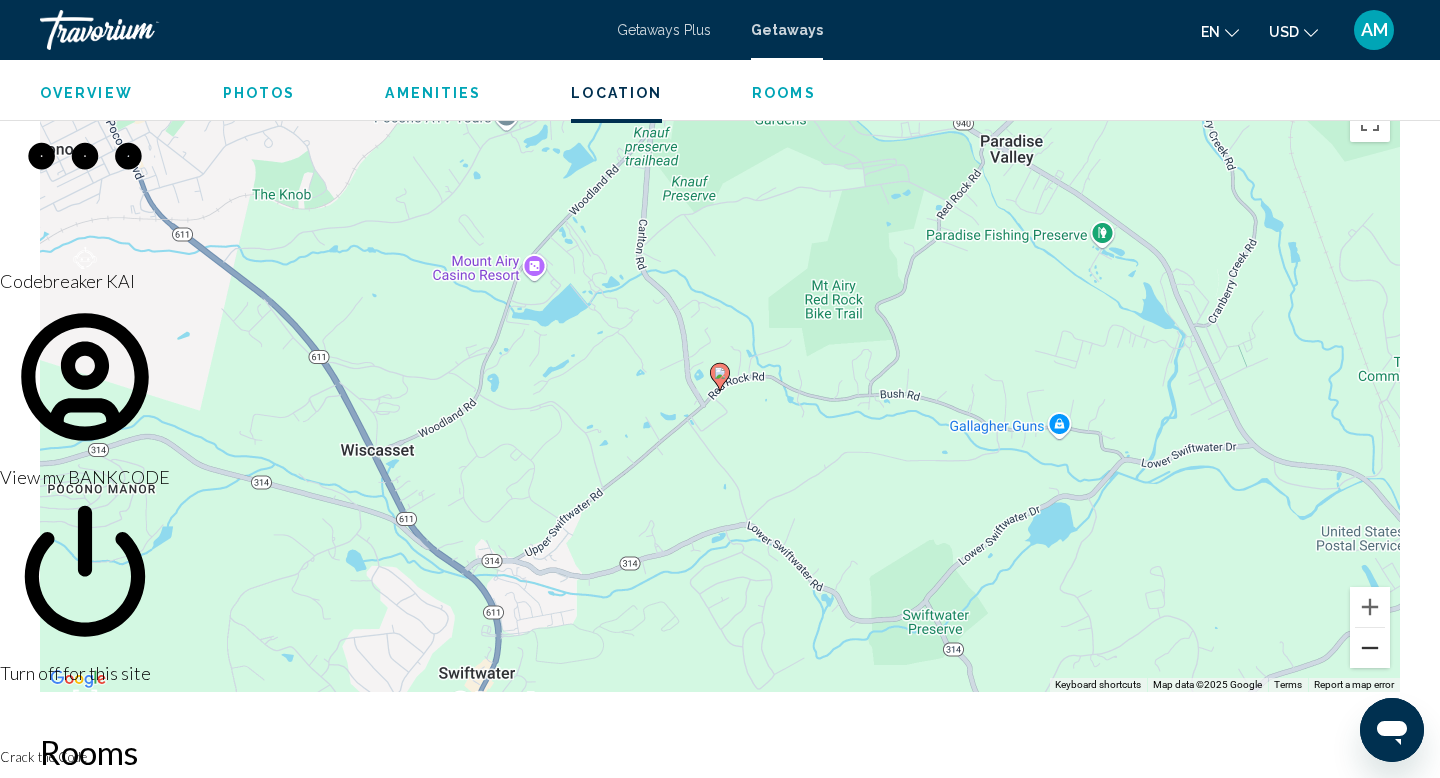 click at bounding box center (1370, 648) 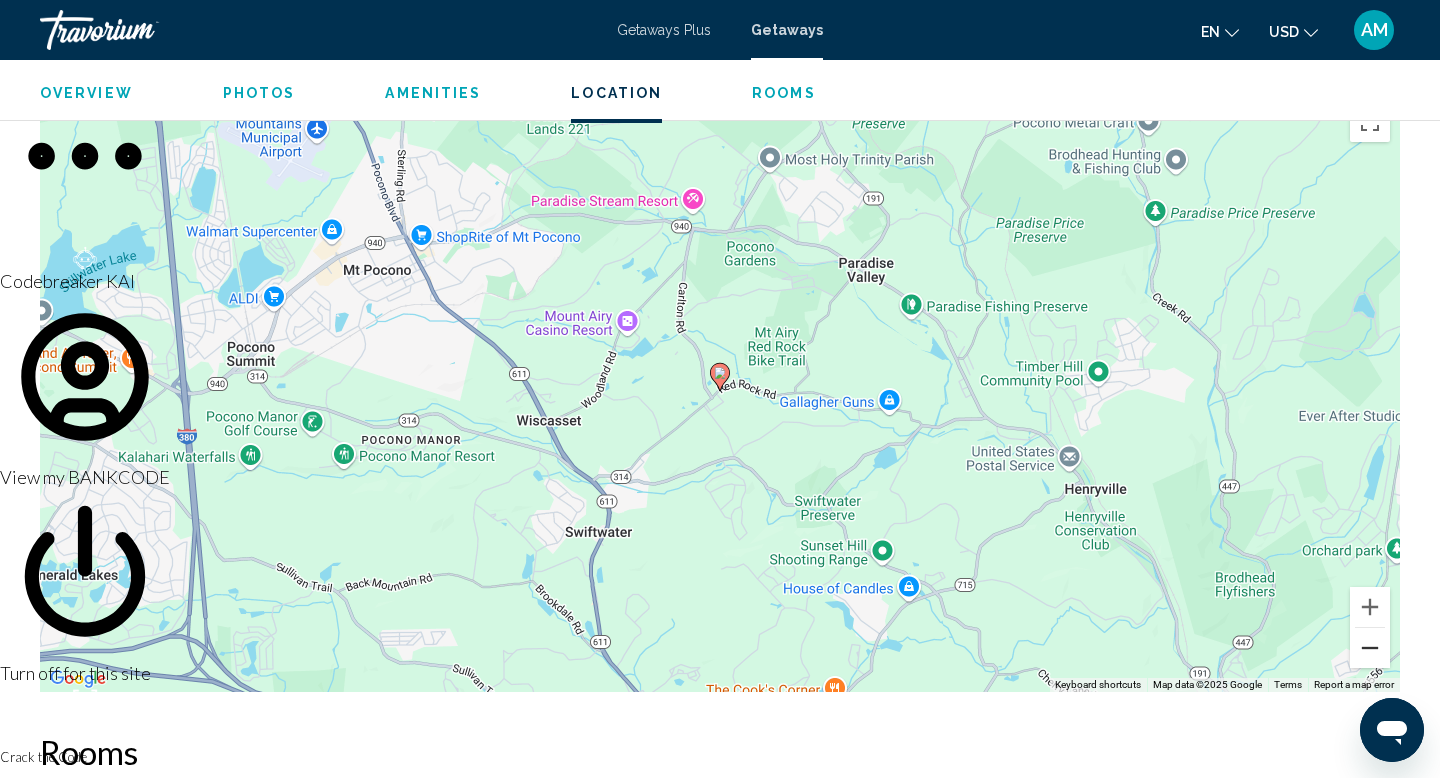 click at bounding box center (1370, 648) 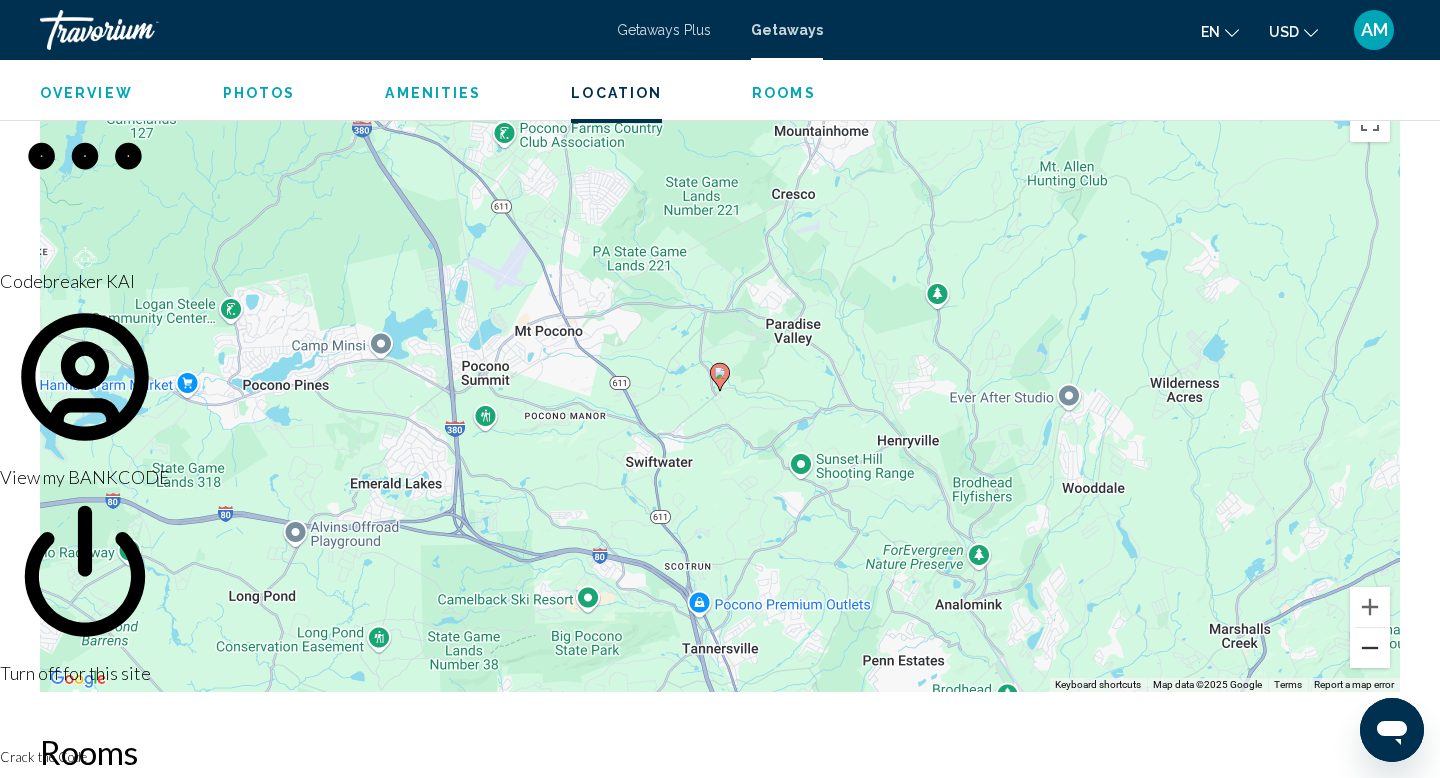 click at bounding box center (1370, 648) 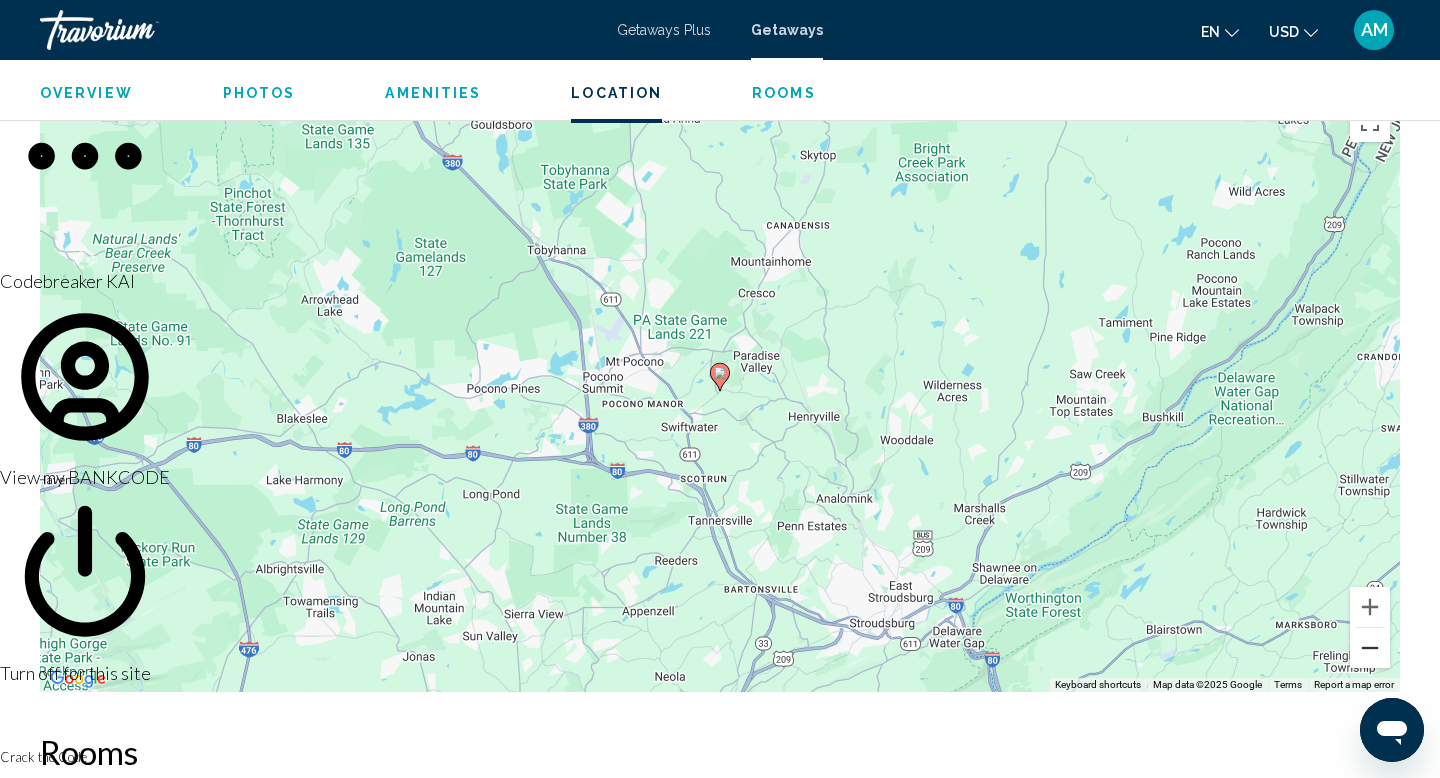 click at bounding box center [1370, 648] 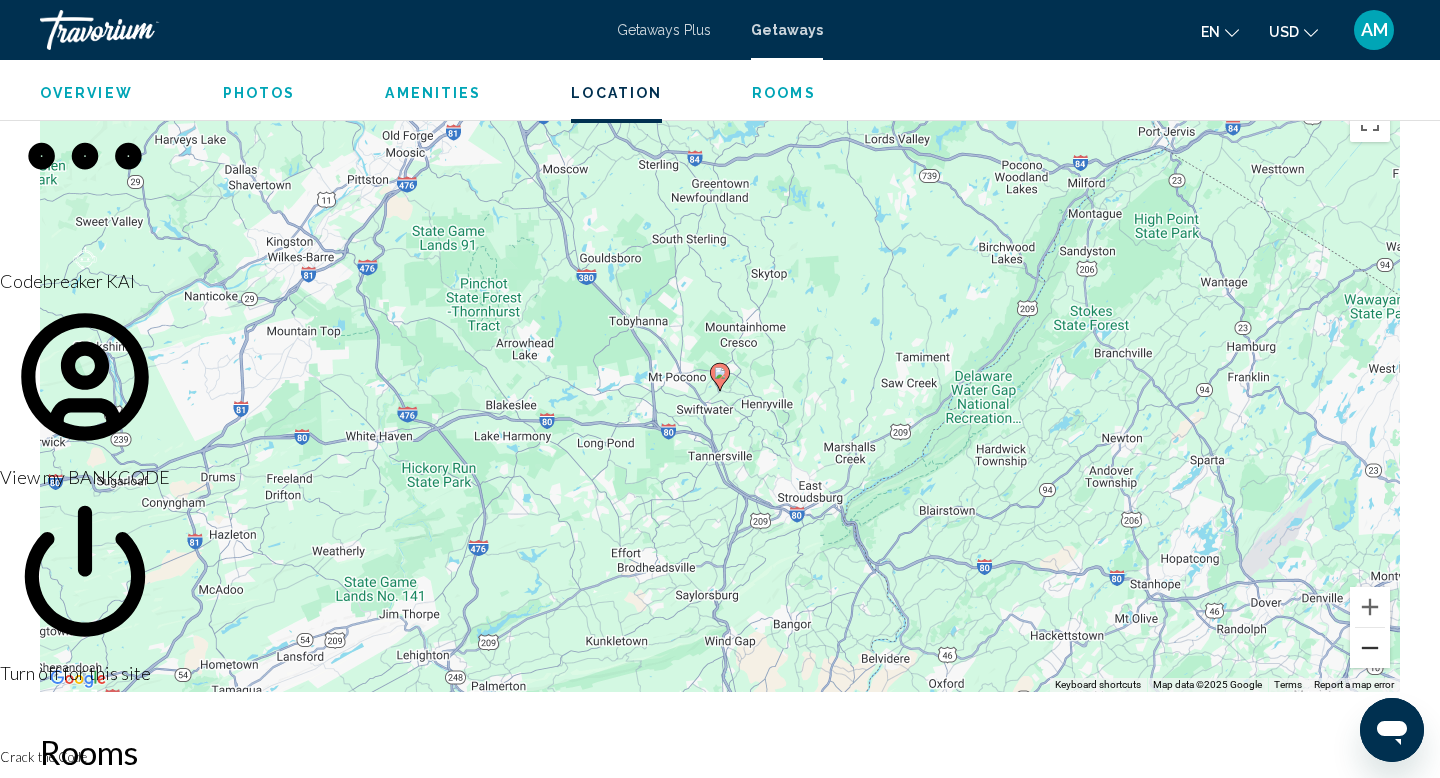 click at bounding box center [1370, 648] 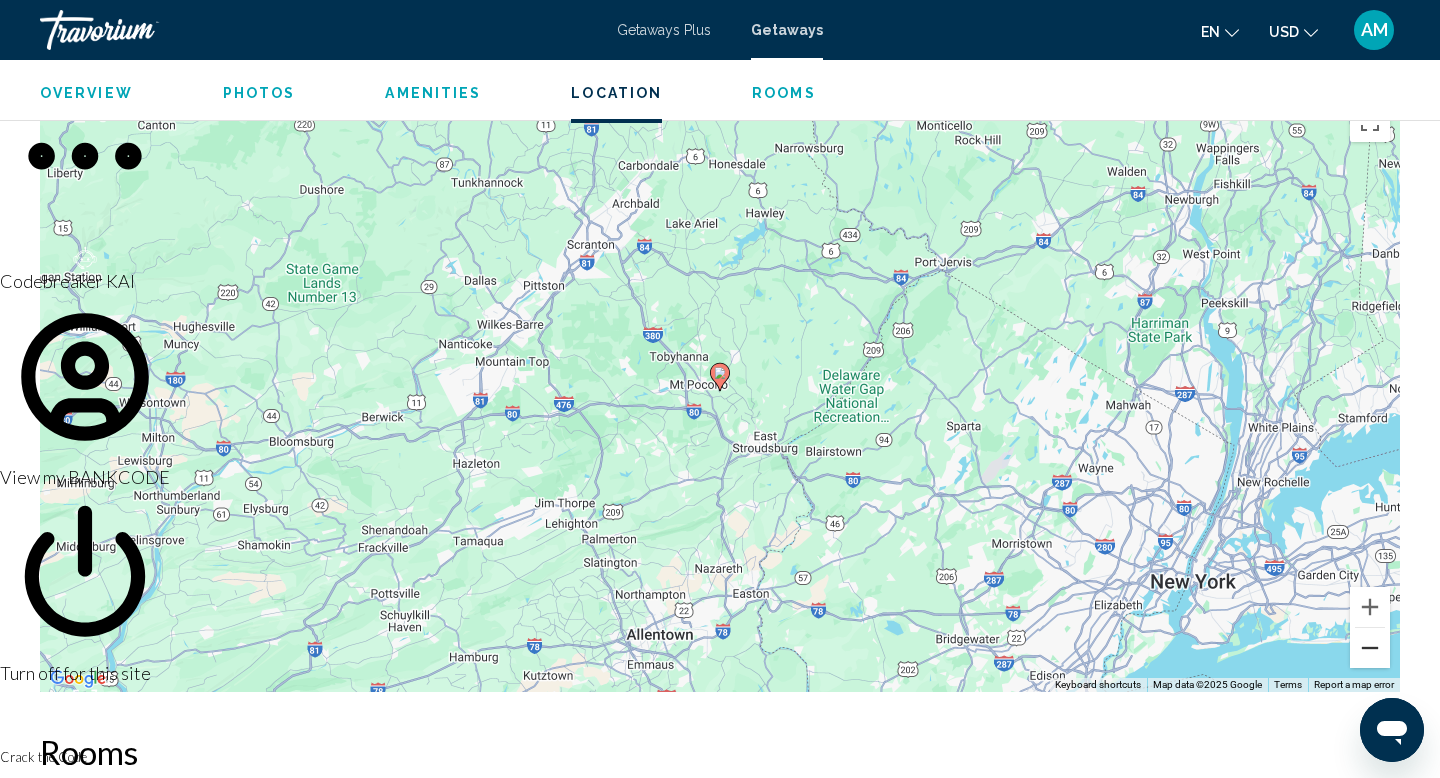 click at bounding box center (1370, 648) 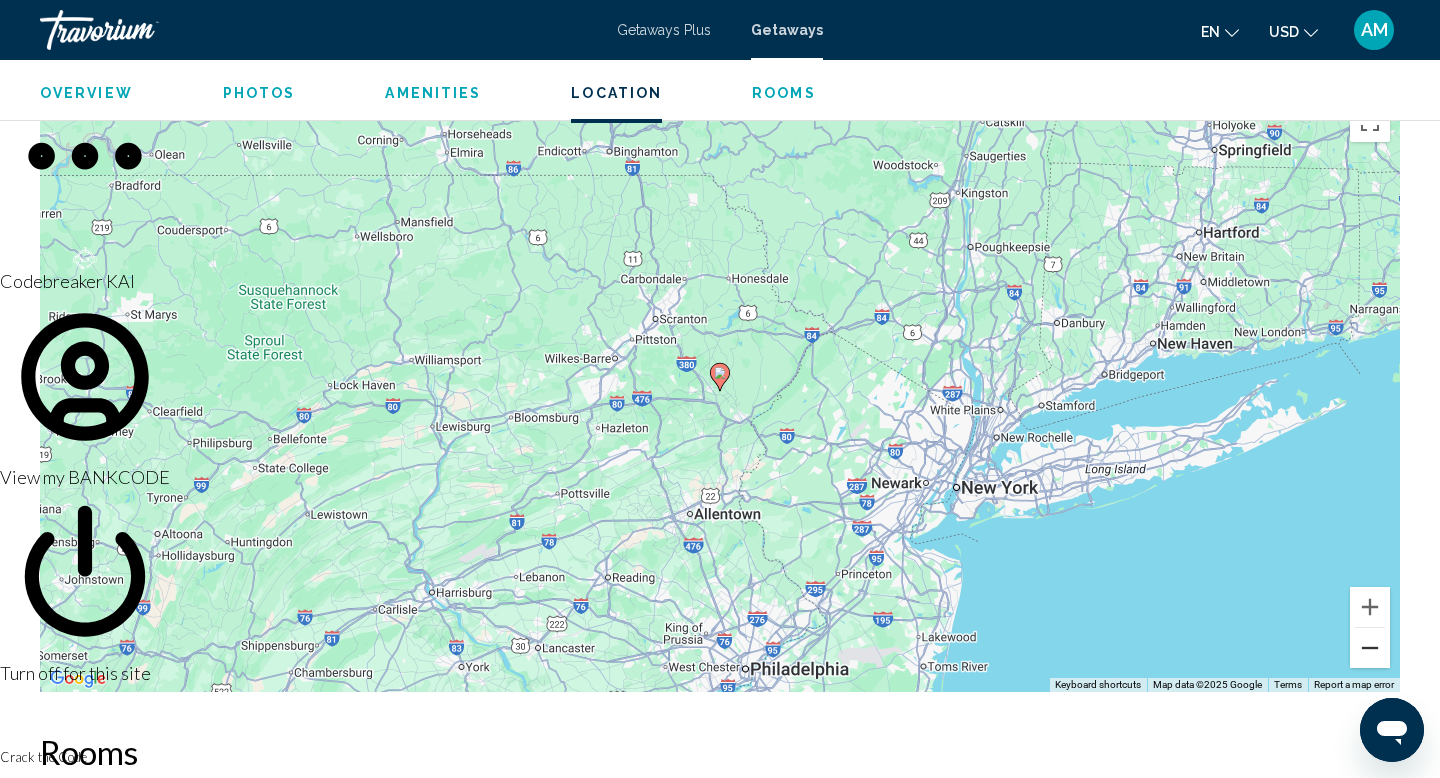 click at bounding box center [1370, 648] 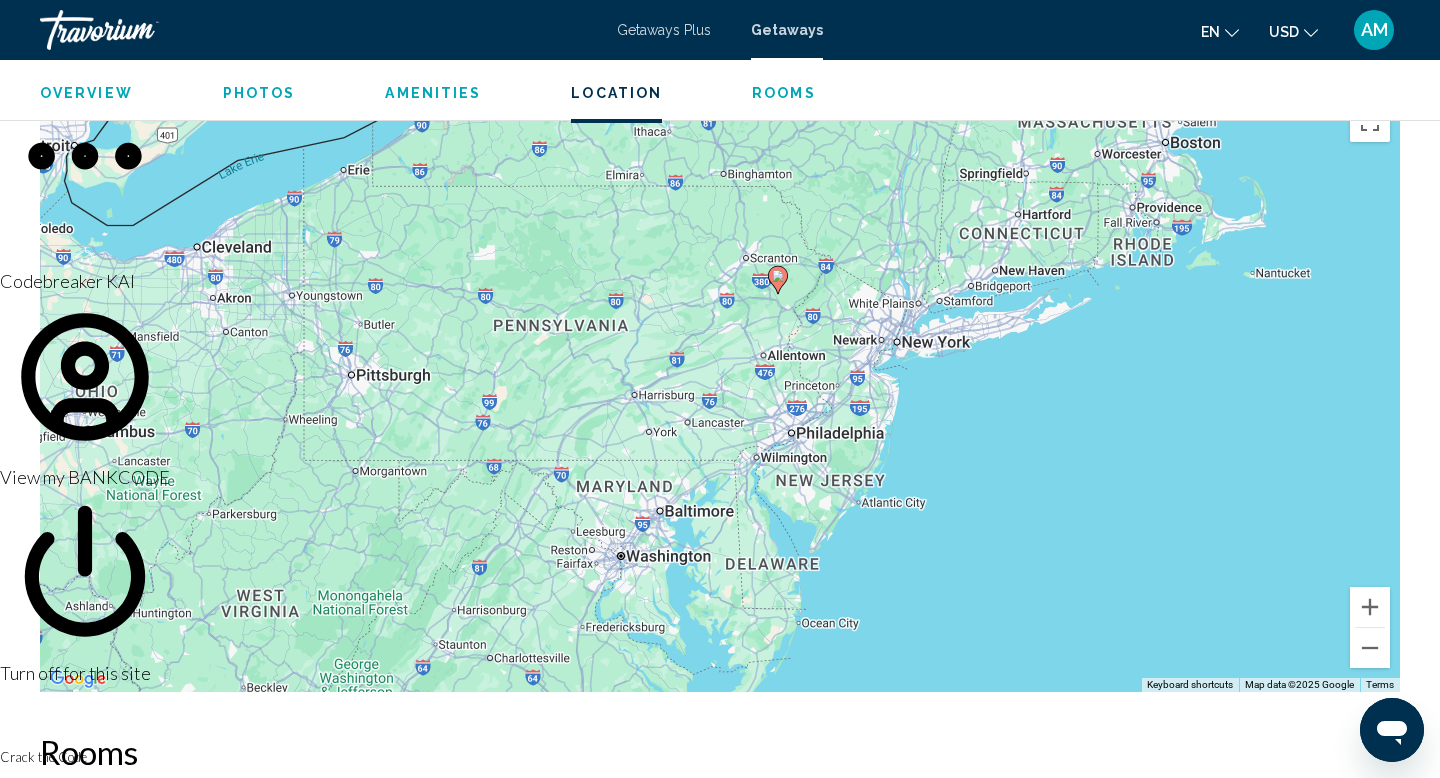 drag, startPoint x: 867, startPoint y: 533, endPoint x: 925, endPoint y: 435, distance: 113.87713 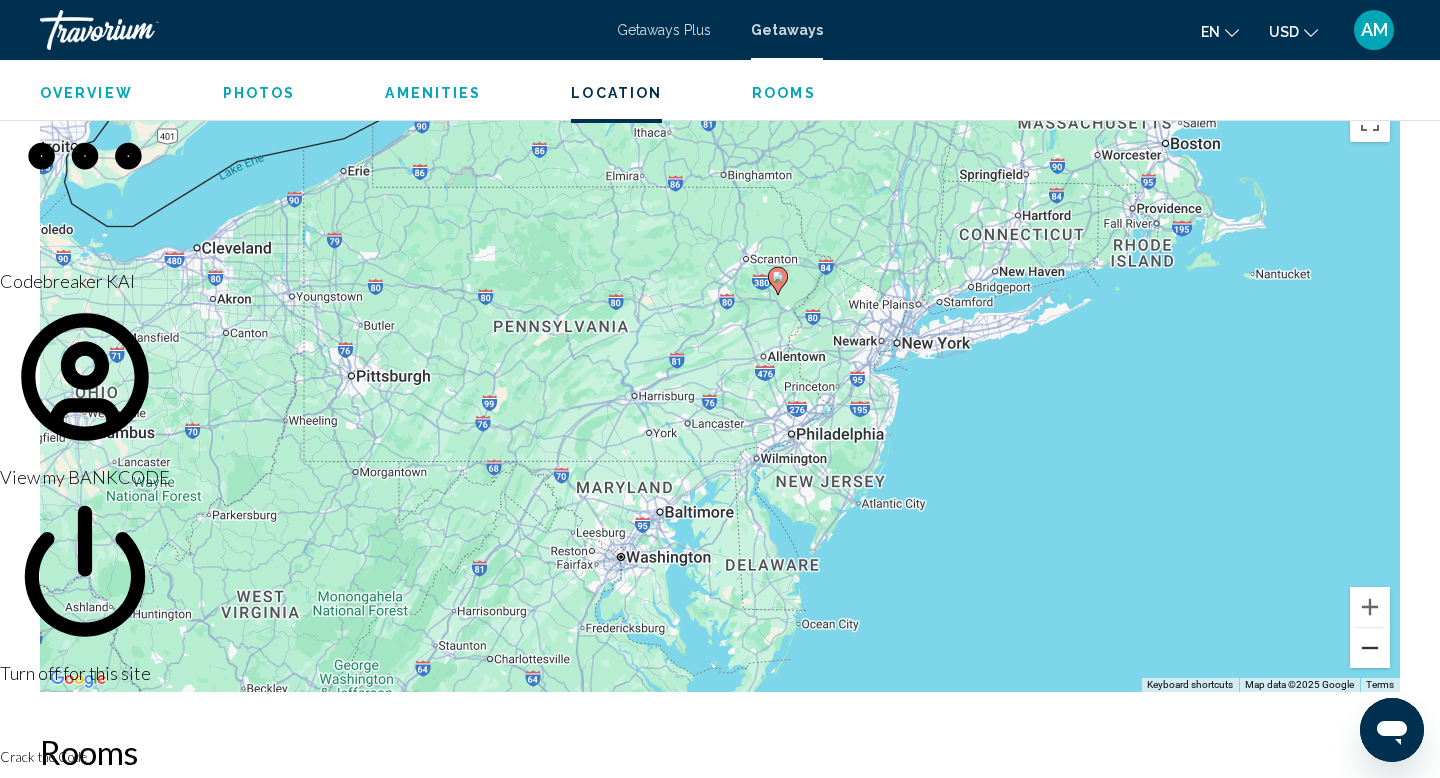 click at bounding box center [1370, 648] 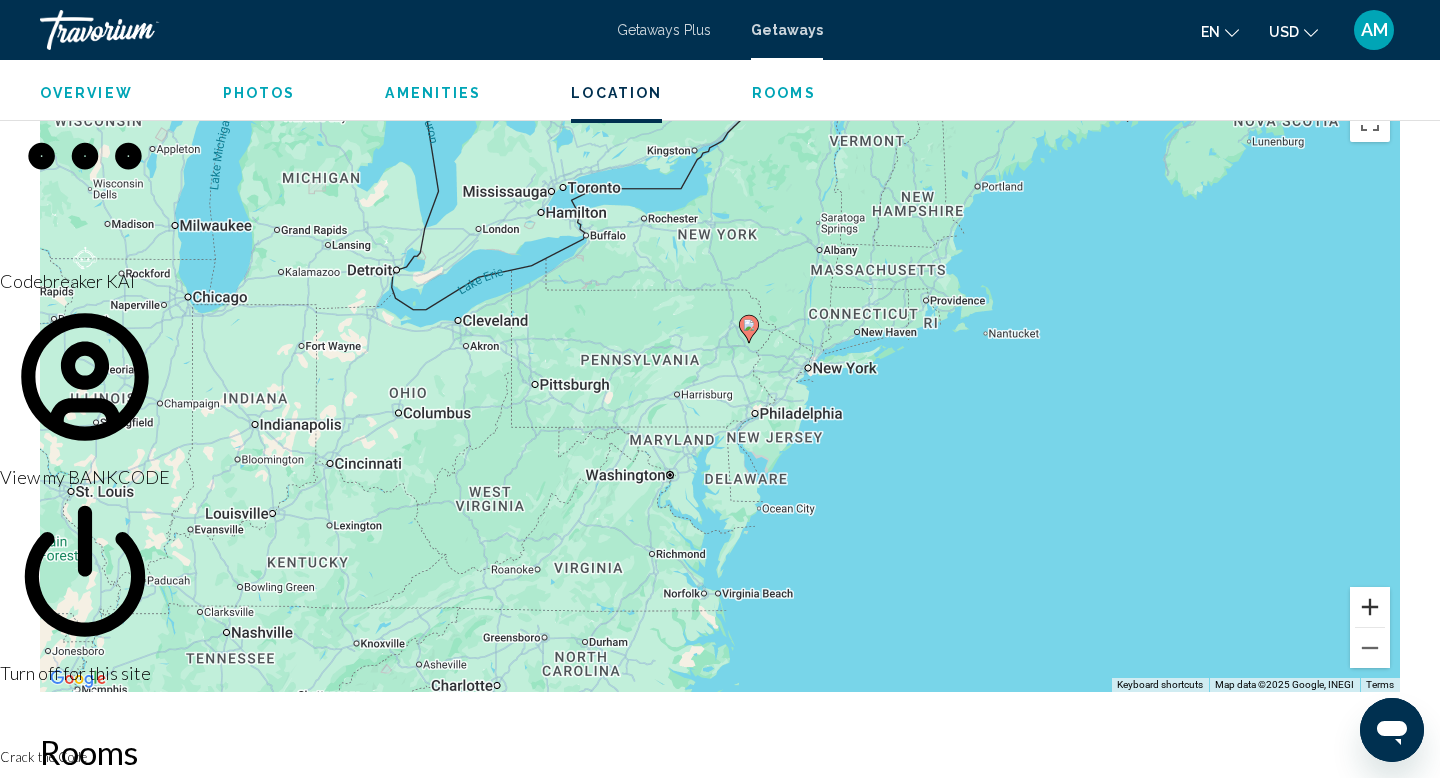 click at bounding box center (1370, 607) 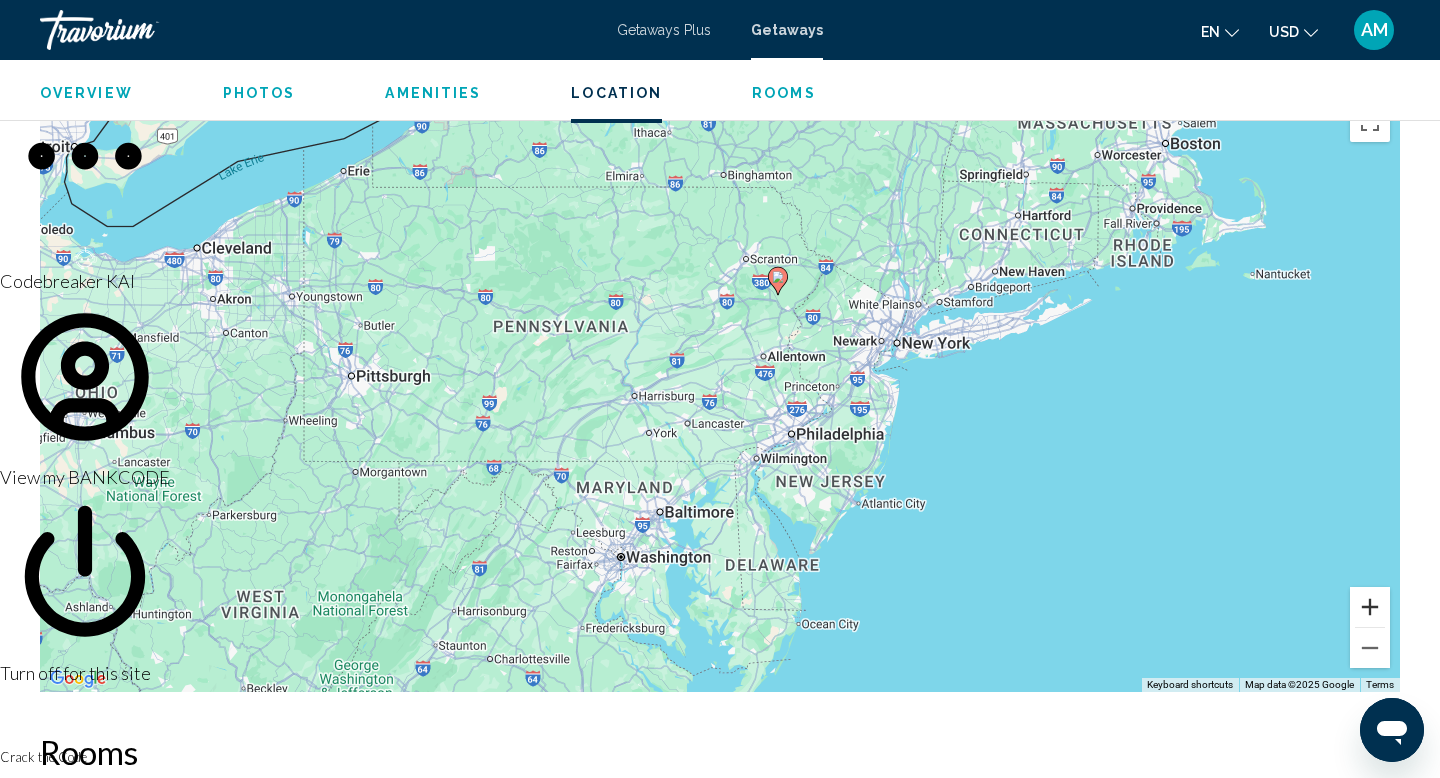 click at bounding box center (1370, 607) 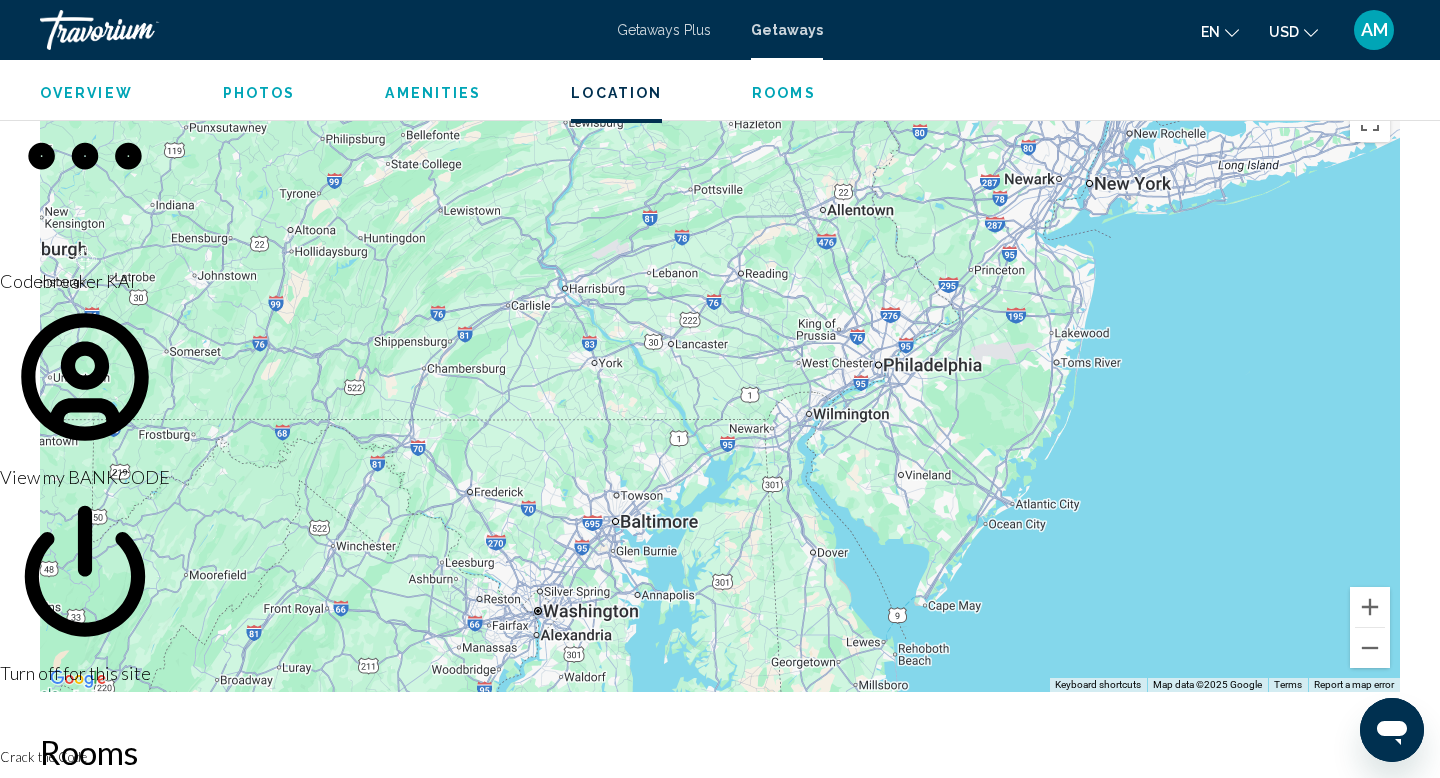 drag, startPoint x: 1084, startPoint y: 550, endPoint x: 1101, endPoint y: 435, distance: 116.24973 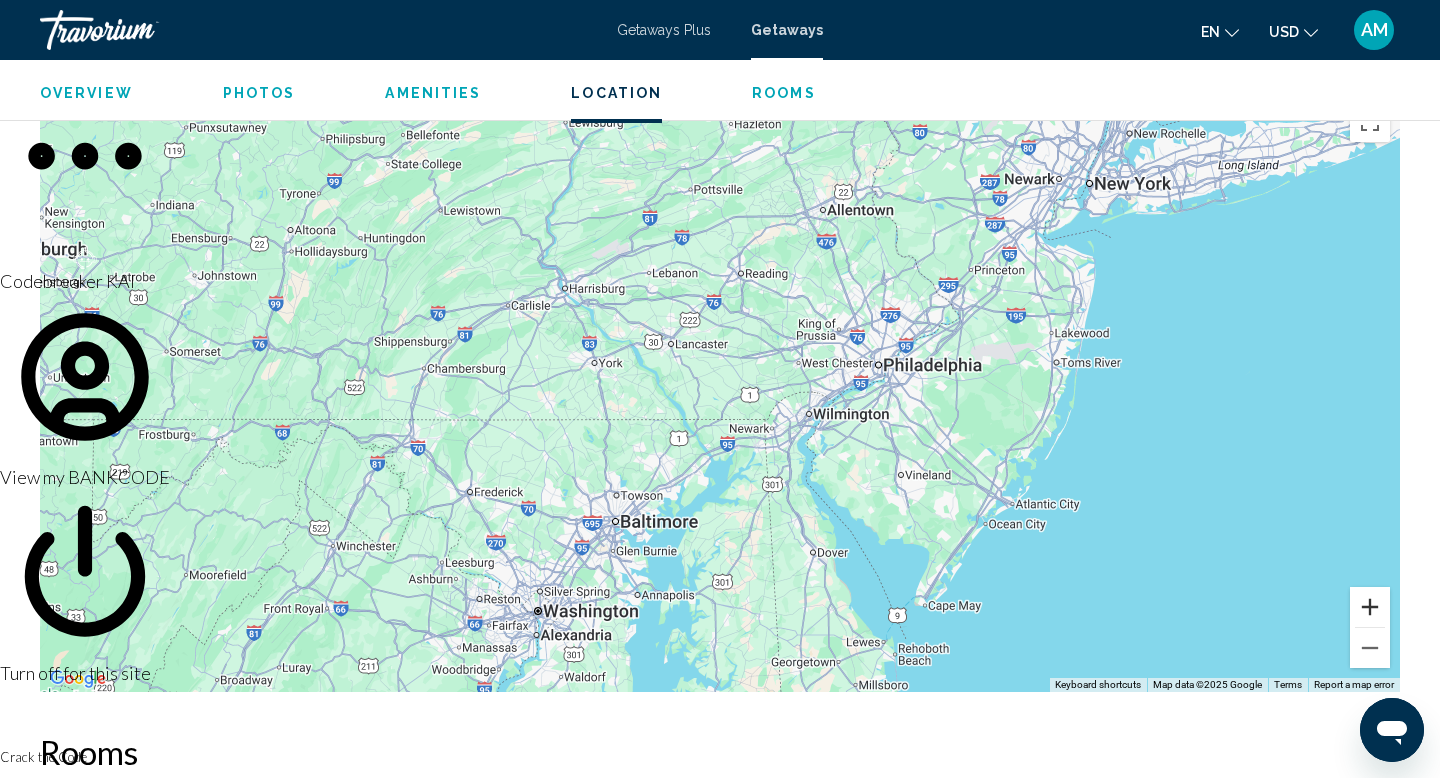 click at bounding box center (1370, 607) 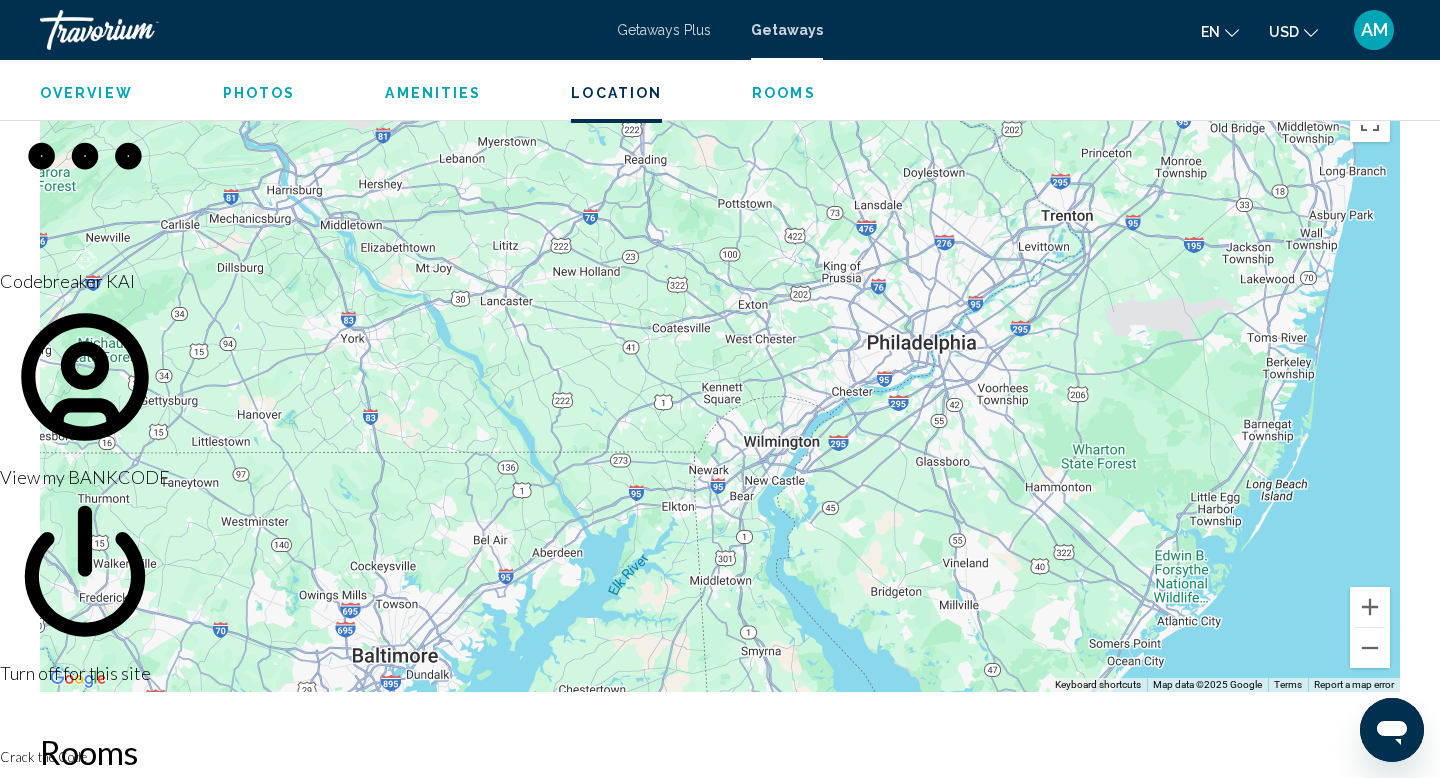 drag, startPoint x: 937, startPoint y: 409, endPoint x: 815, endPoint y: 414, distance: 122.10242 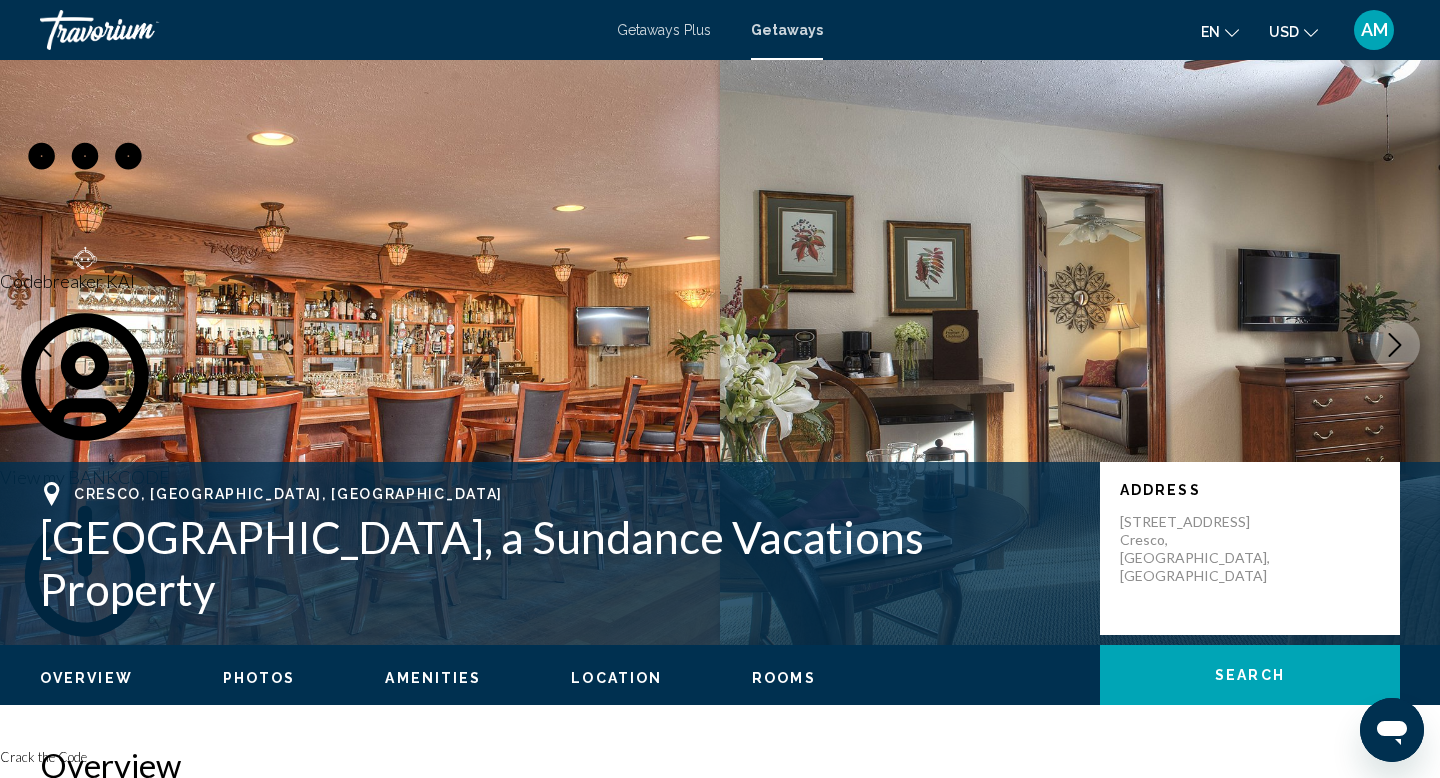 scroll, scrollTop: 0, scrollLeft: 0, axis: both 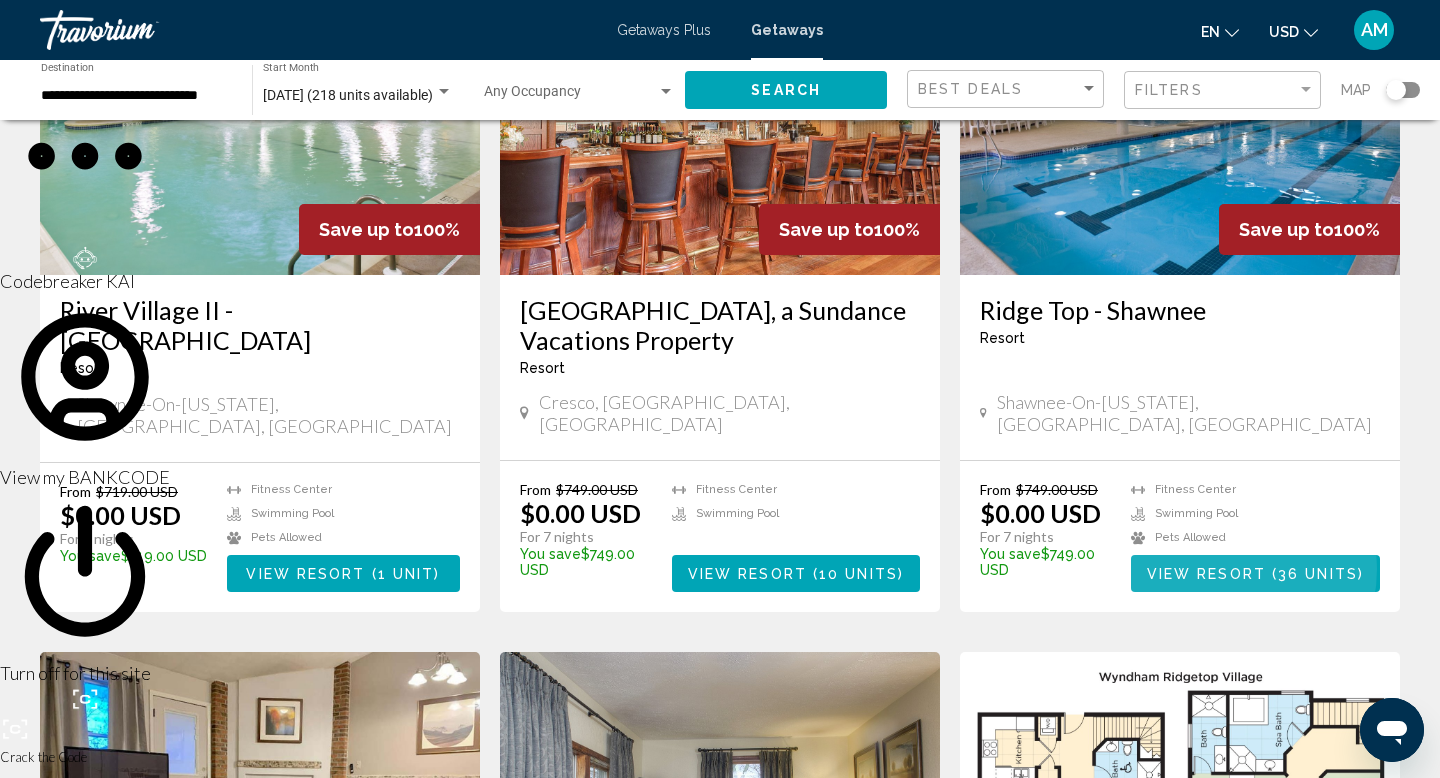 click on "View Resort" at bounding box center (1206, 574) 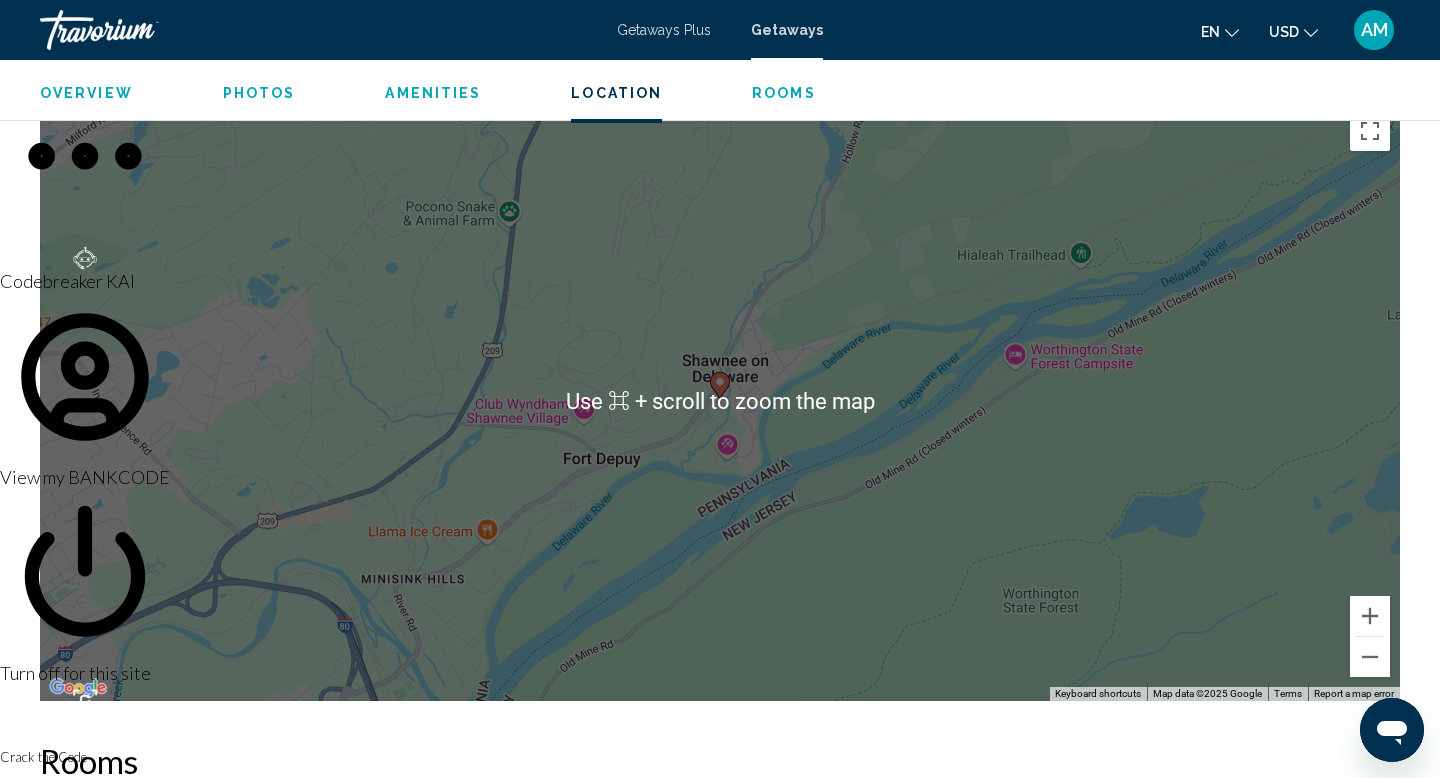 scroll, scrollTop: 2827, scrollLeft: 0, axis: vertical 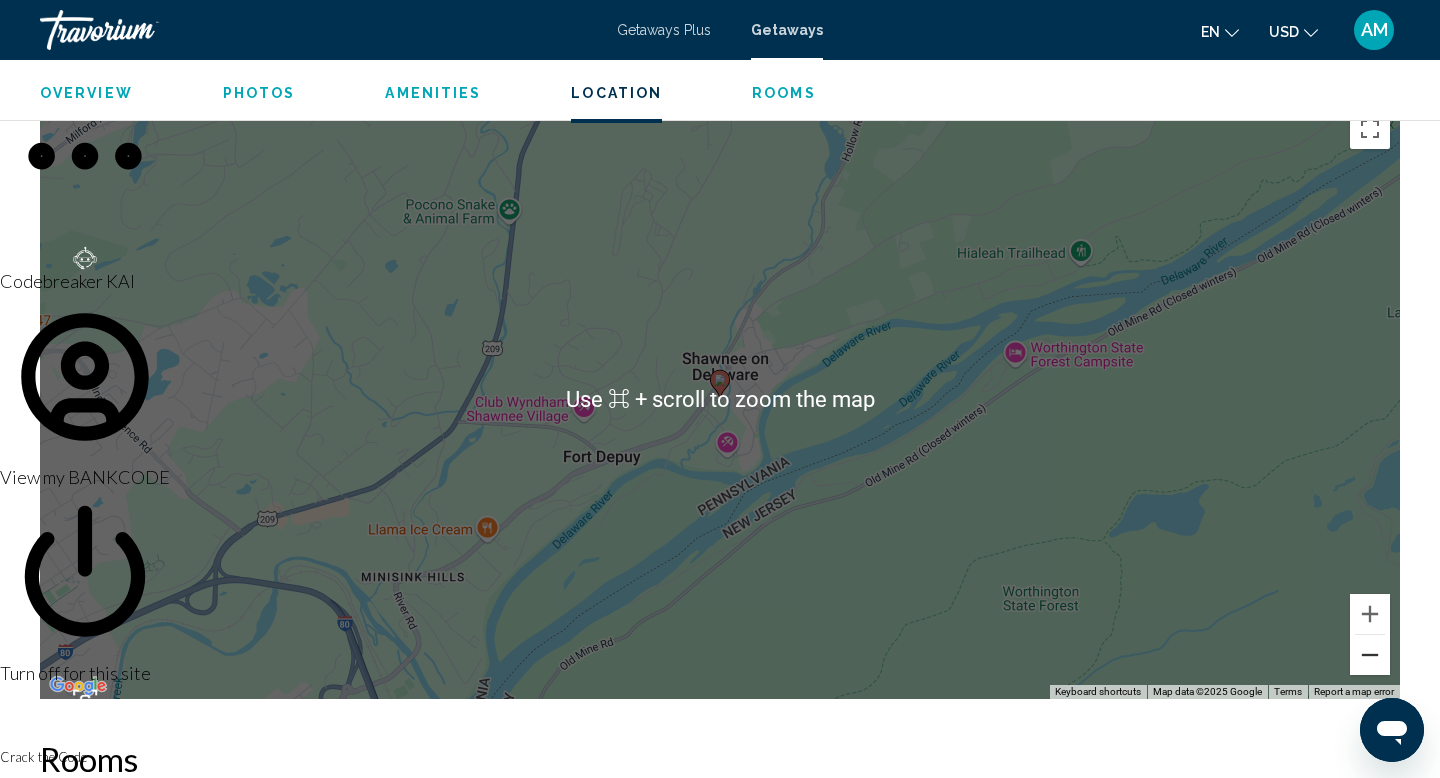 click at bounding box center (1370, 655) 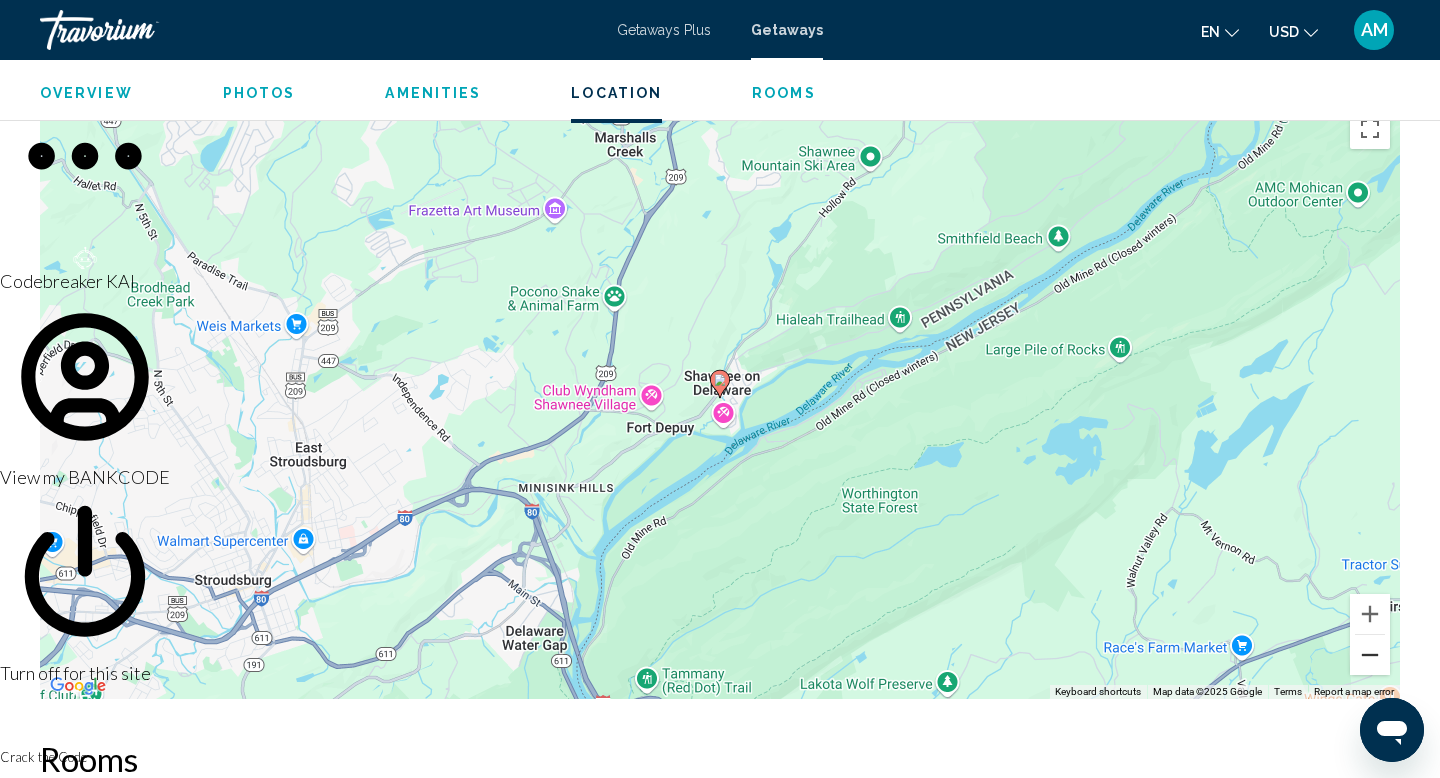 click at bounding box center [1370, 655] 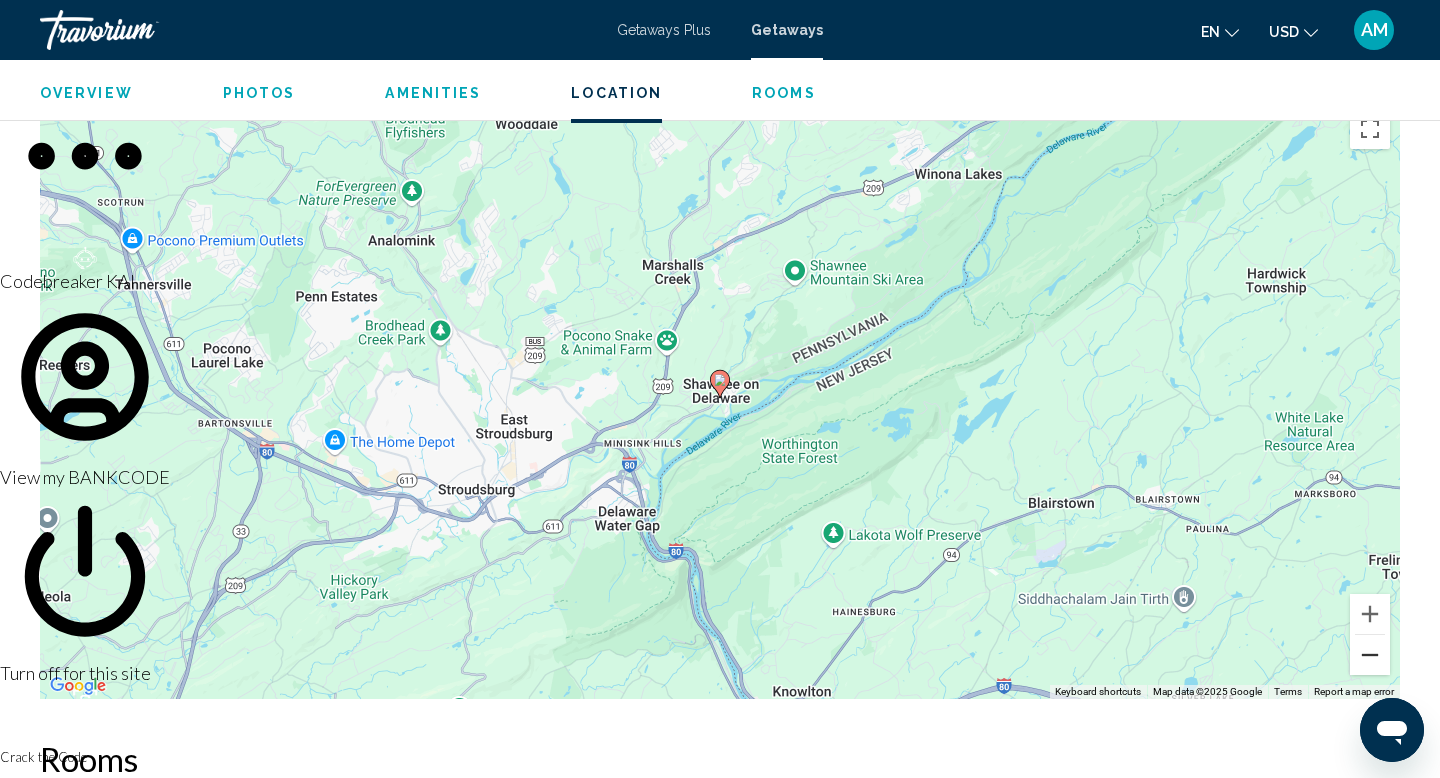 click at bounding box center (1370, 655) 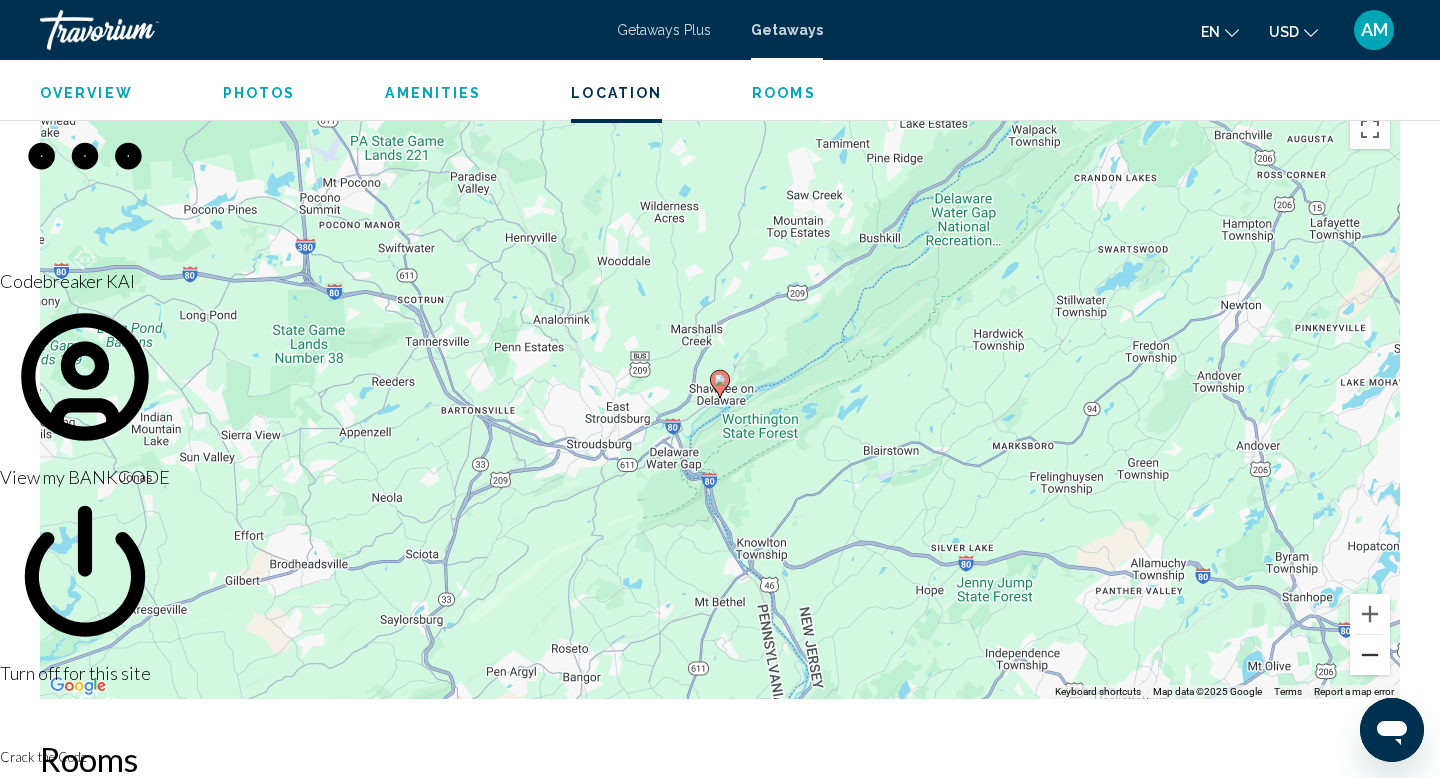 click at bounding box center [1370, 655] 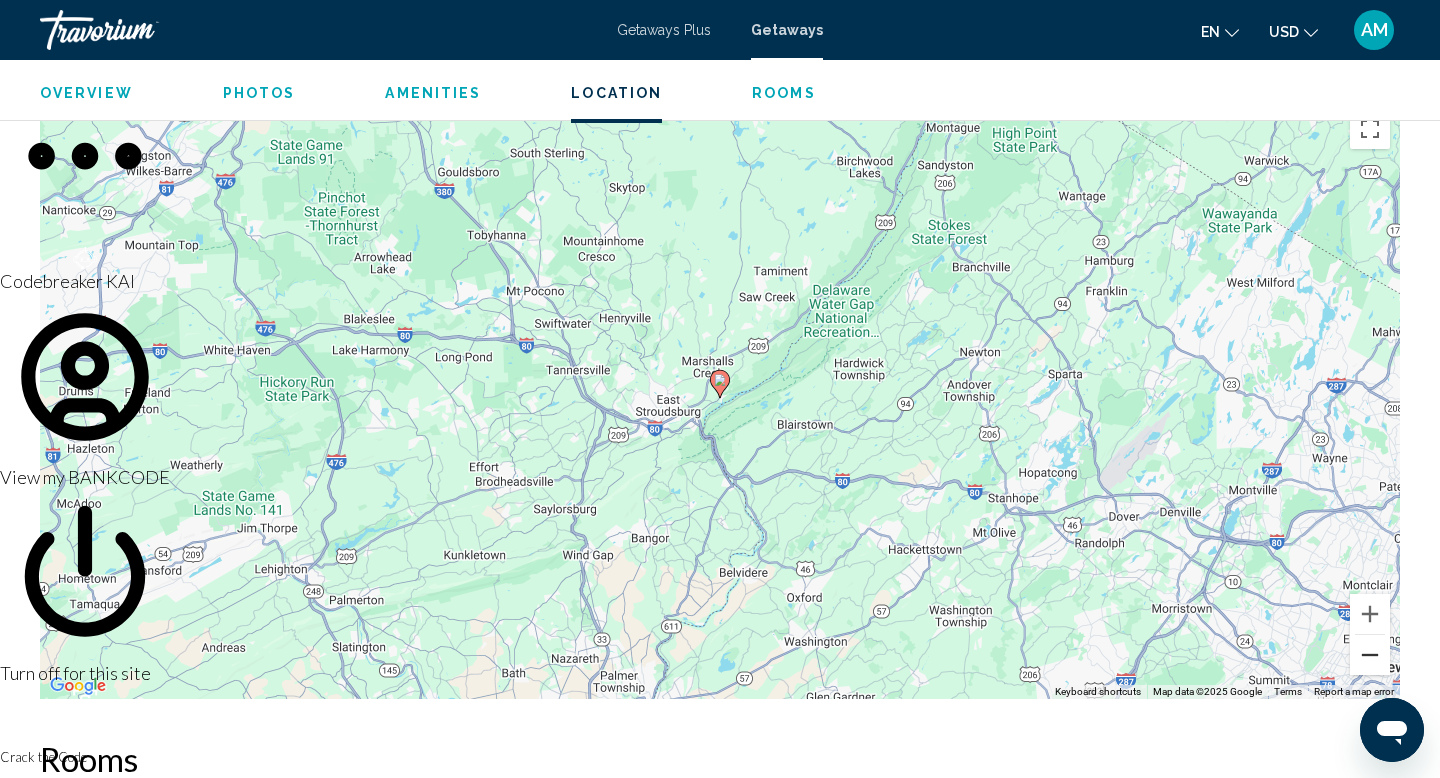 click at bounding box center (1370, 655) 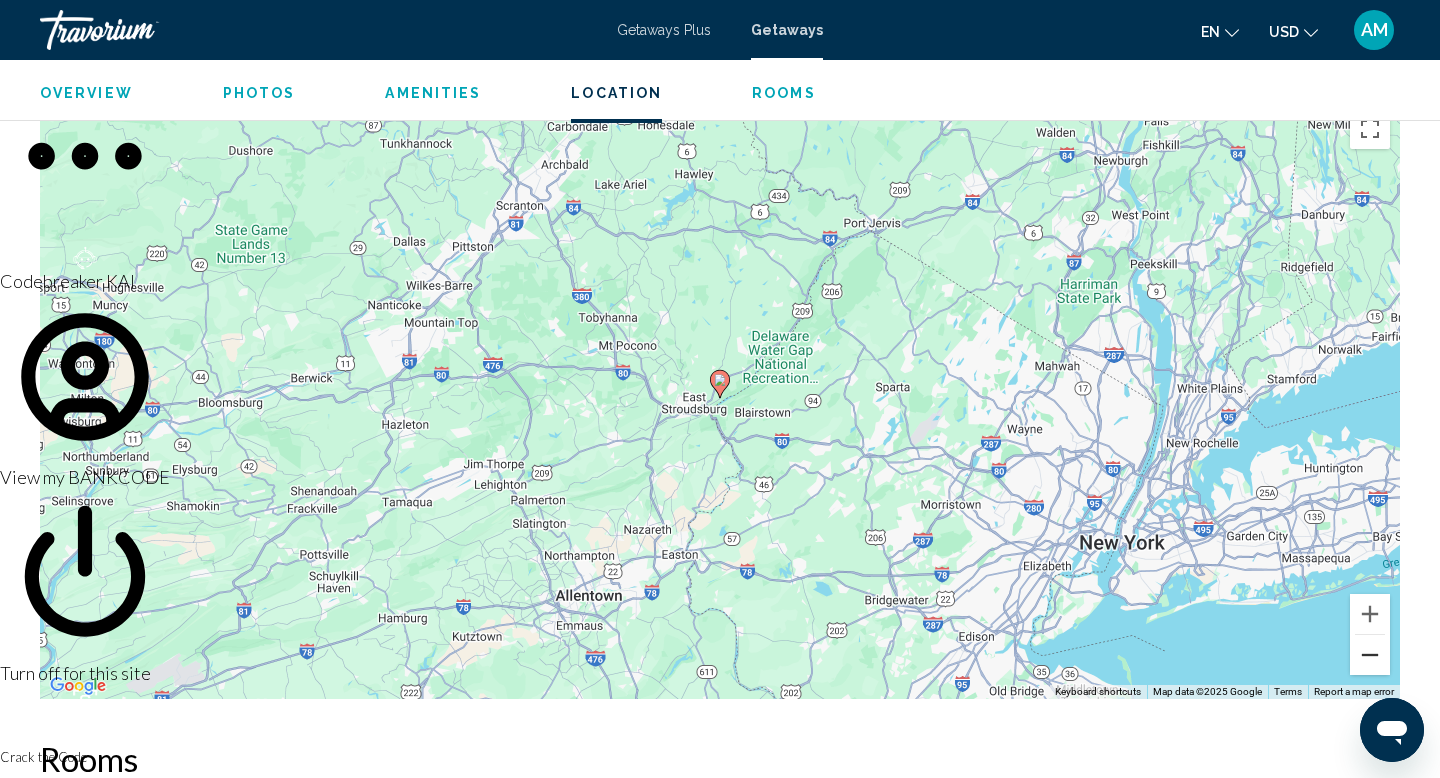 click at bounding box center (1370, 655) 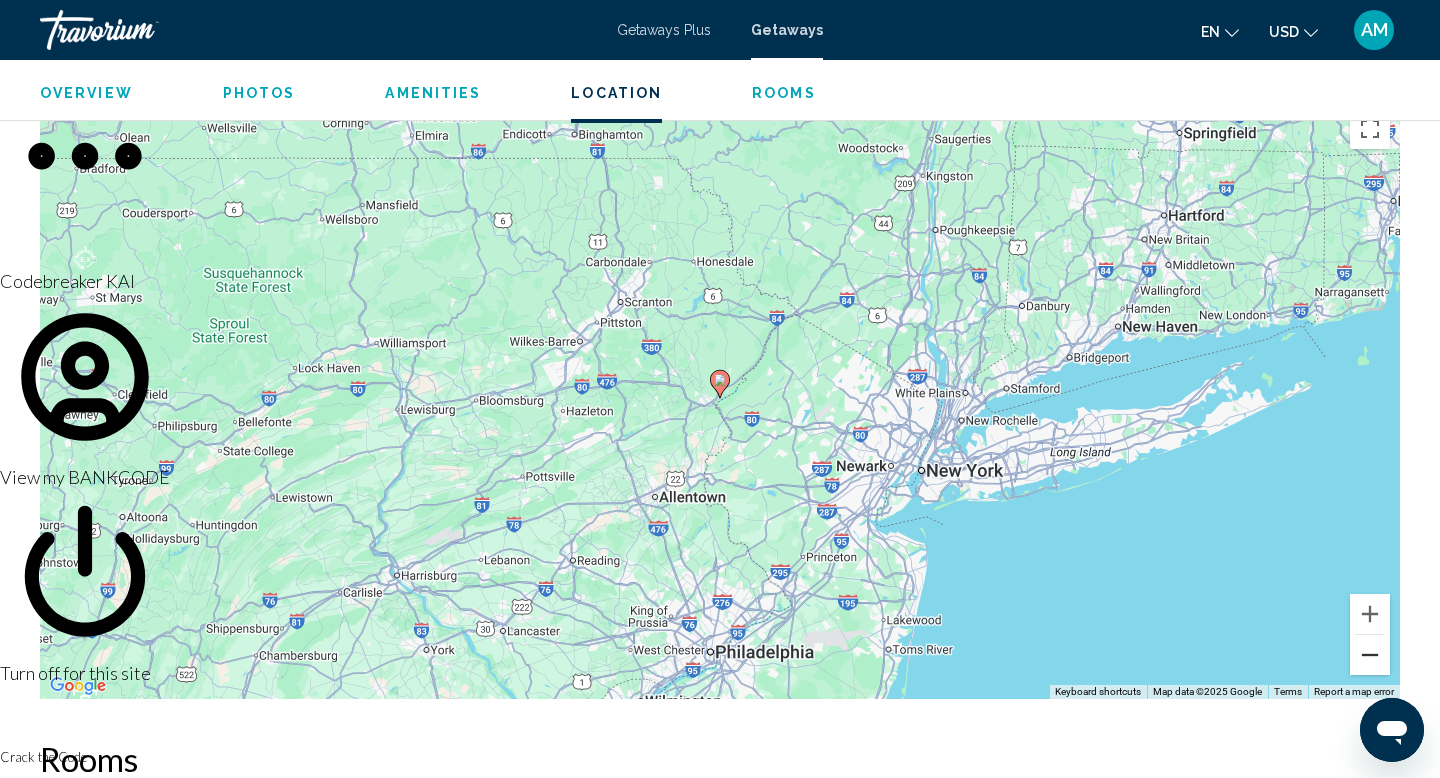 click at bounding box center [1370, 655] 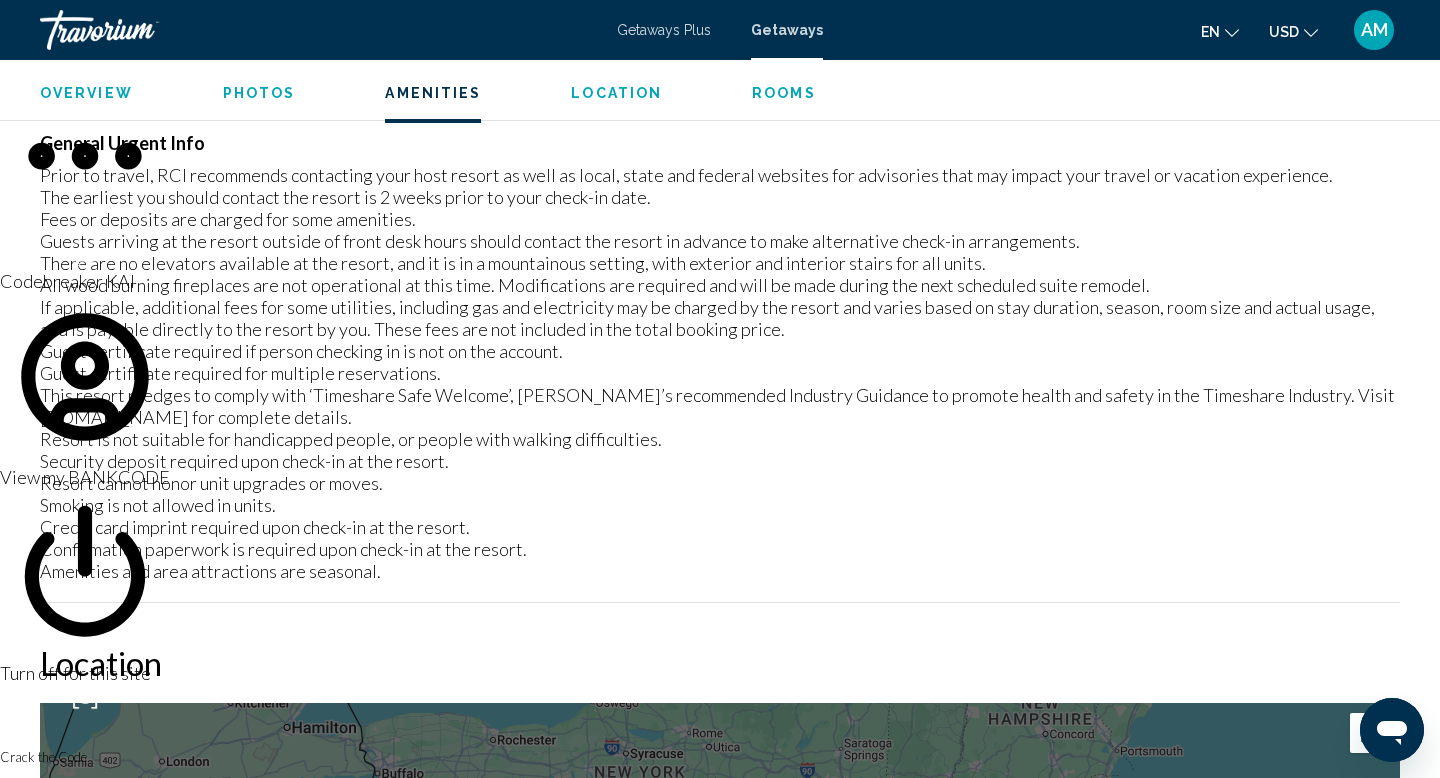 scroll, scrollTop: 1972, scrollLeft: 0, axis: vertical 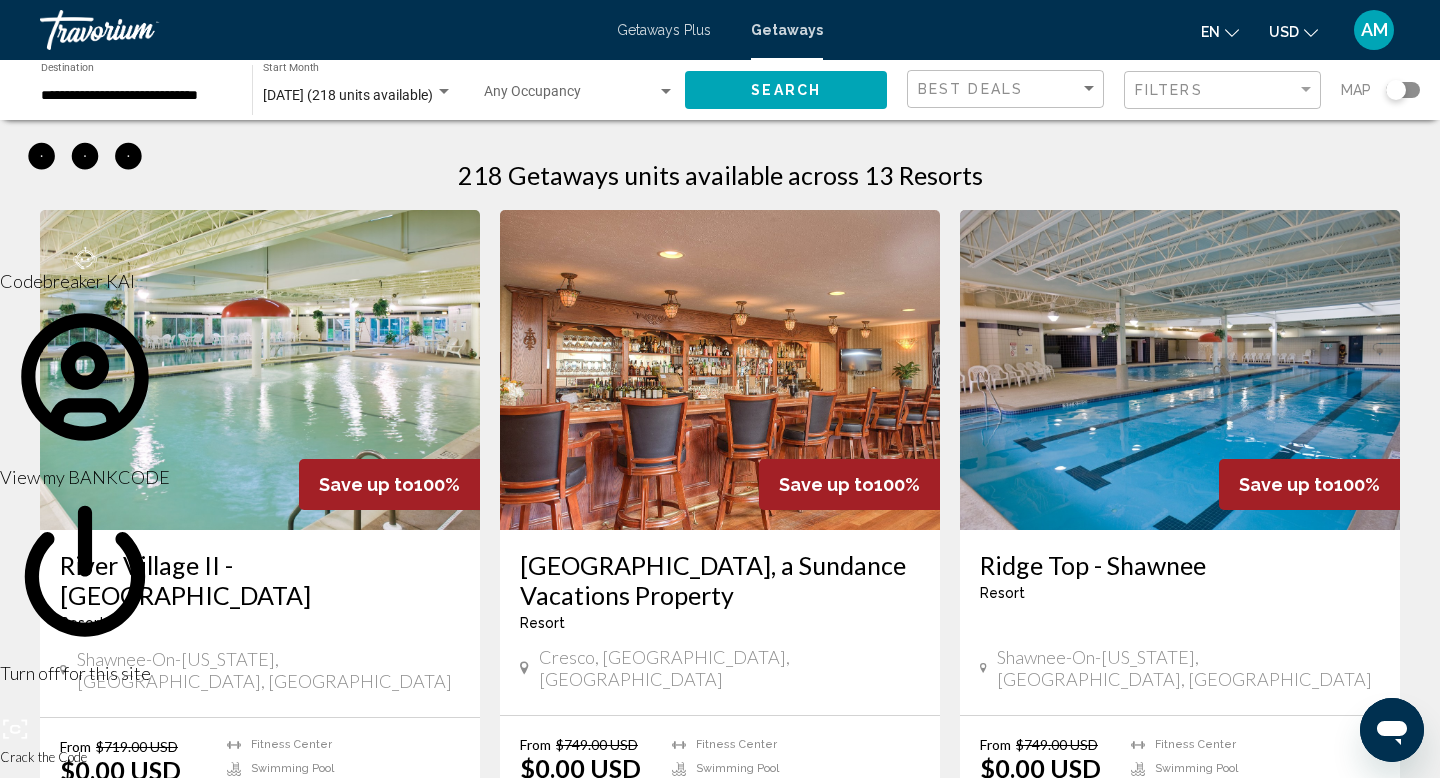click on "**********" 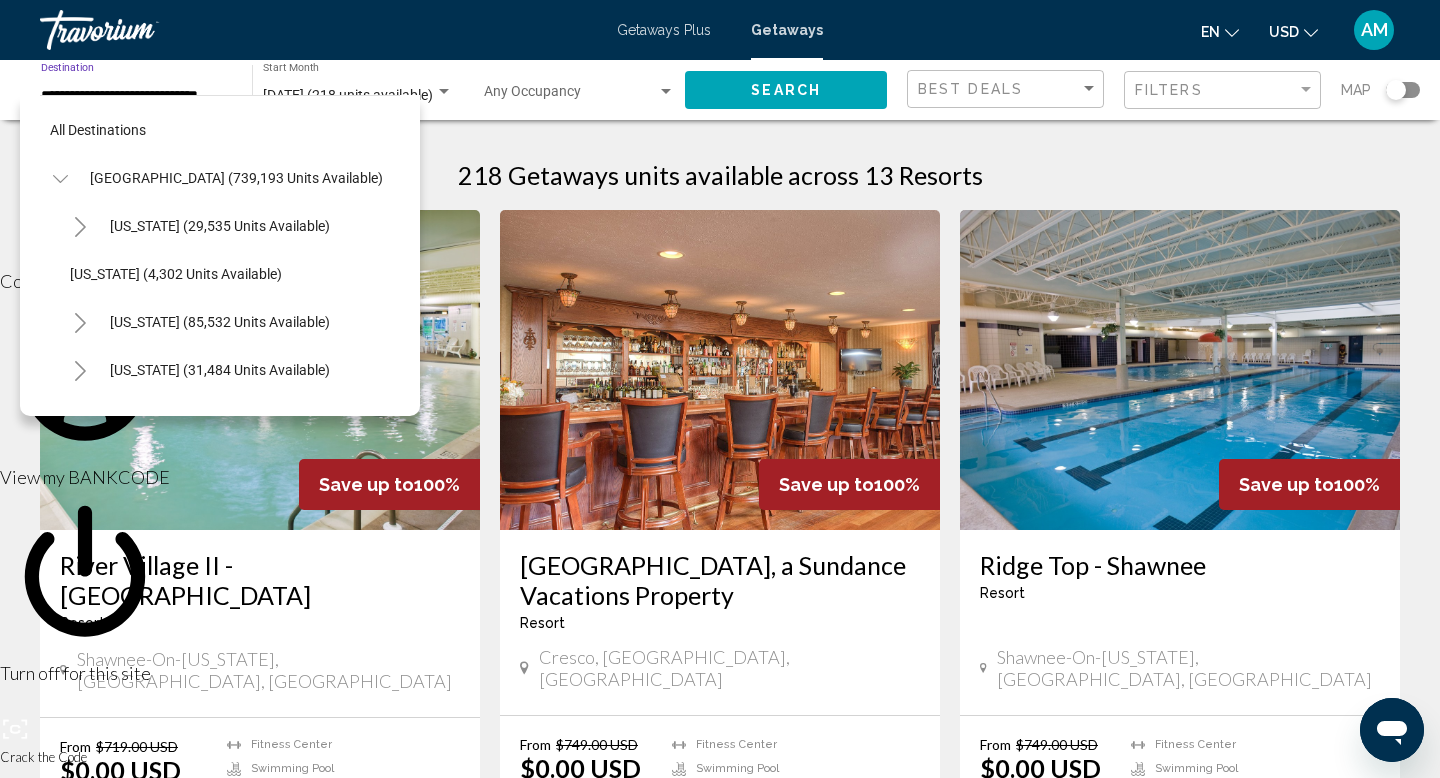 scroll, scrollTop: 0, scrollLeft: 4, axis: horizontal 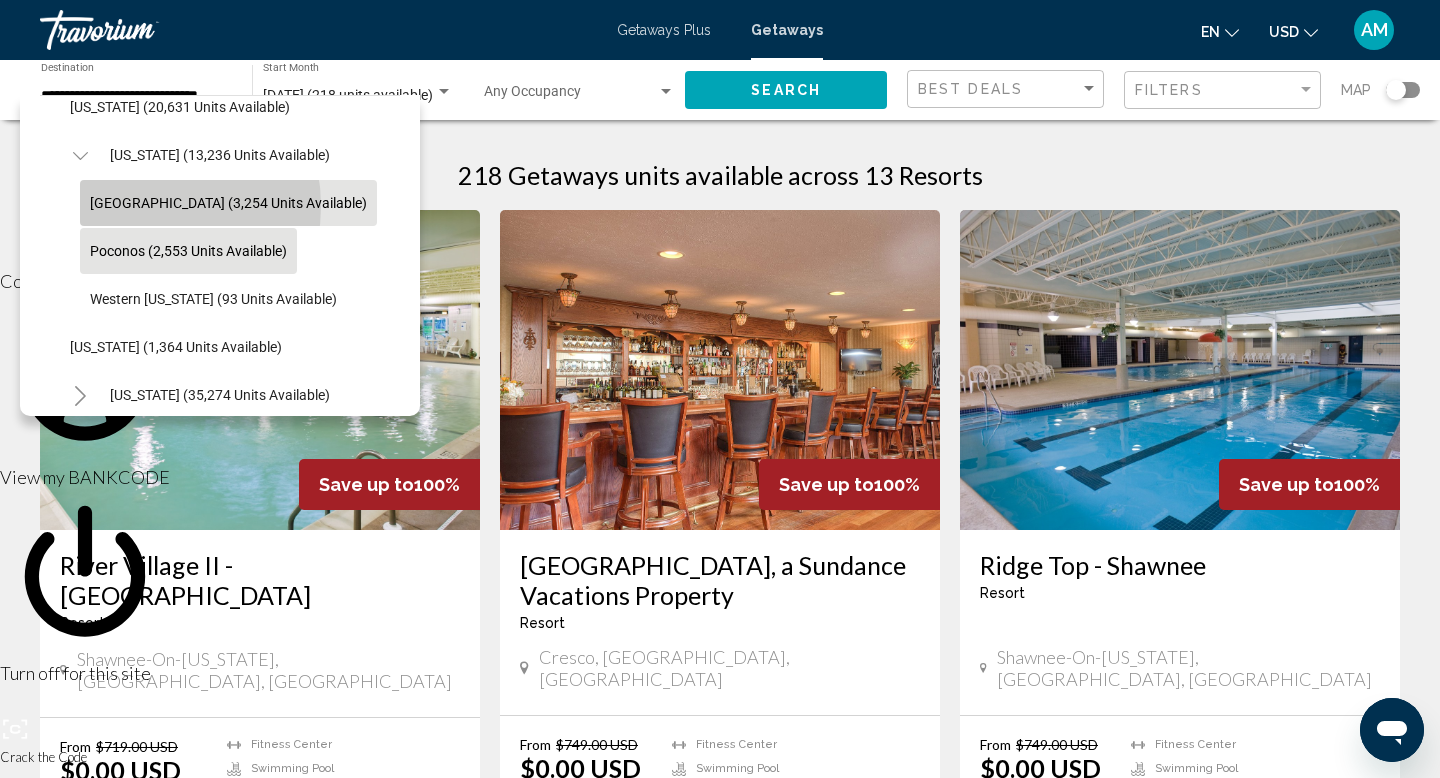 click on "[GEOGRAPHIC_DATA] (3,254 units available)" 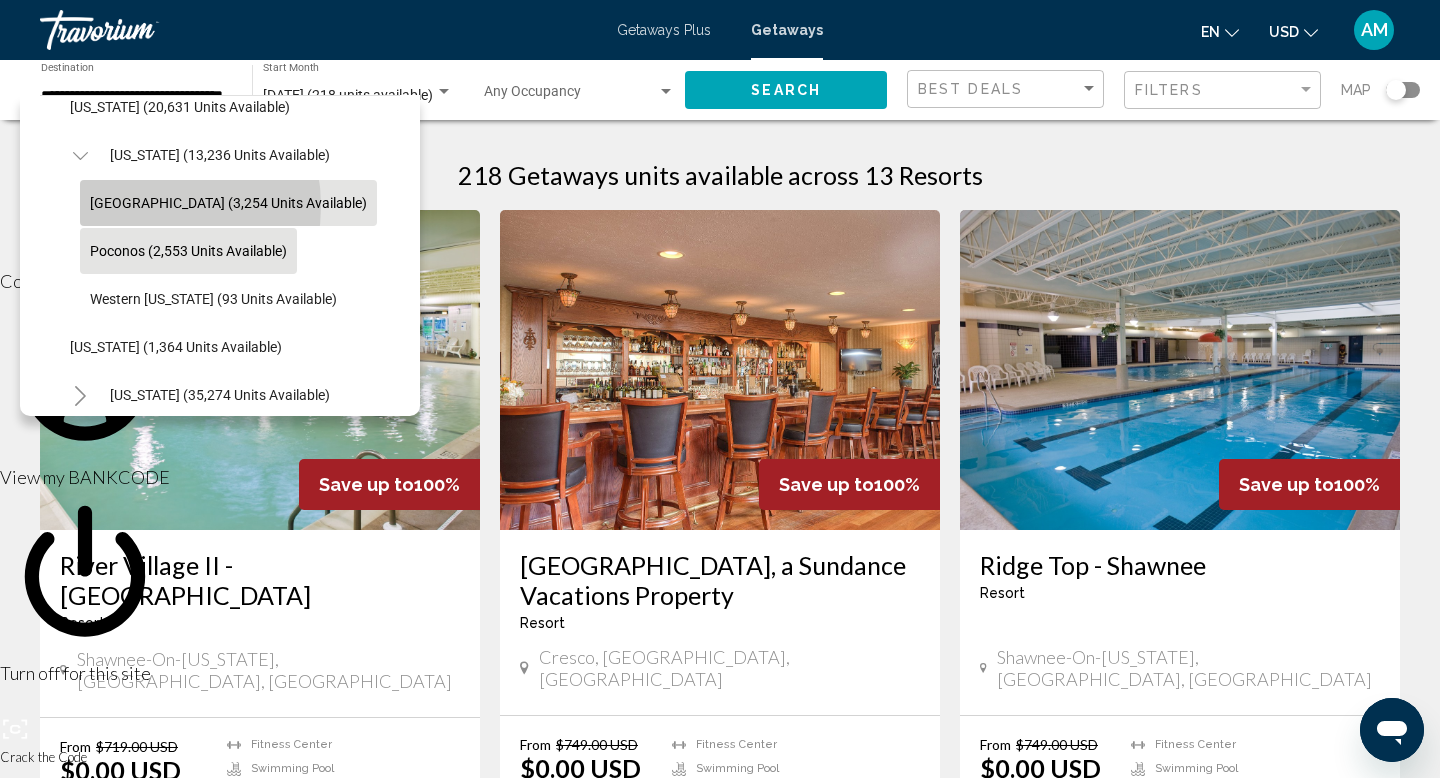 scroll, scrollTop: 0, scrollLeft: 4, axis: horizontal 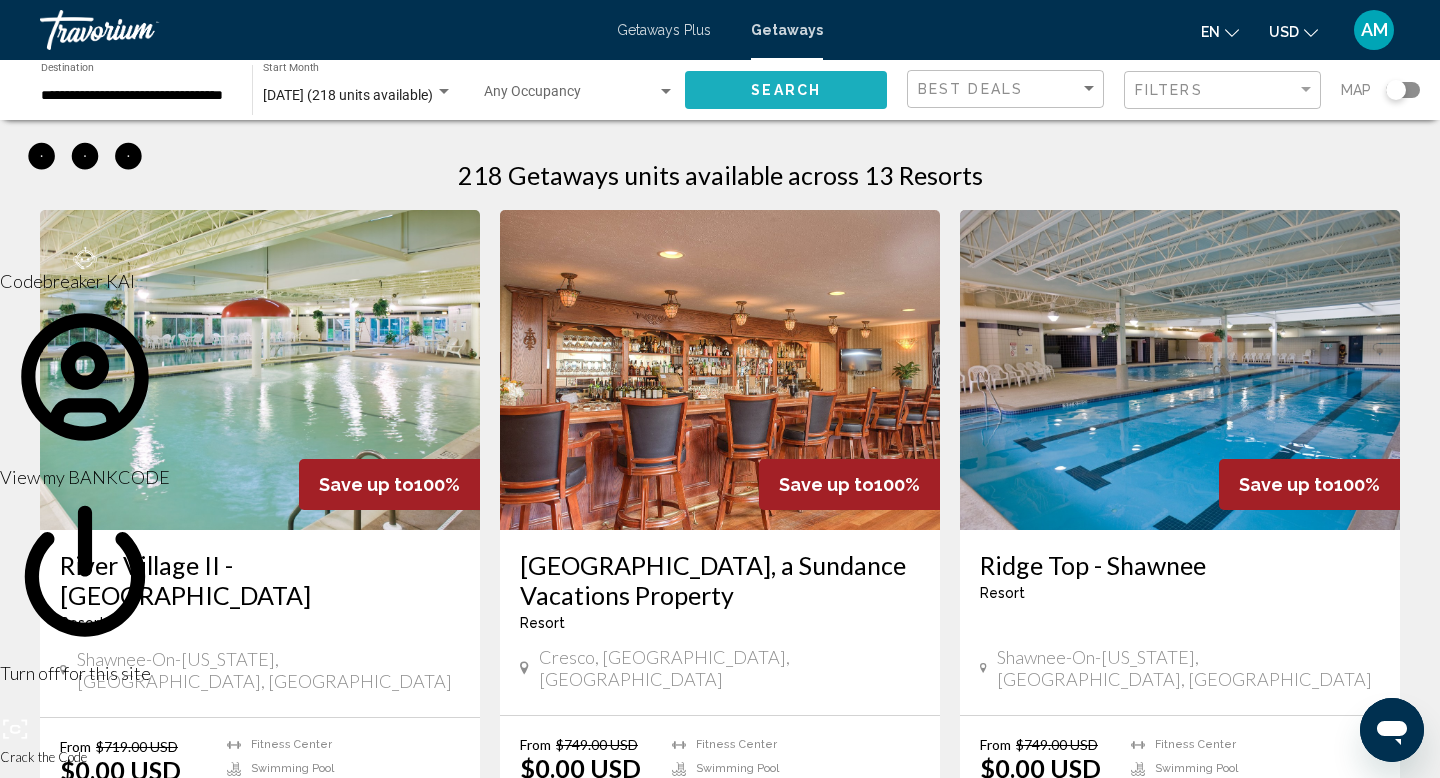 click on "Search" 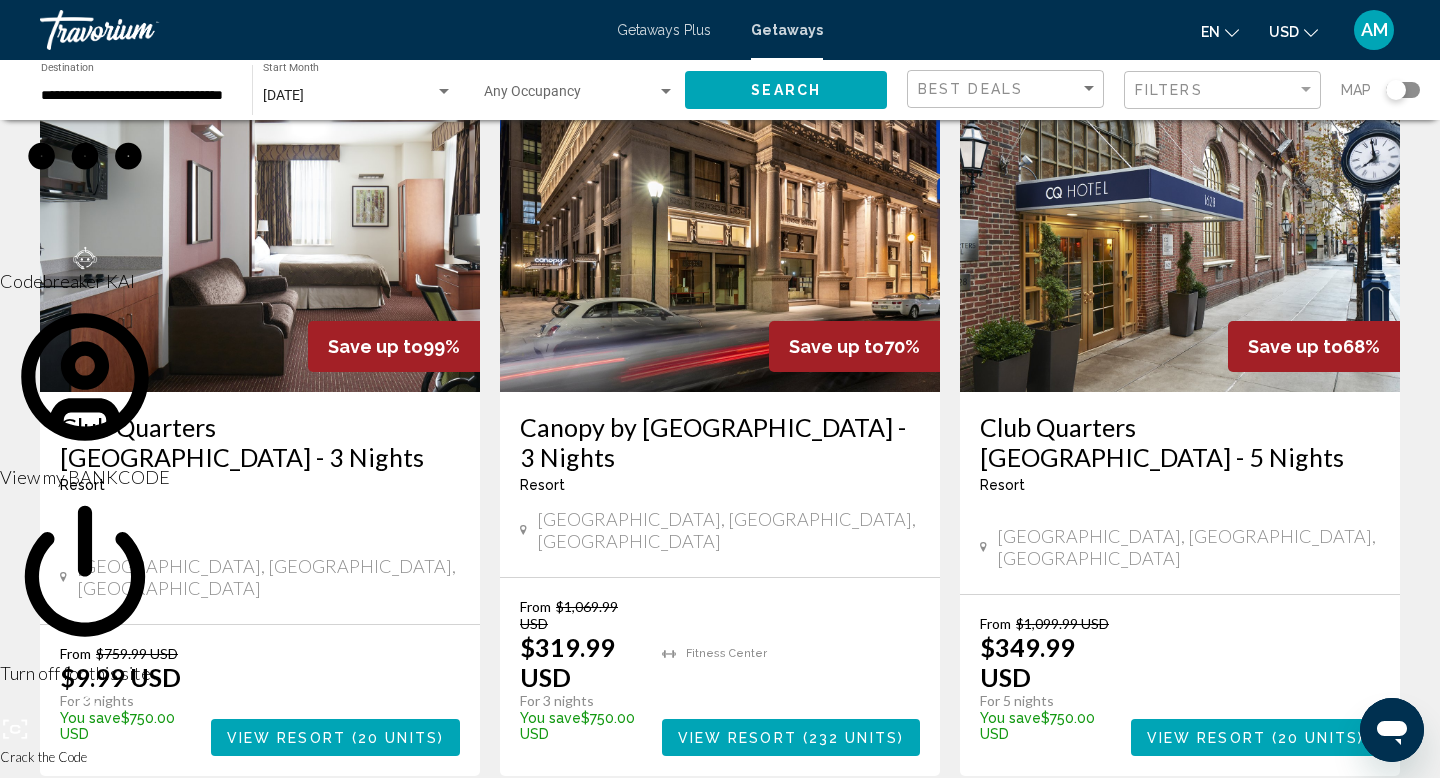 scroll, scrollTop: 0, scrollLeft: 0, axis: both 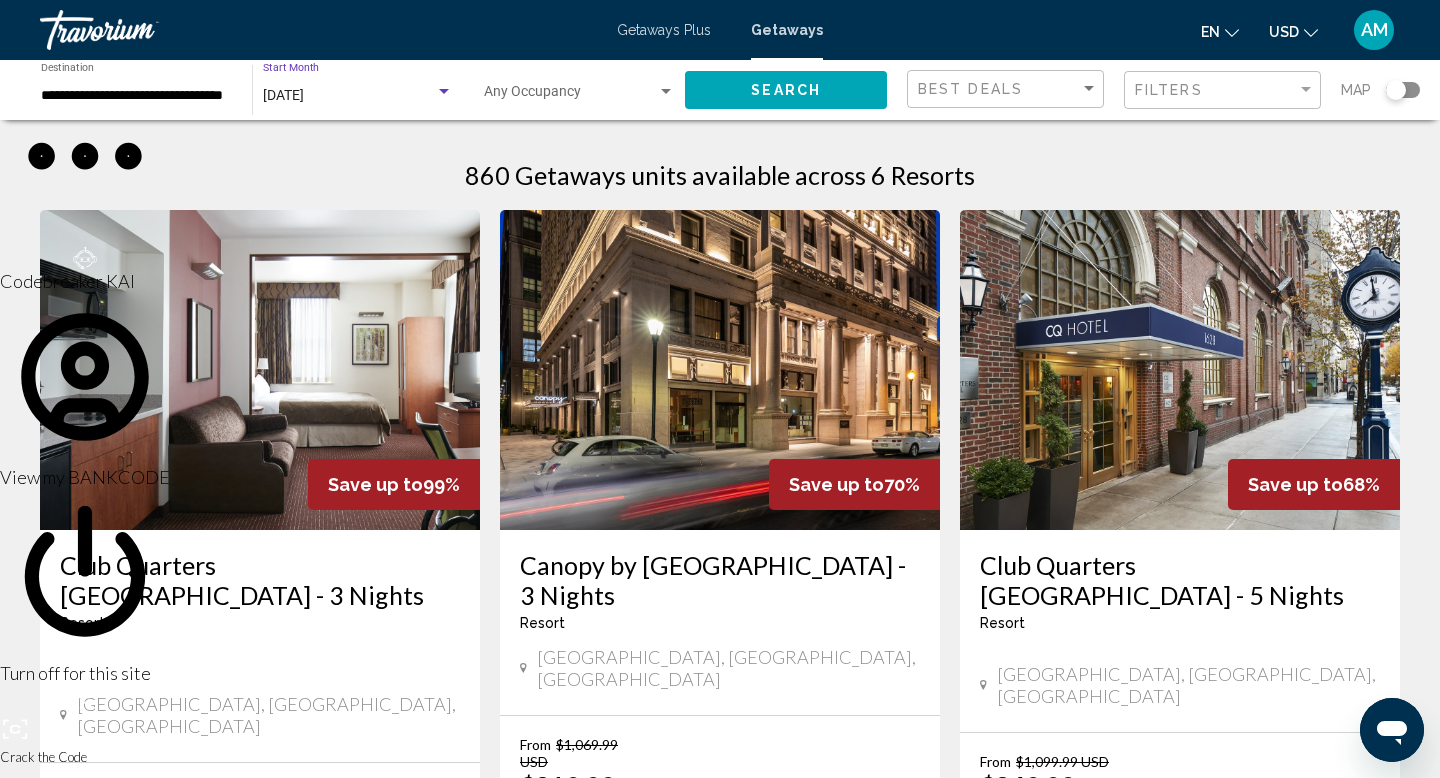 click on "[DATE]" at bounding box center [349, 96] 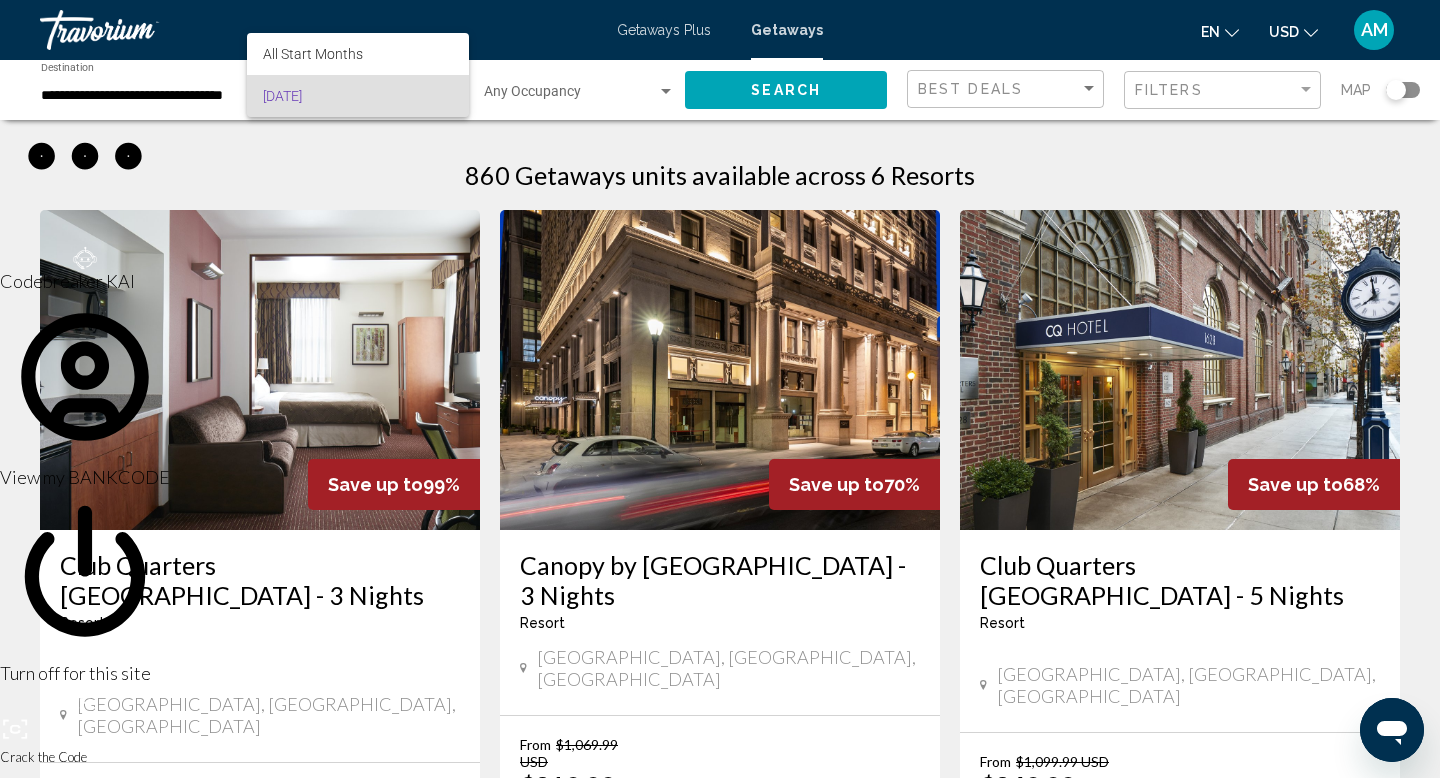 click at bounding box center [720, 389] 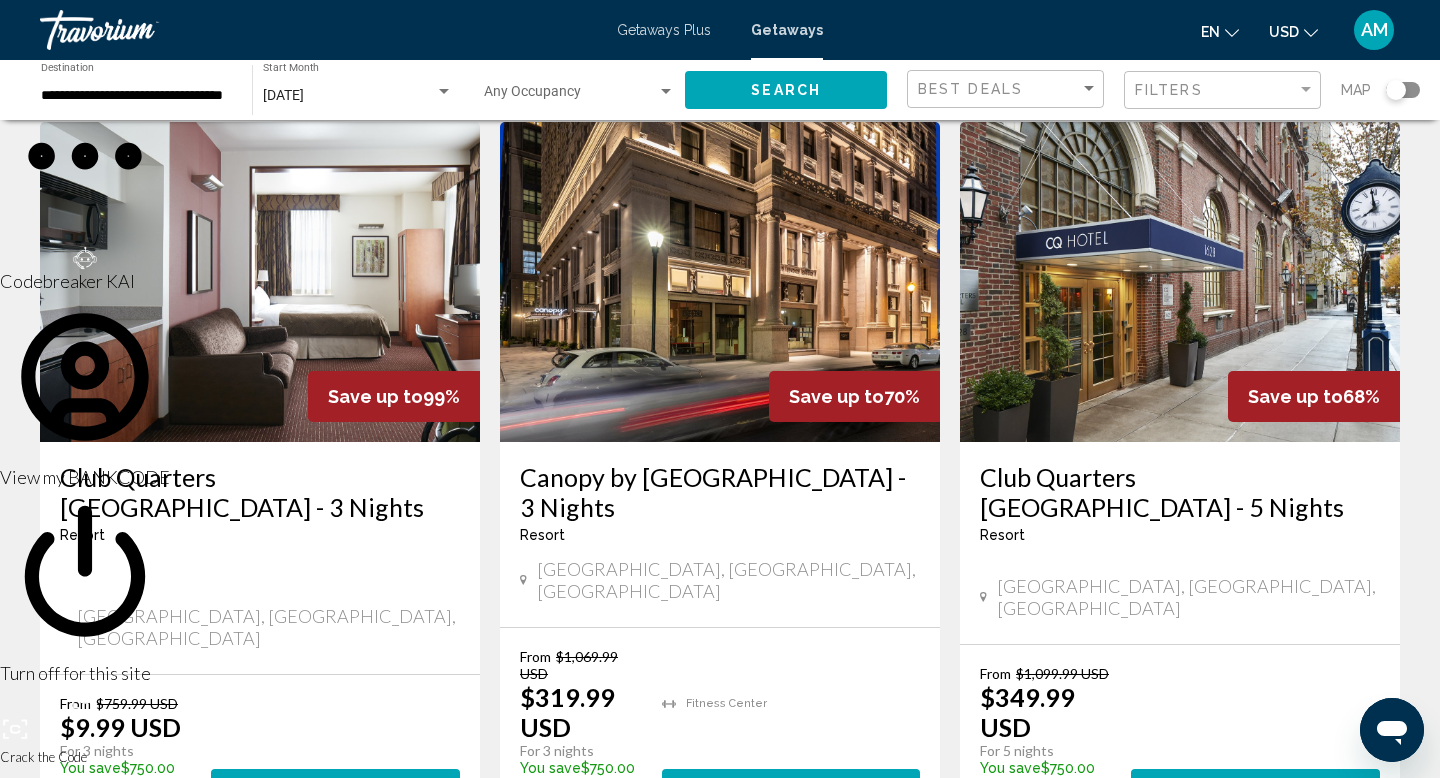 scroll, scrollTop: 0, scrollLeft: 0, axis: both 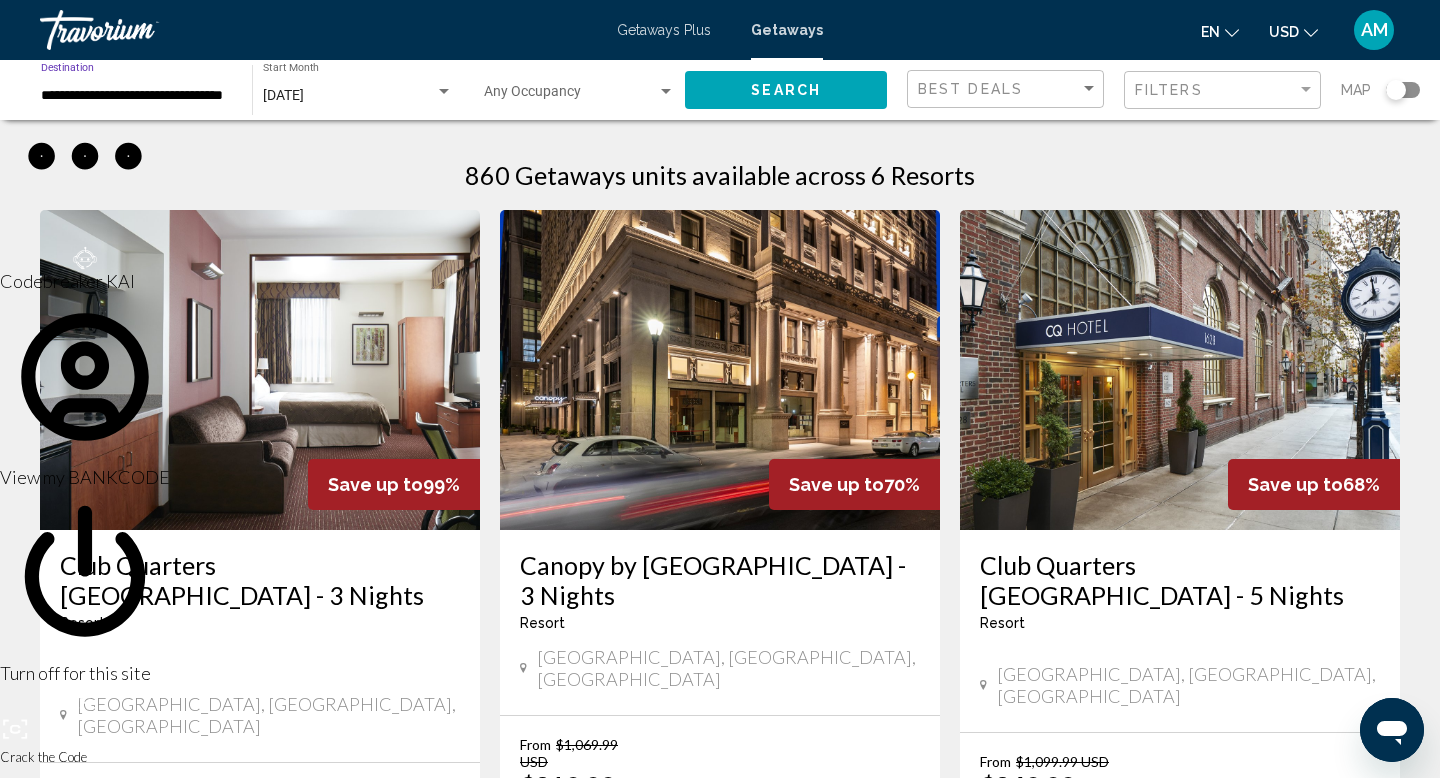 click on "**********" at bounding box center (136, 96) 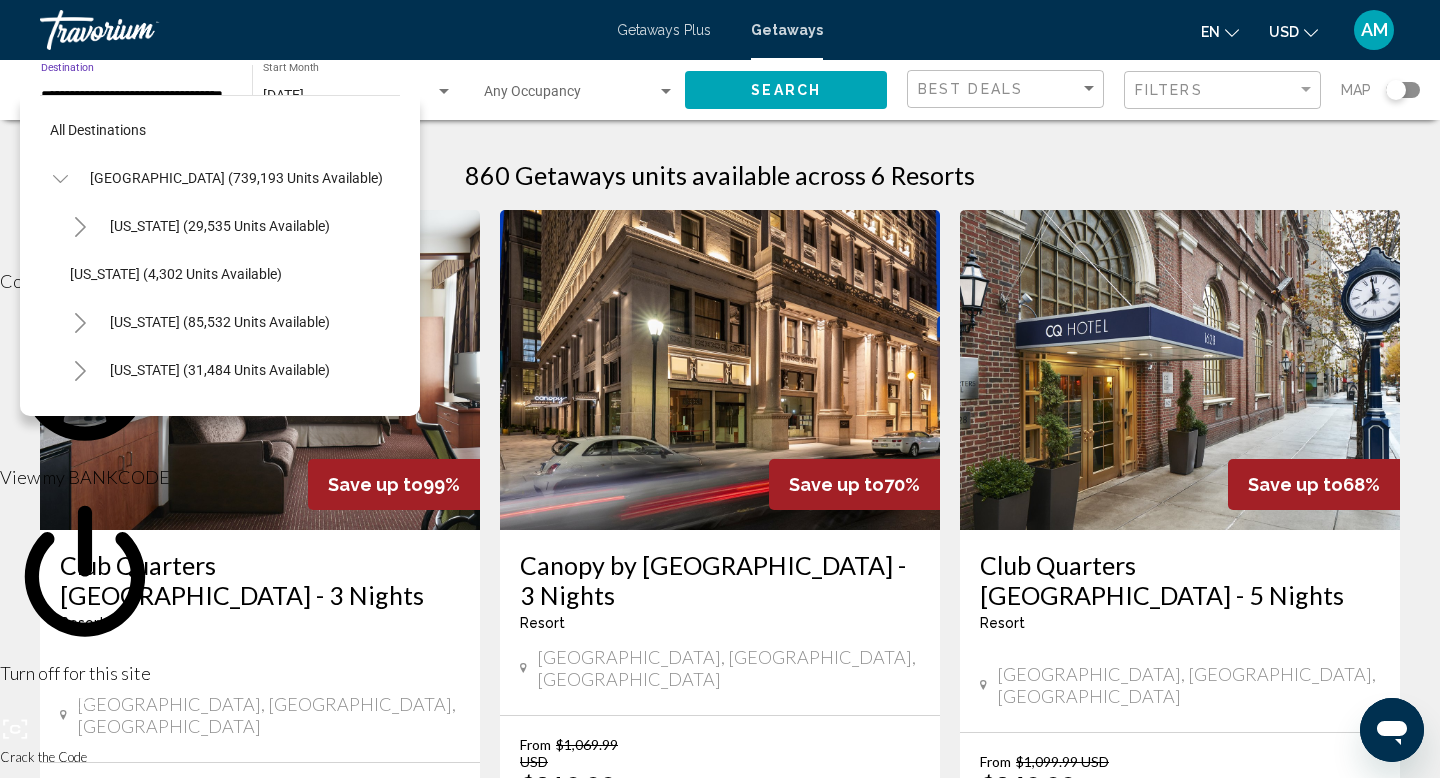 scroll, scrollTop: 1559, scrollLeft: 0, axis: vertical 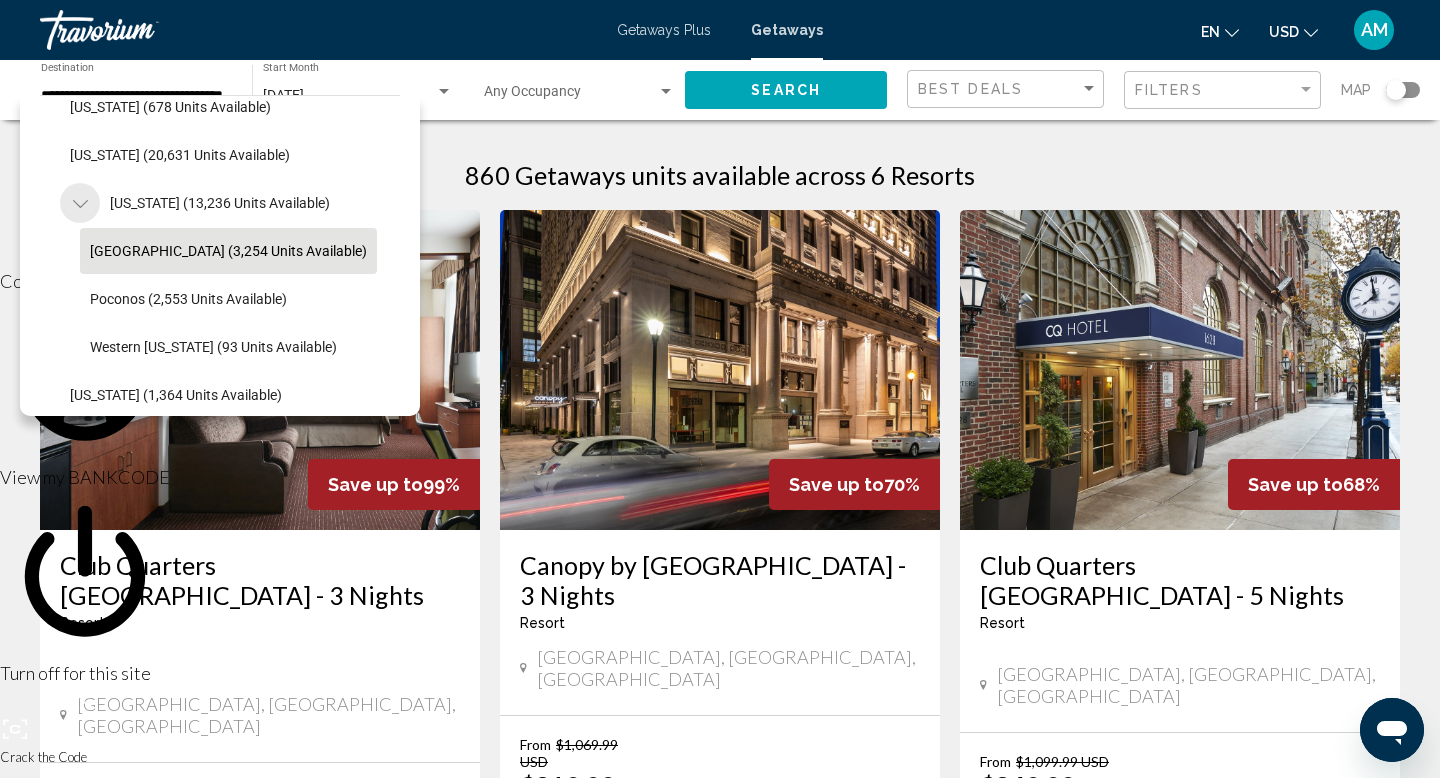 click 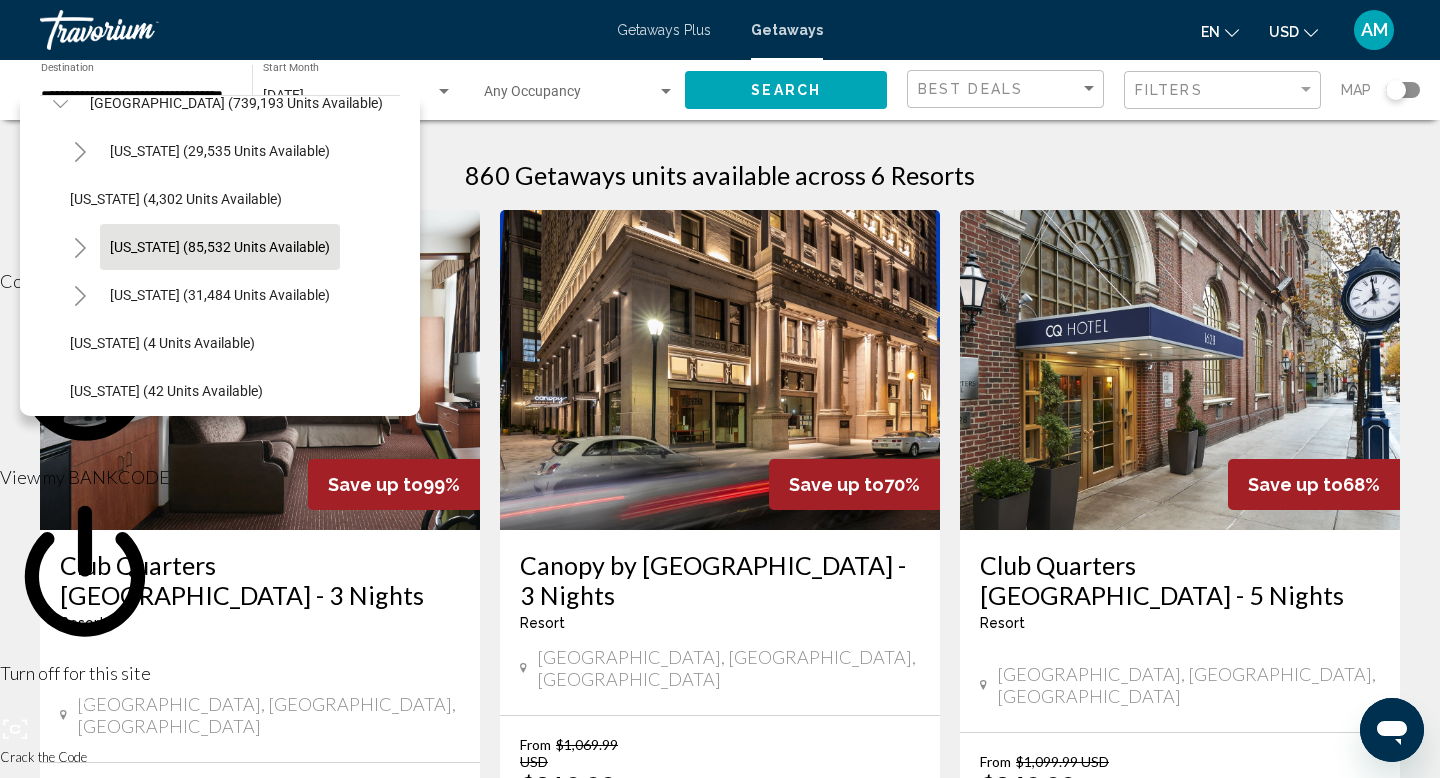 scroll, scrollTop: 99, scrollLeft: 0, axis: vertical 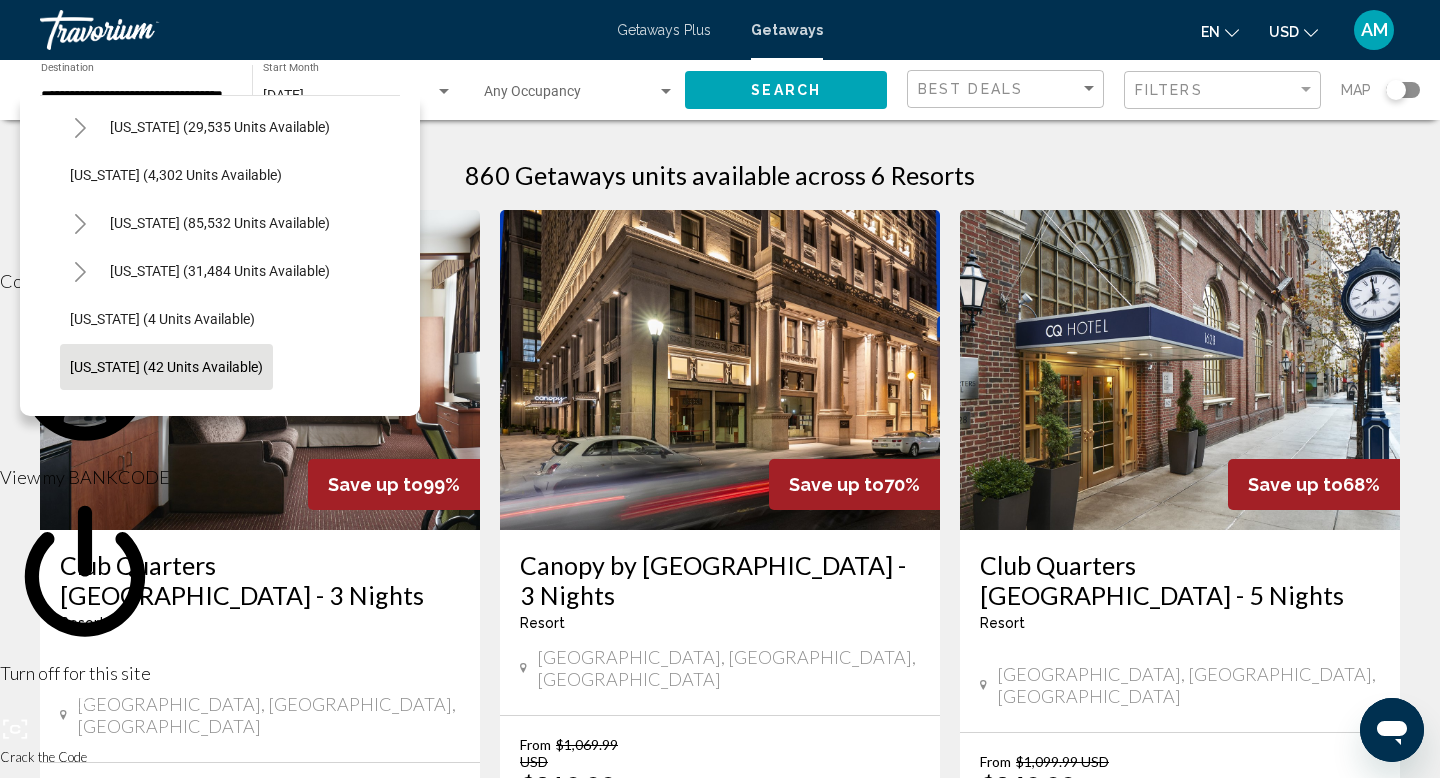 click on "[US_STATE] (42 units available)" 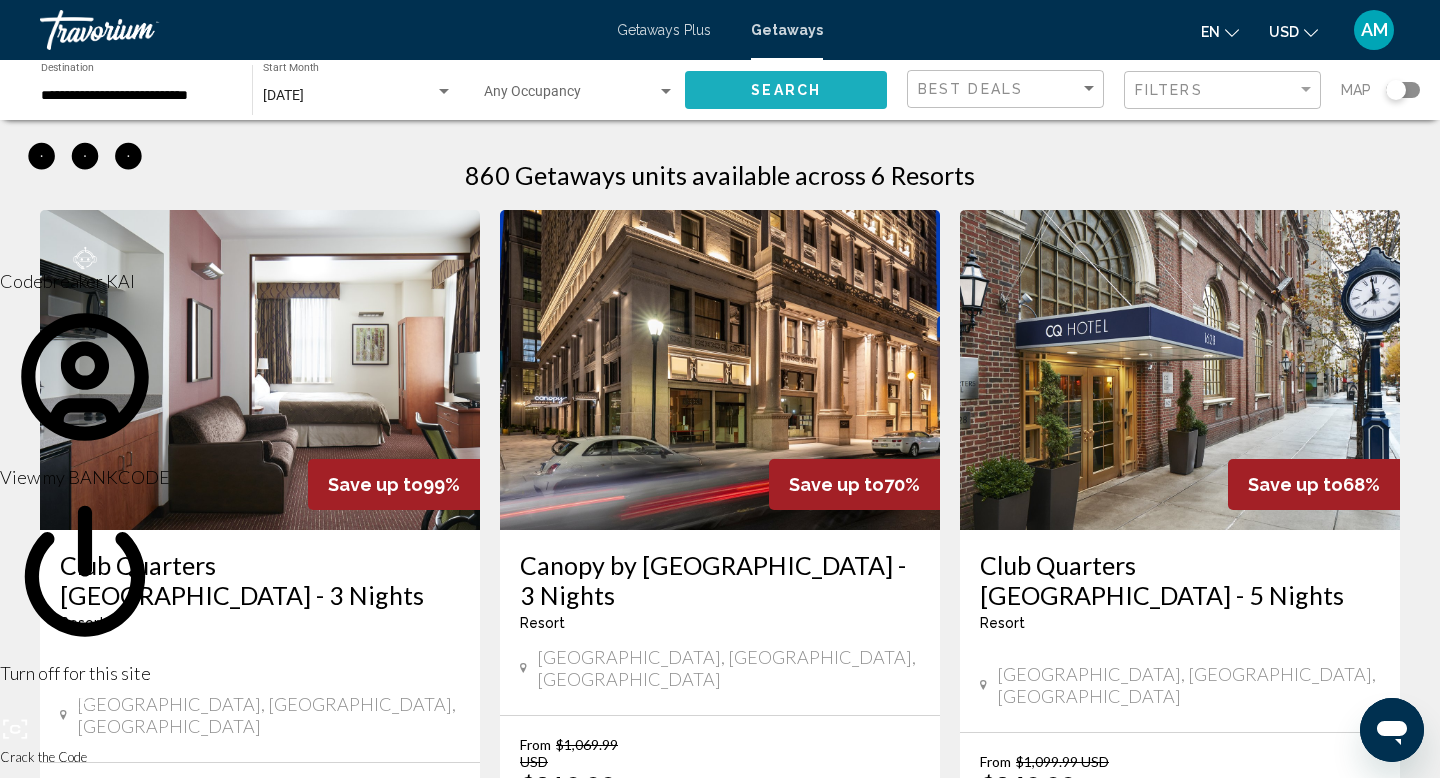 click on "Search" 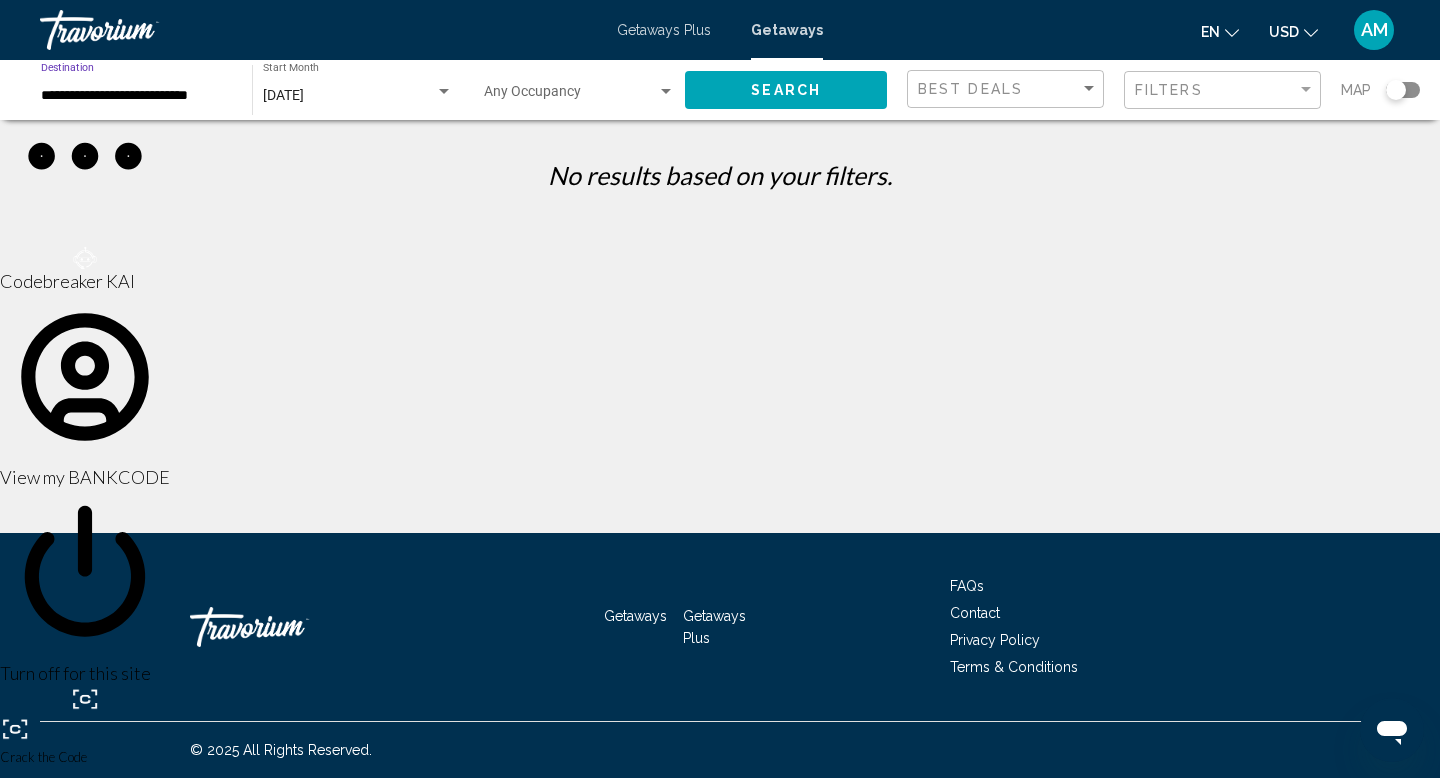 click on "**********" at bounding box center (136, 96) 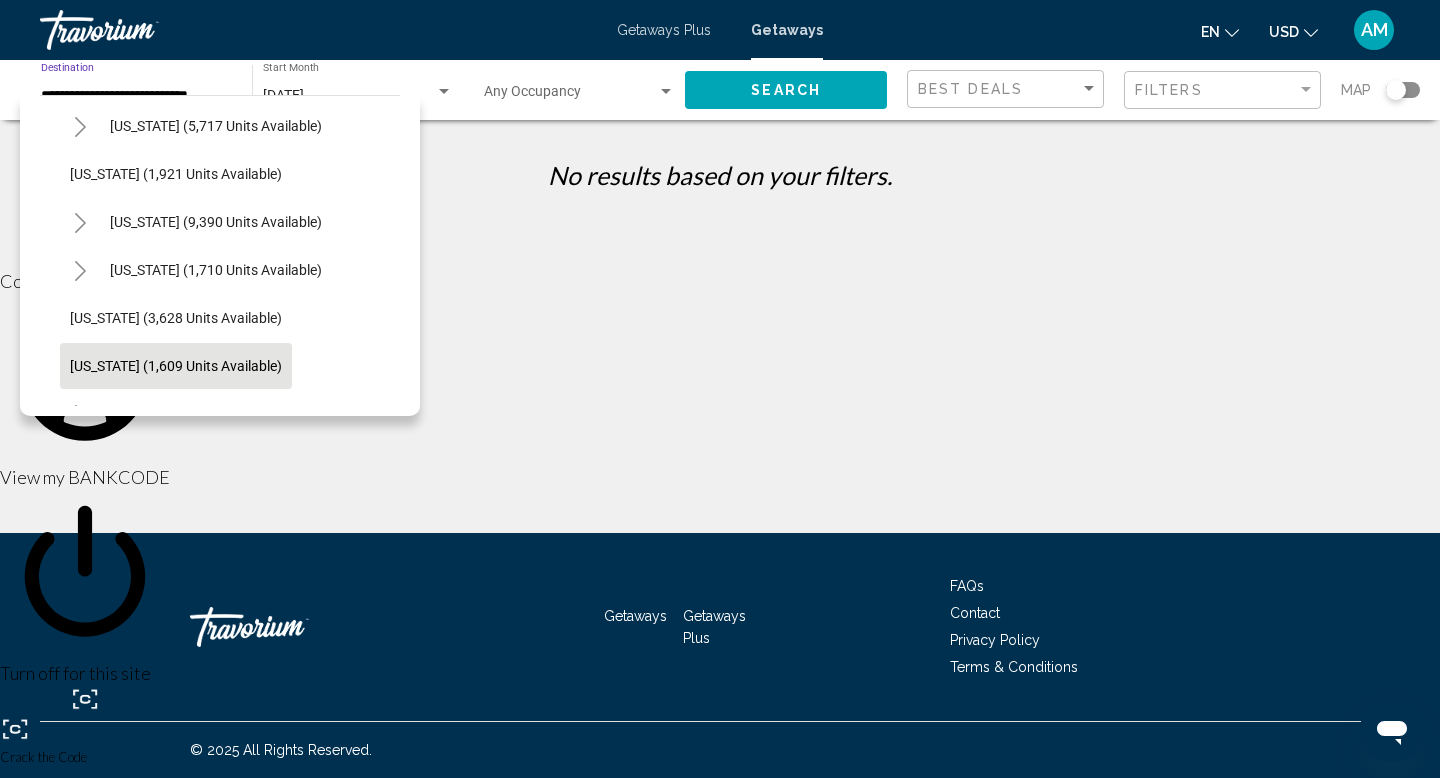 scroll, scrollTop: 1113, scrollLeft: 0, axis: vertical 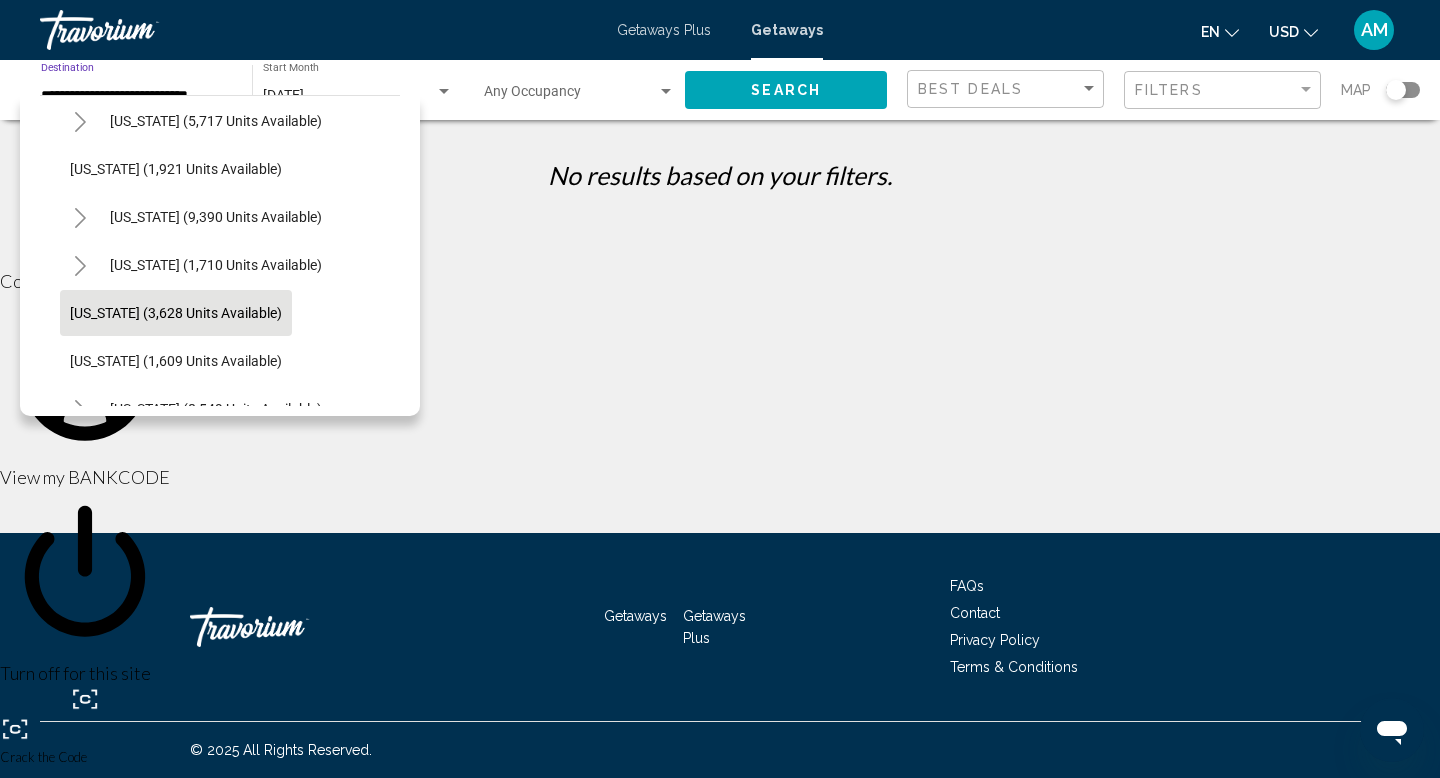 click on "[US_STATE] (3,628 units available)" 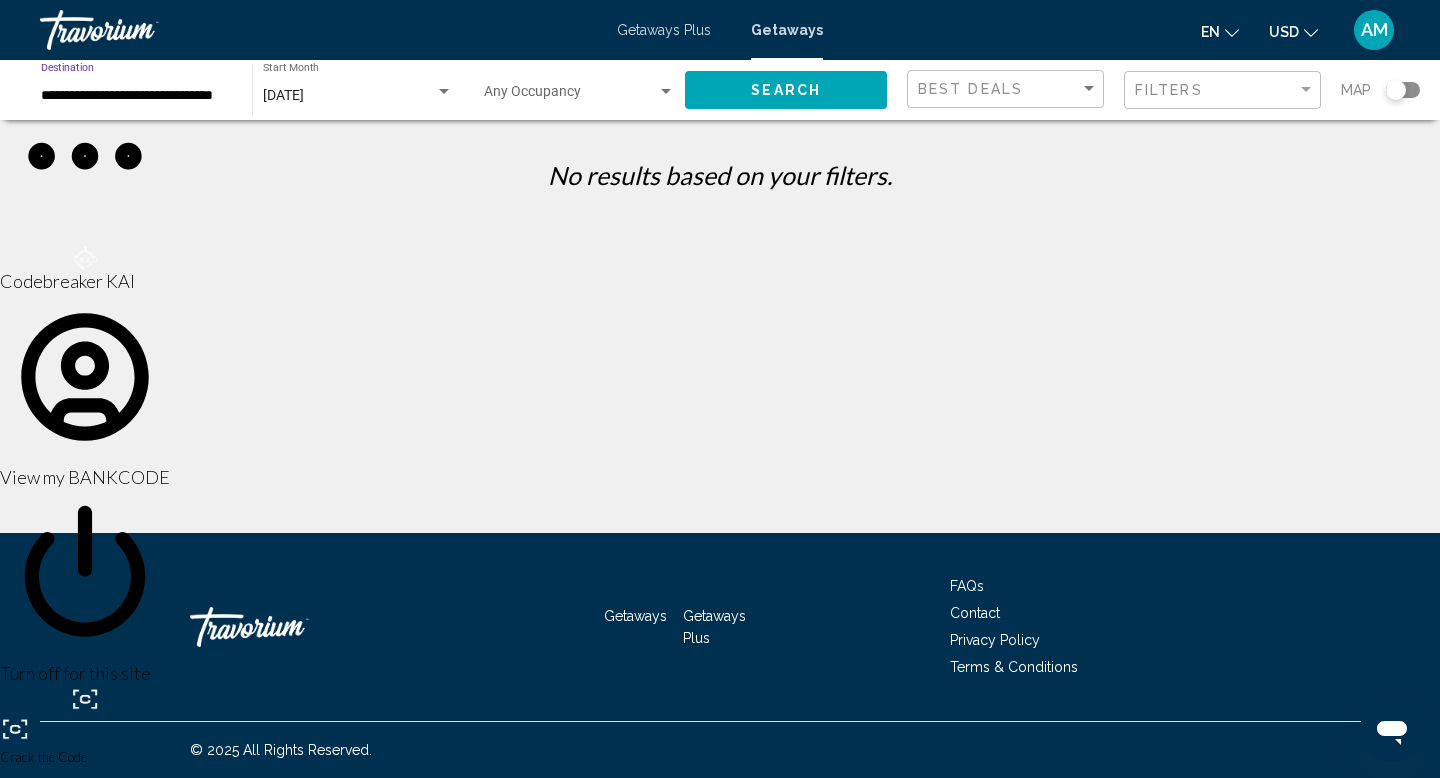 click on "Search" 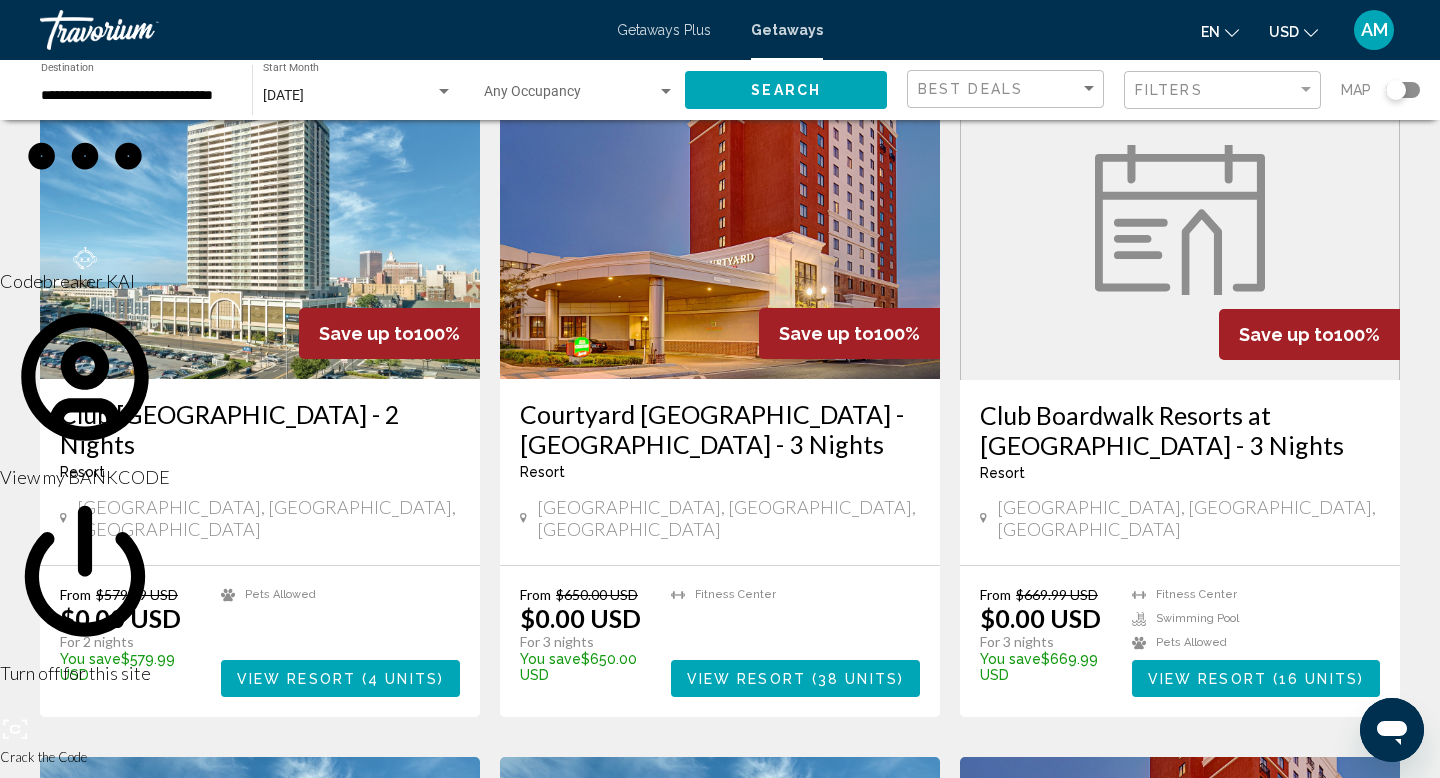 scroll, scrollTop: 0, scrollLeft: 0, axis: both 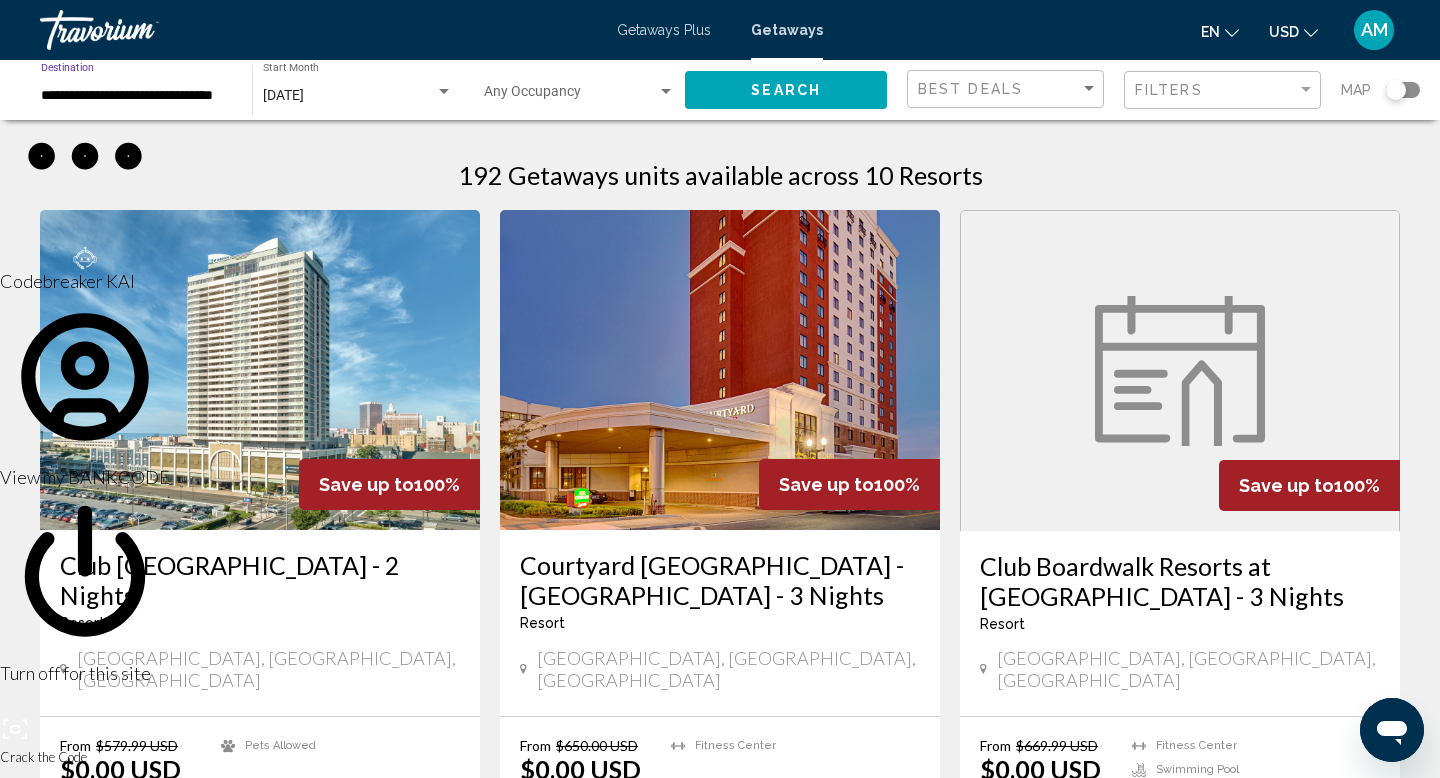 click on "**********" at bounding box center (136, 96) 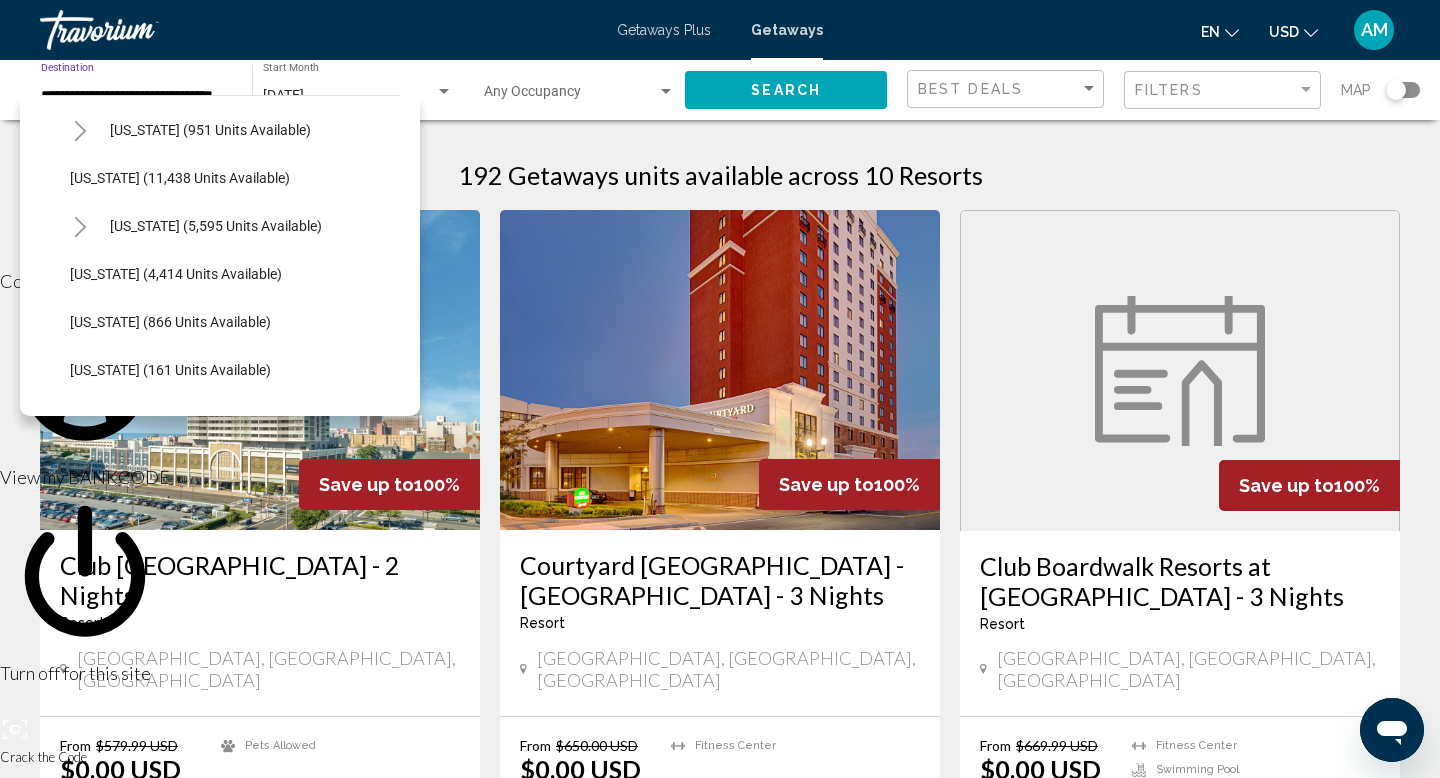 scroll, scrollTop: 786, scrollLeft: 0, axis: vertical 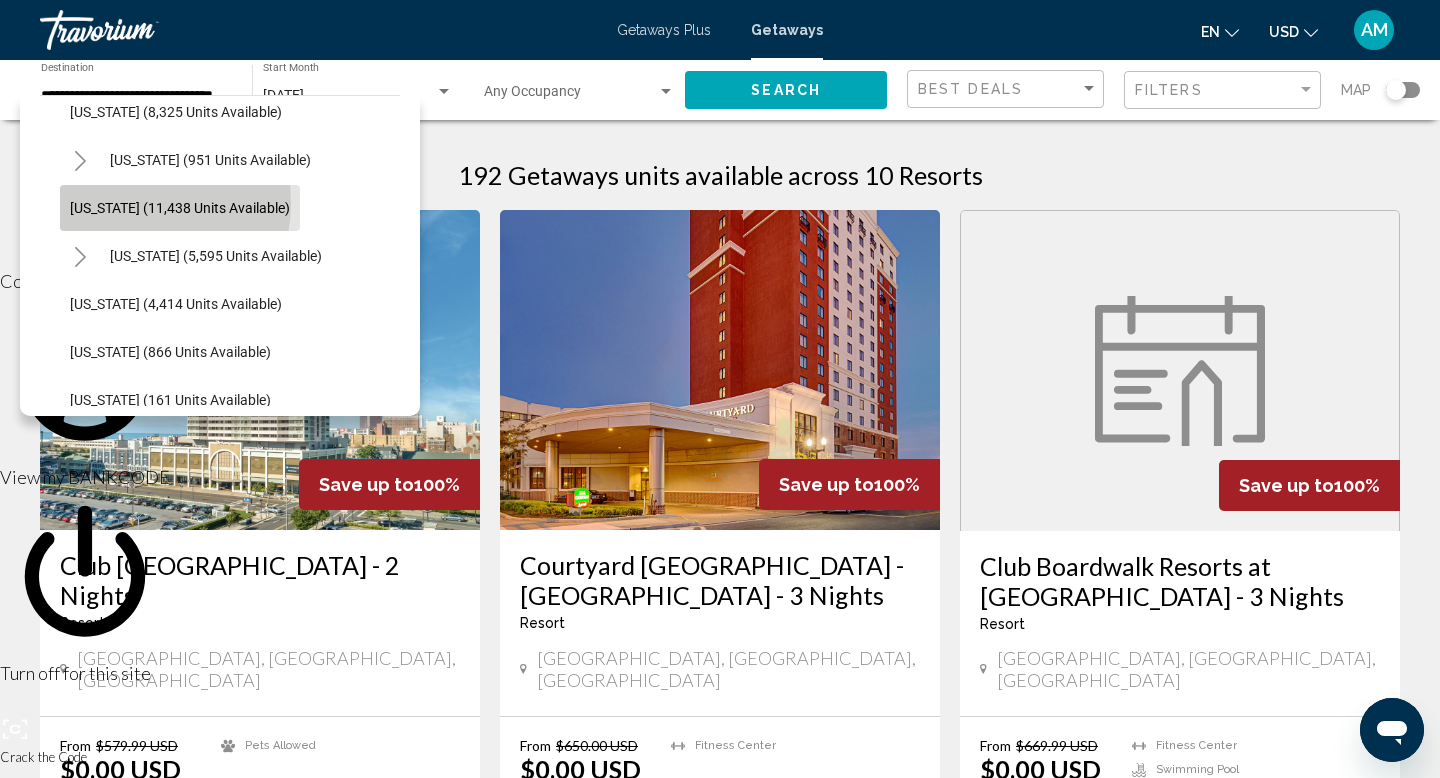 click on "[US_STATE] (11,438 units available)" 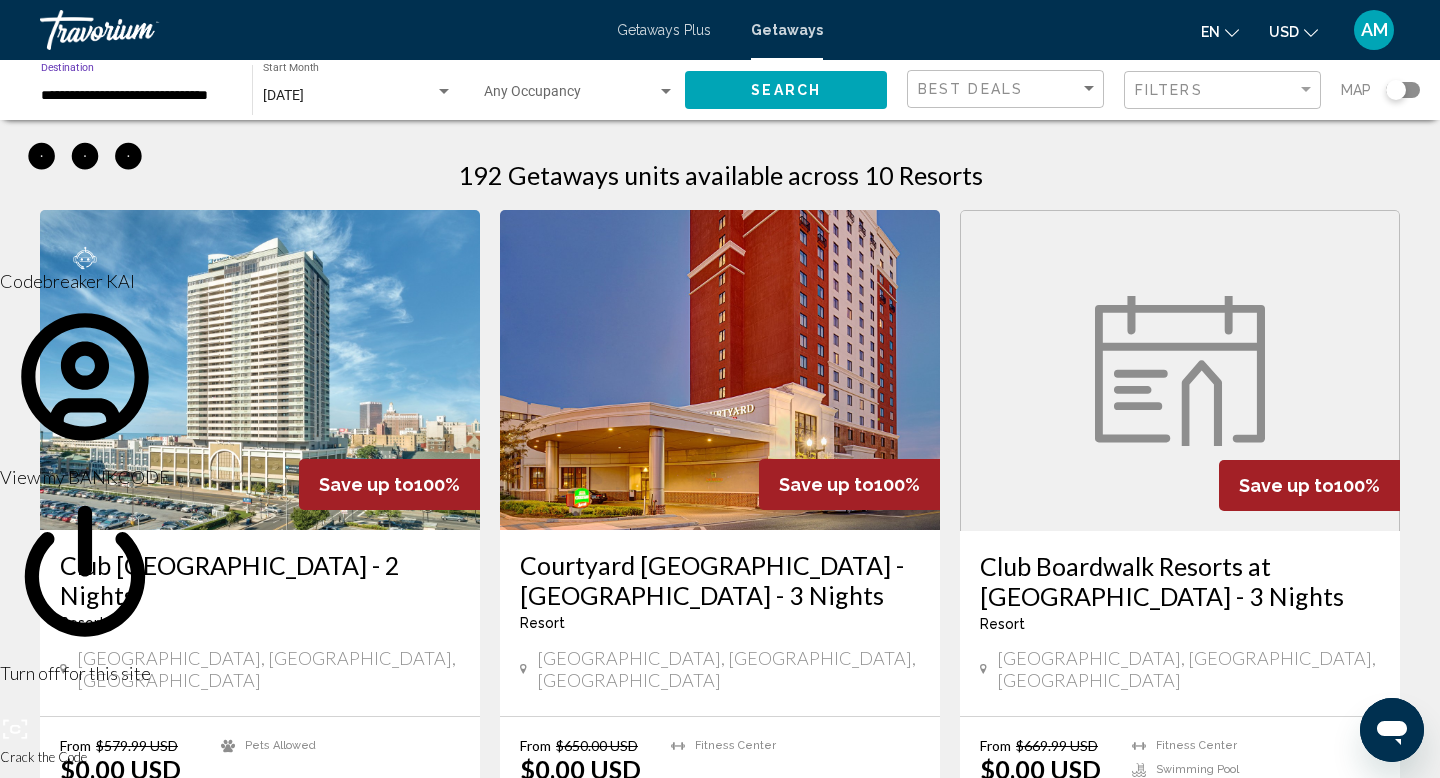 click on "Search" 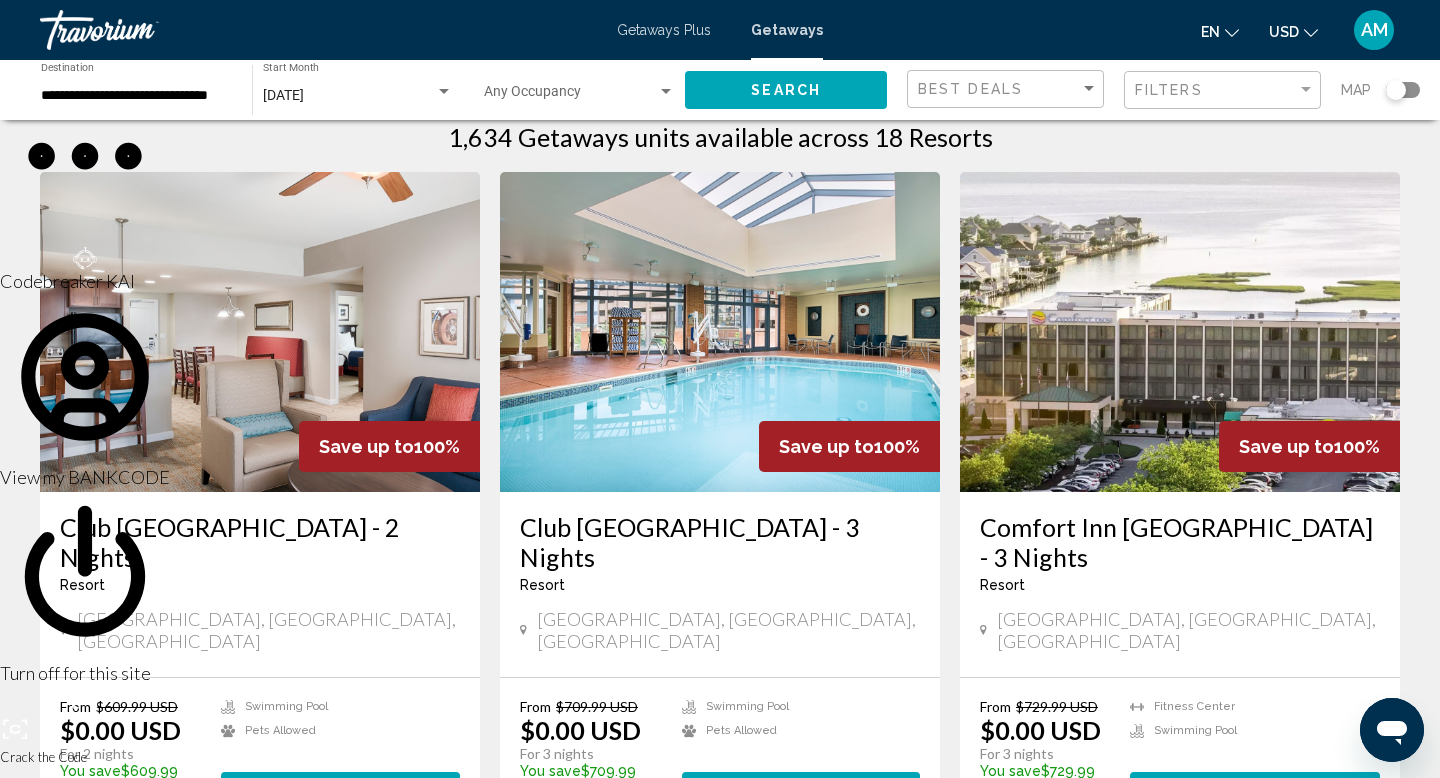 scroll, scrollTop: 0, scrollLeft: 0, axis: both 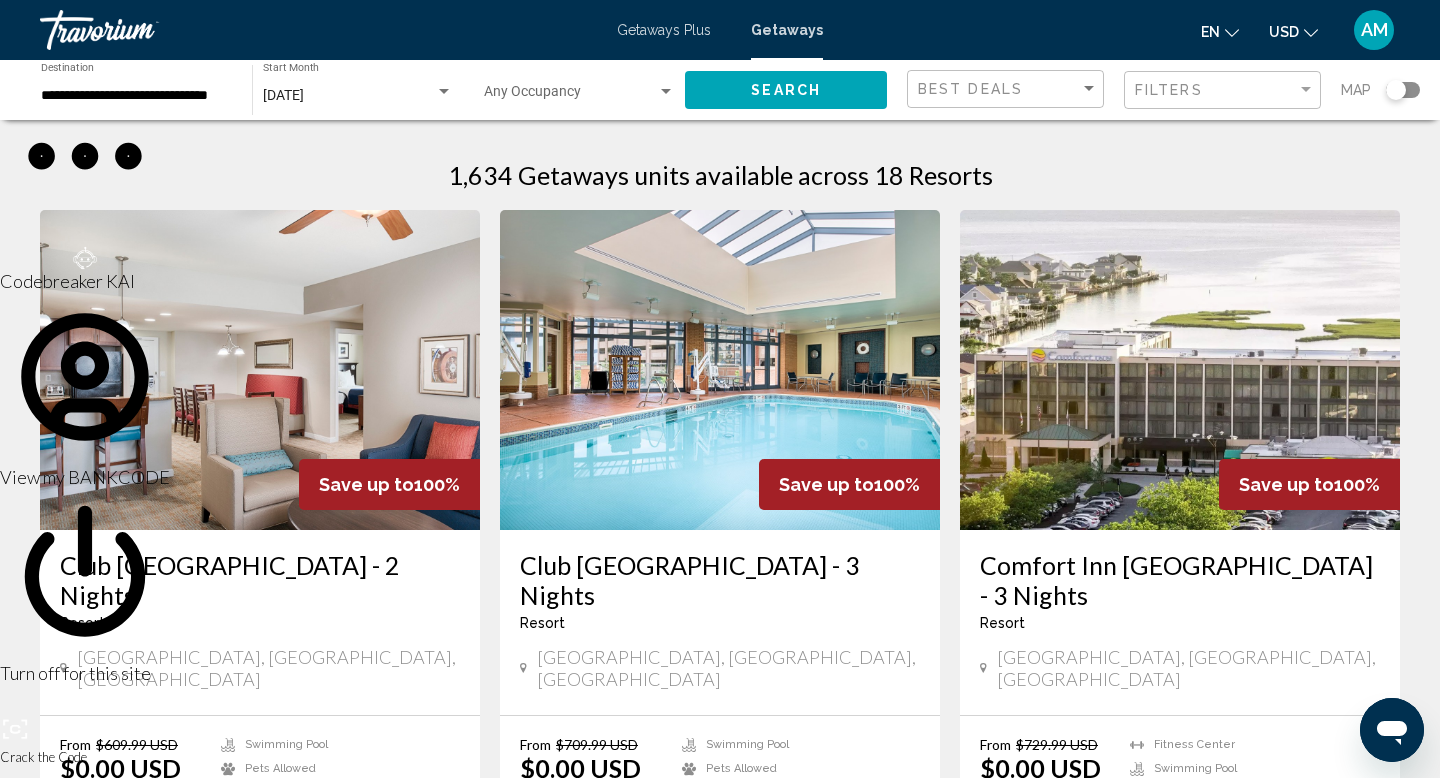 click on "**********" at bounding box center (136, 96) 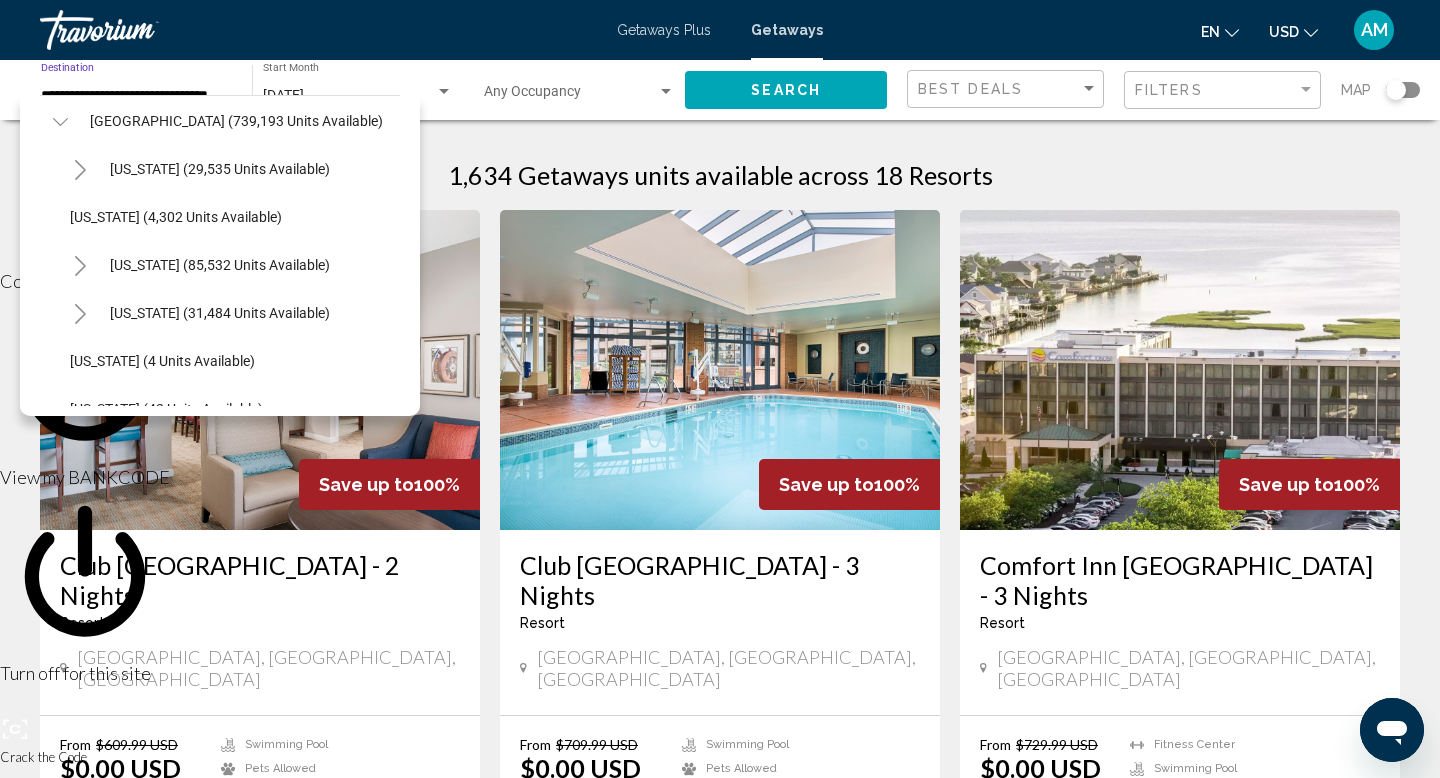 scroll, scrollTop: 0, scrollLeft: 0, axis: both 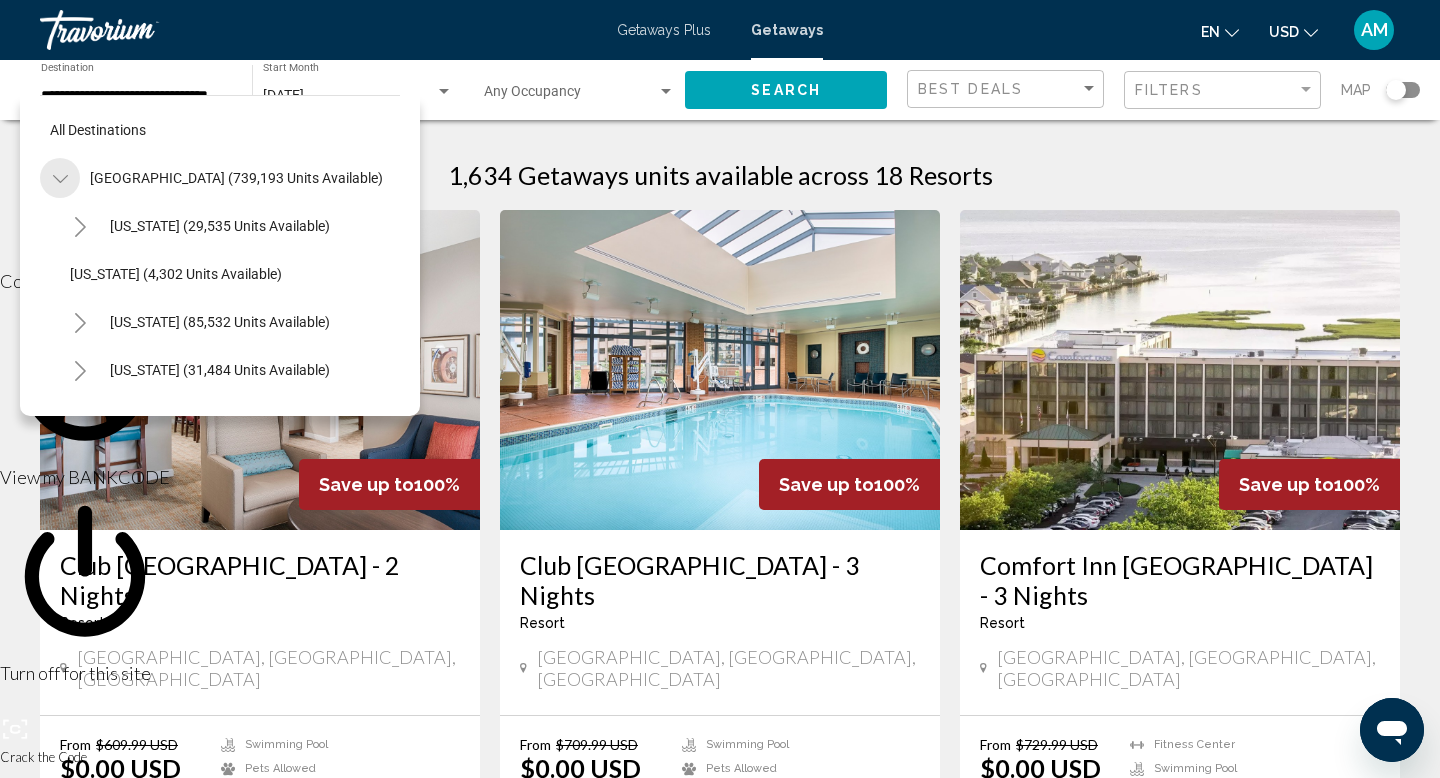 click 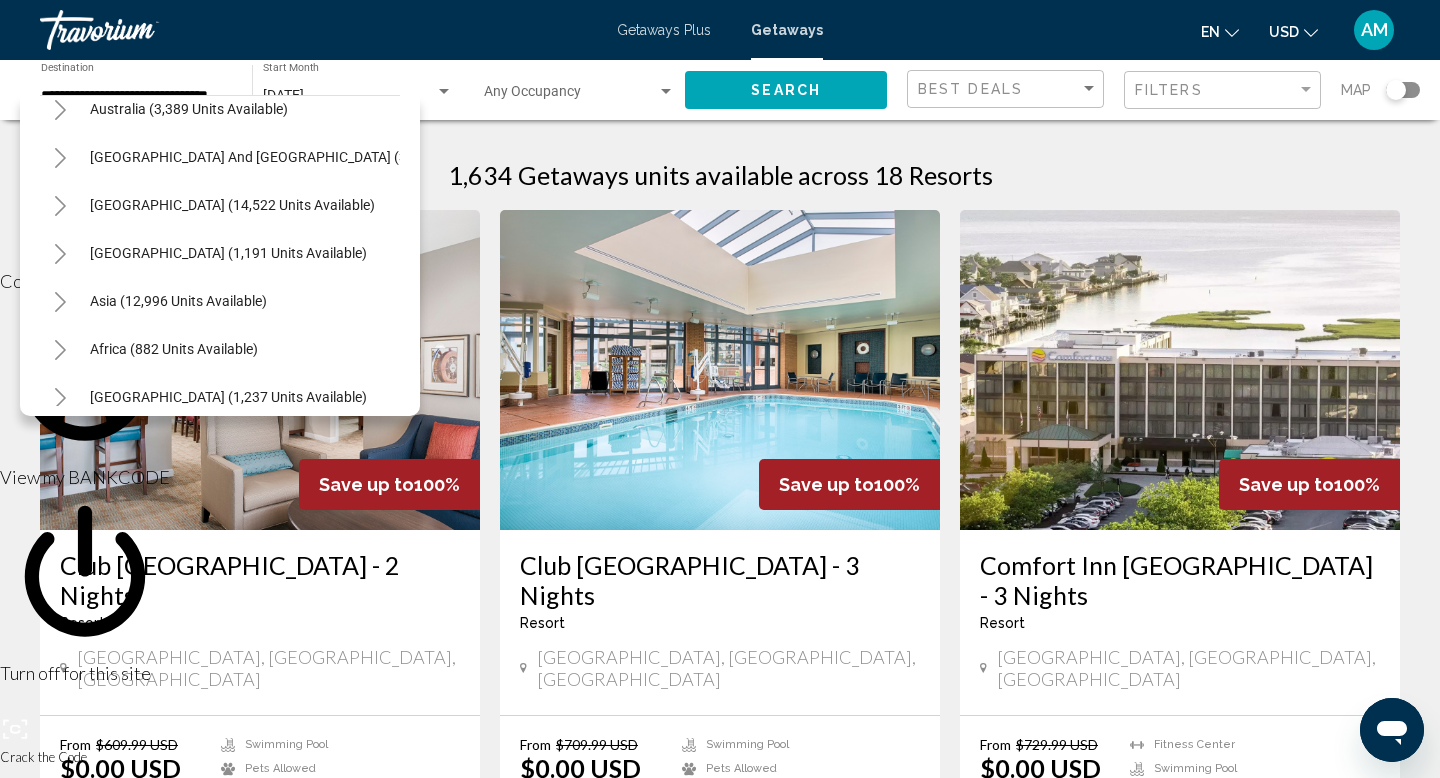 scroll, scrollTop: 324, scrollLeft: 0, axis: vertical 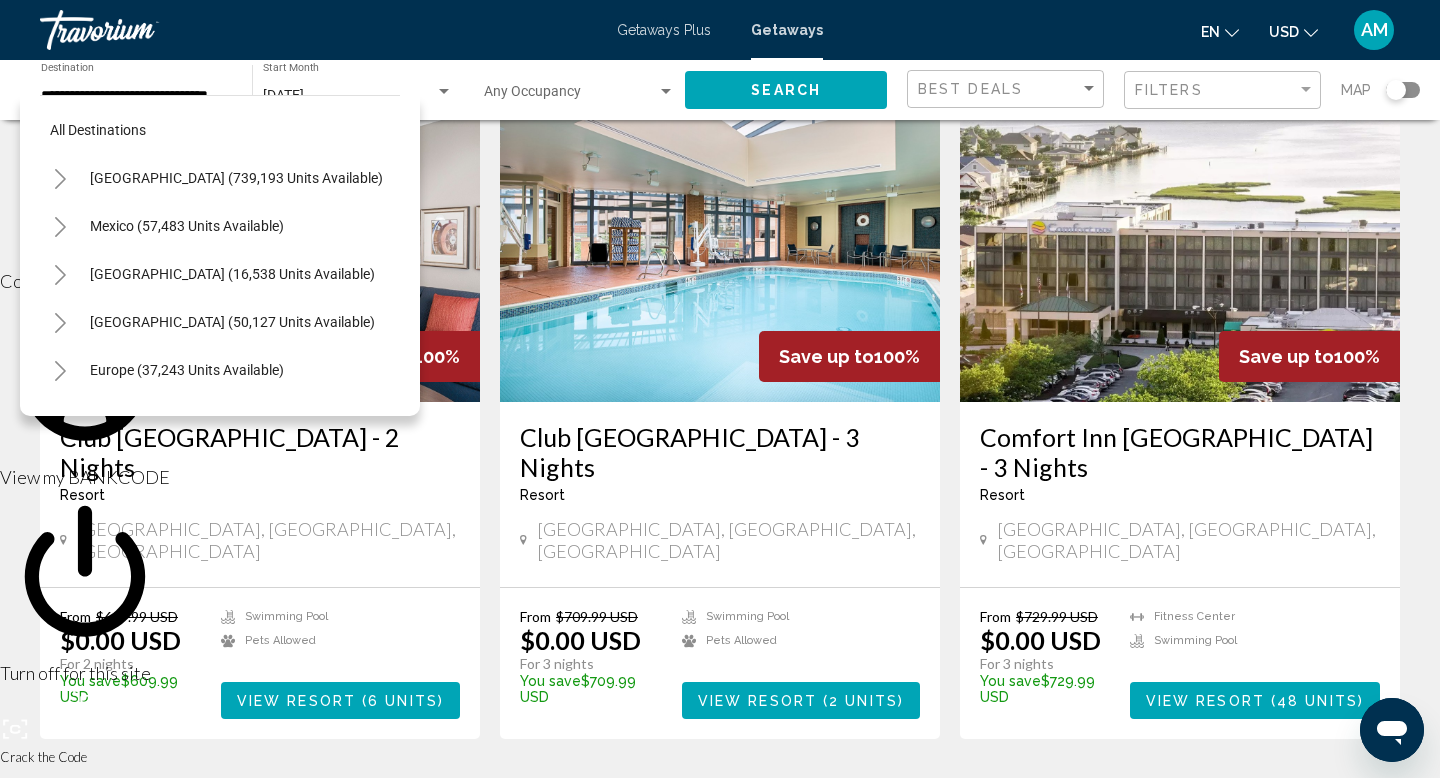 click 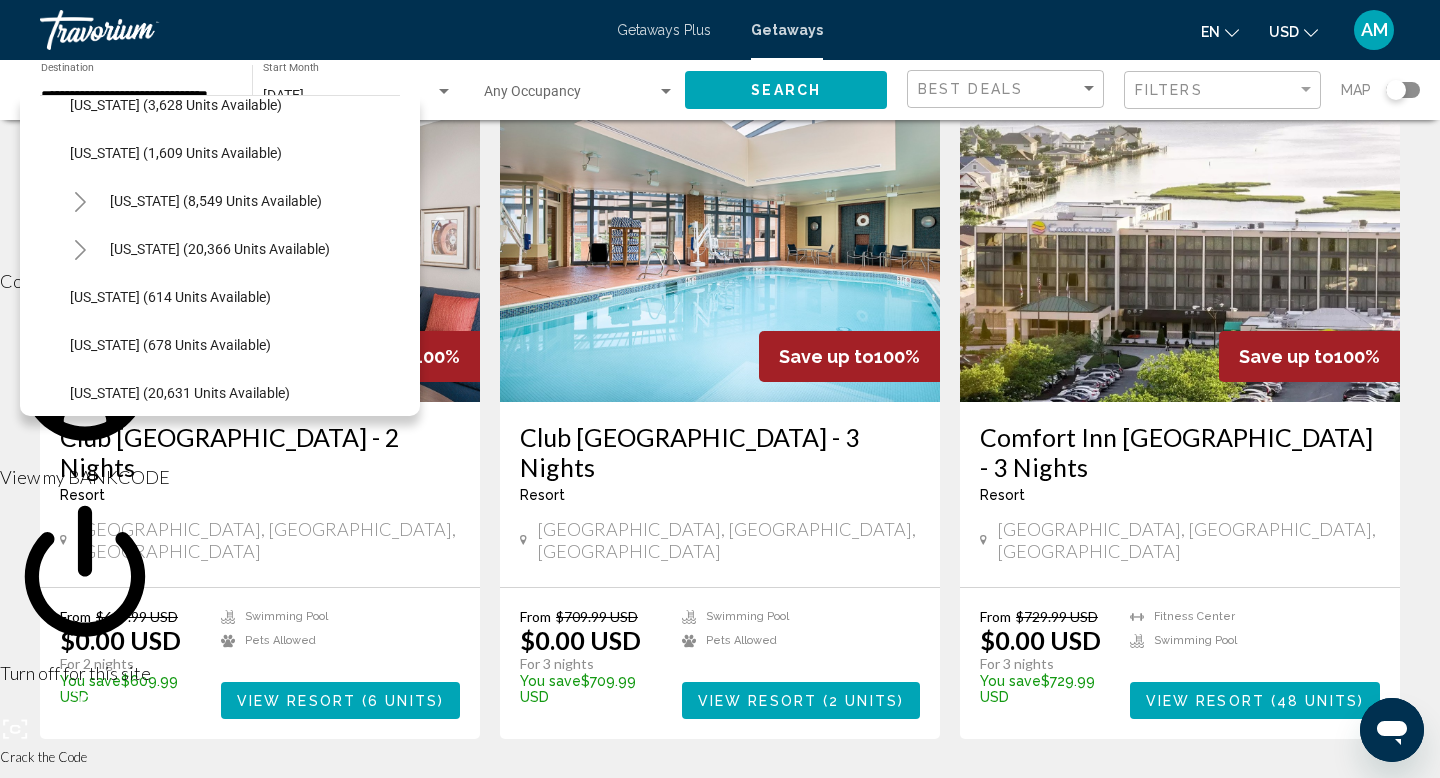 scroll, scrollTop: 1322, scrollLeft: 0, axis: vertical 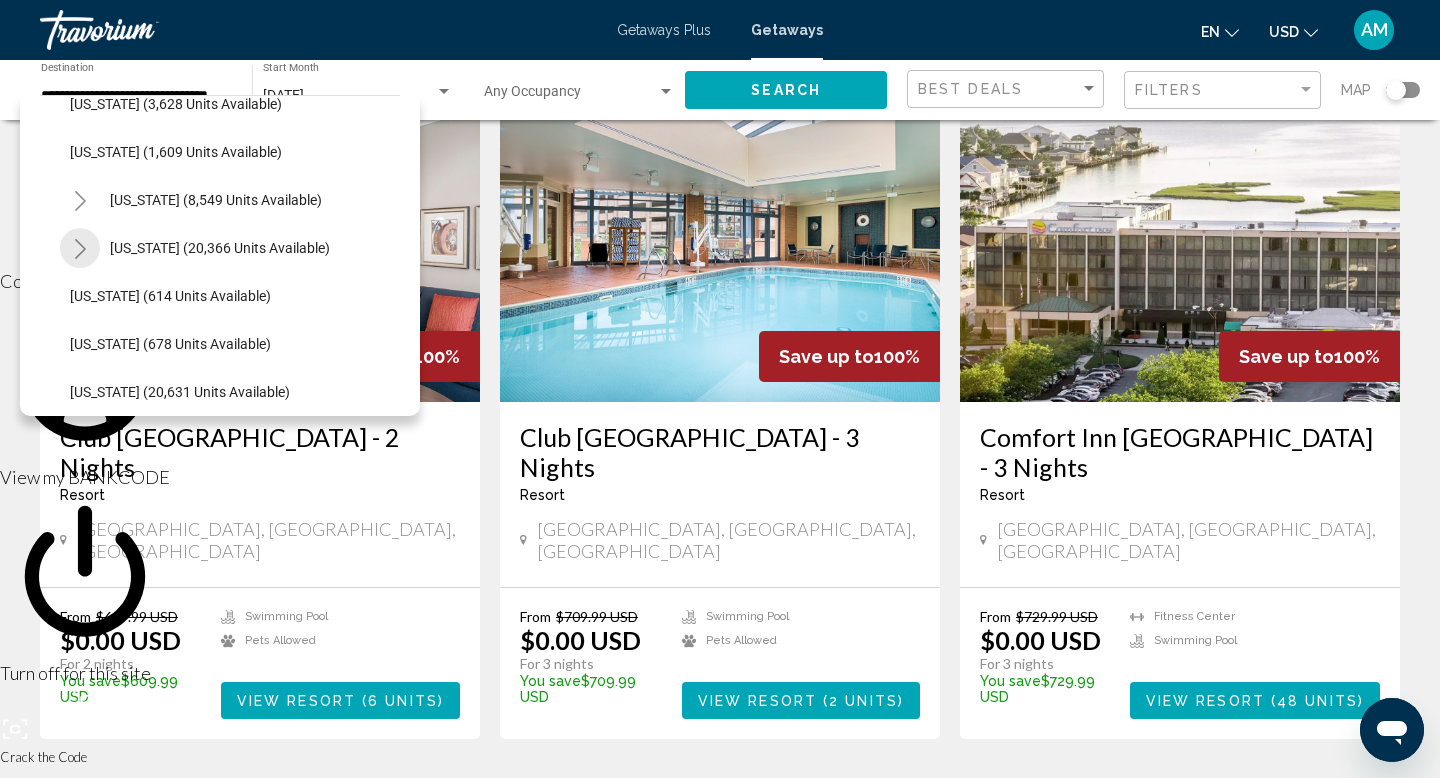 click 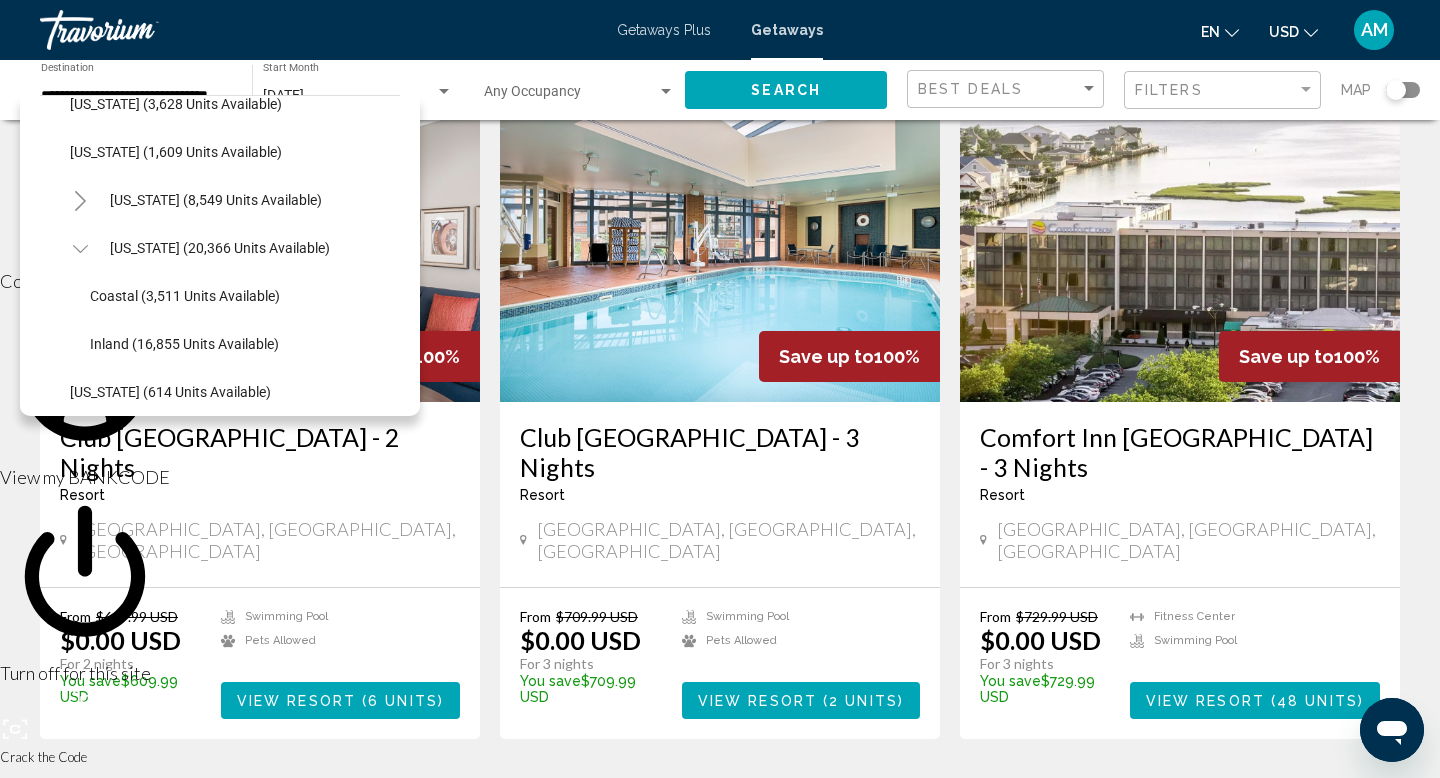 click 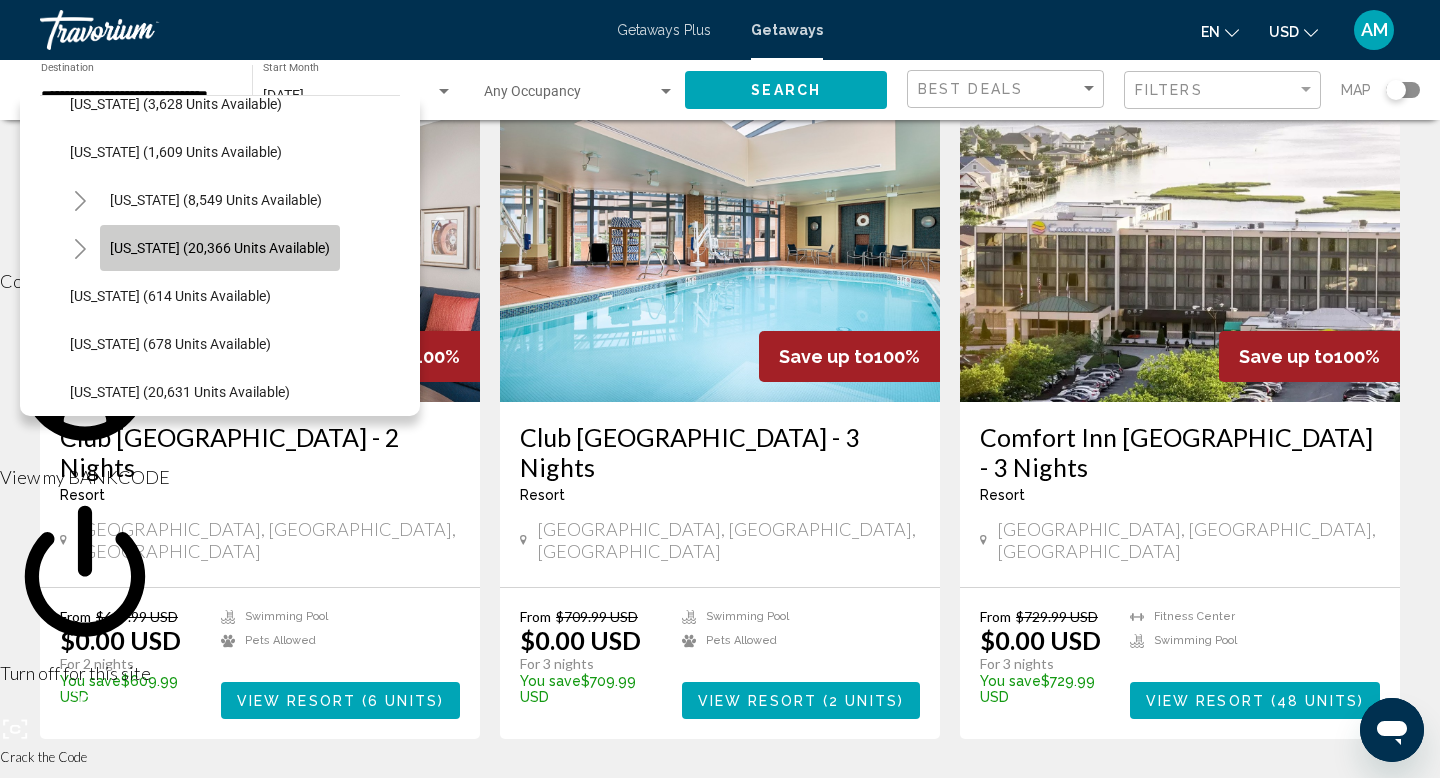 click on "[US_STATE] (20,366 units available)" 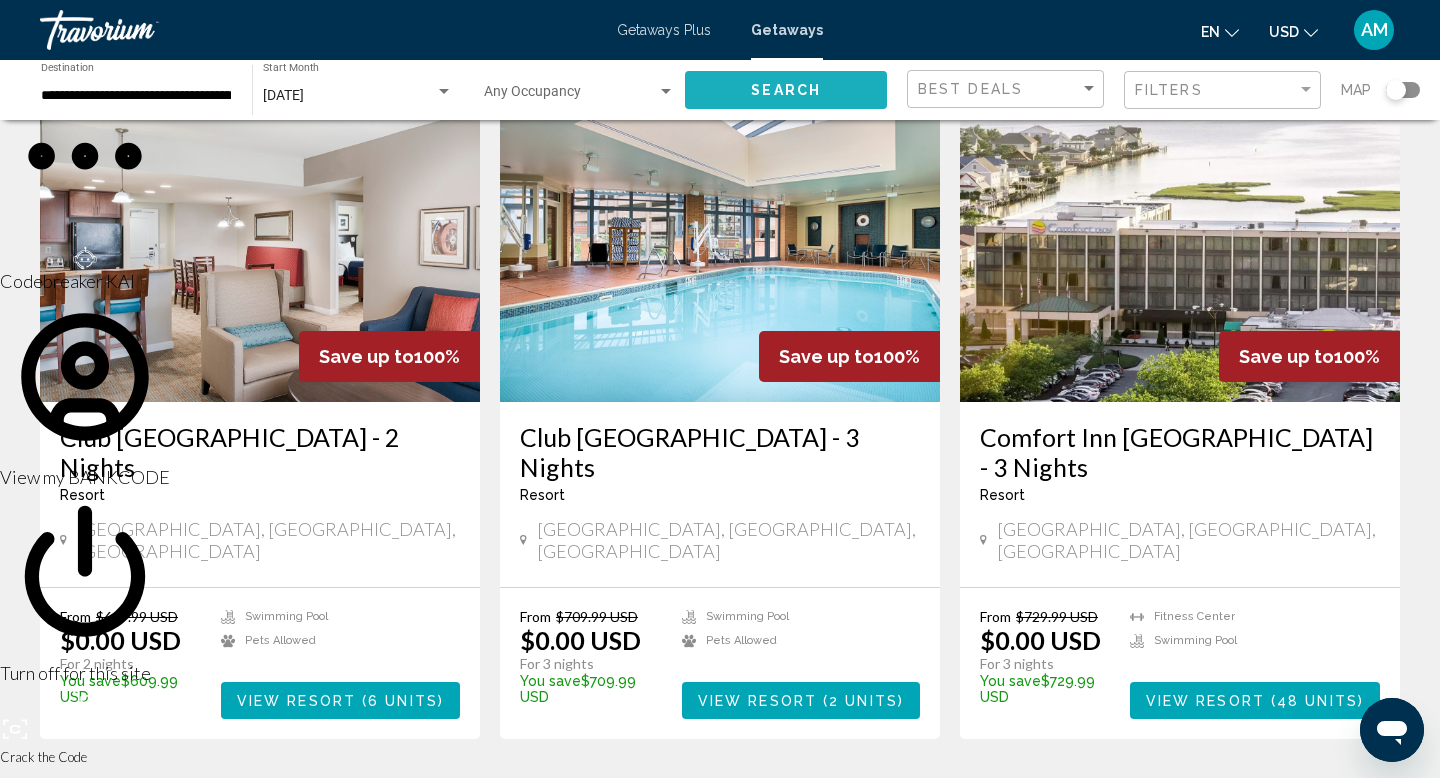 click on "Search" 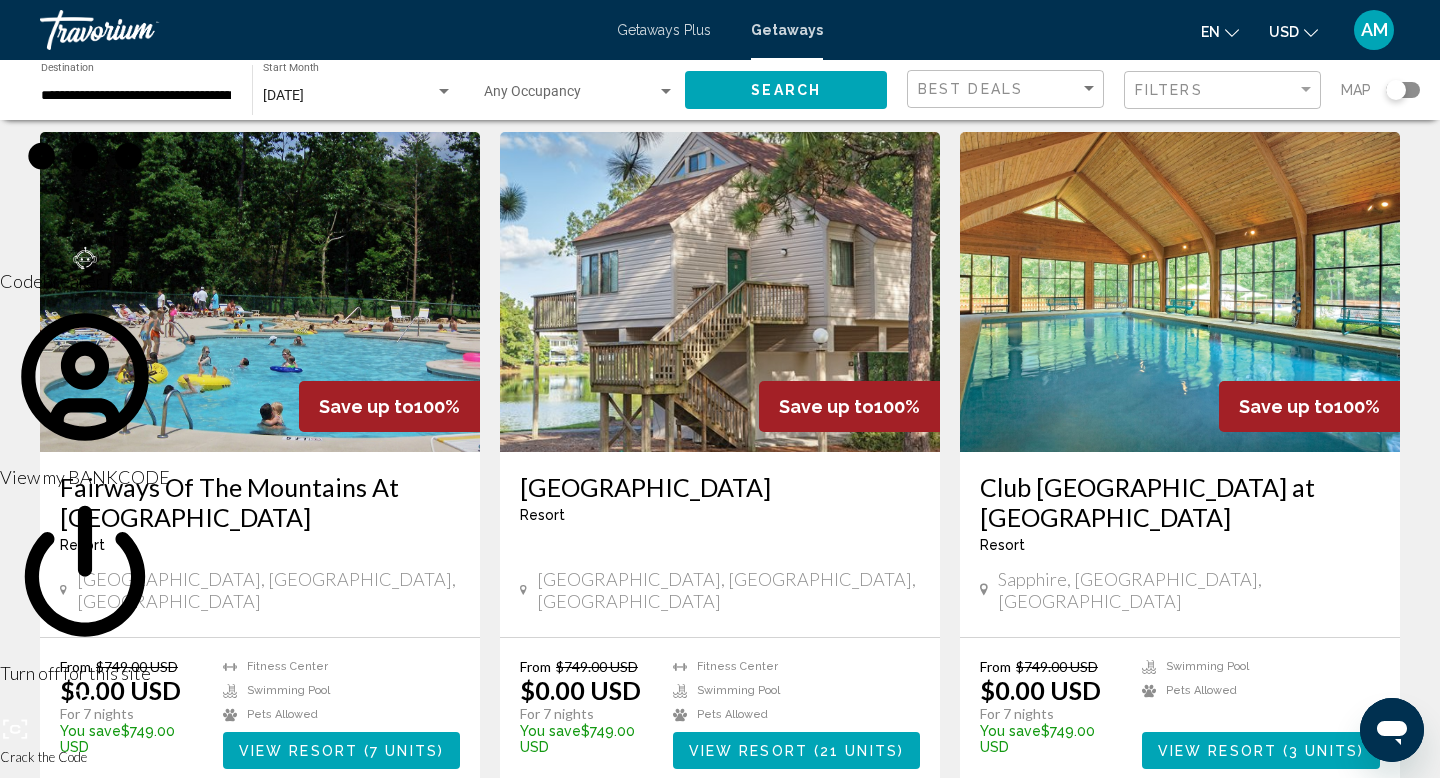 scroll, scrollTop: 1443, scrollLeft: 0, axis: vertical 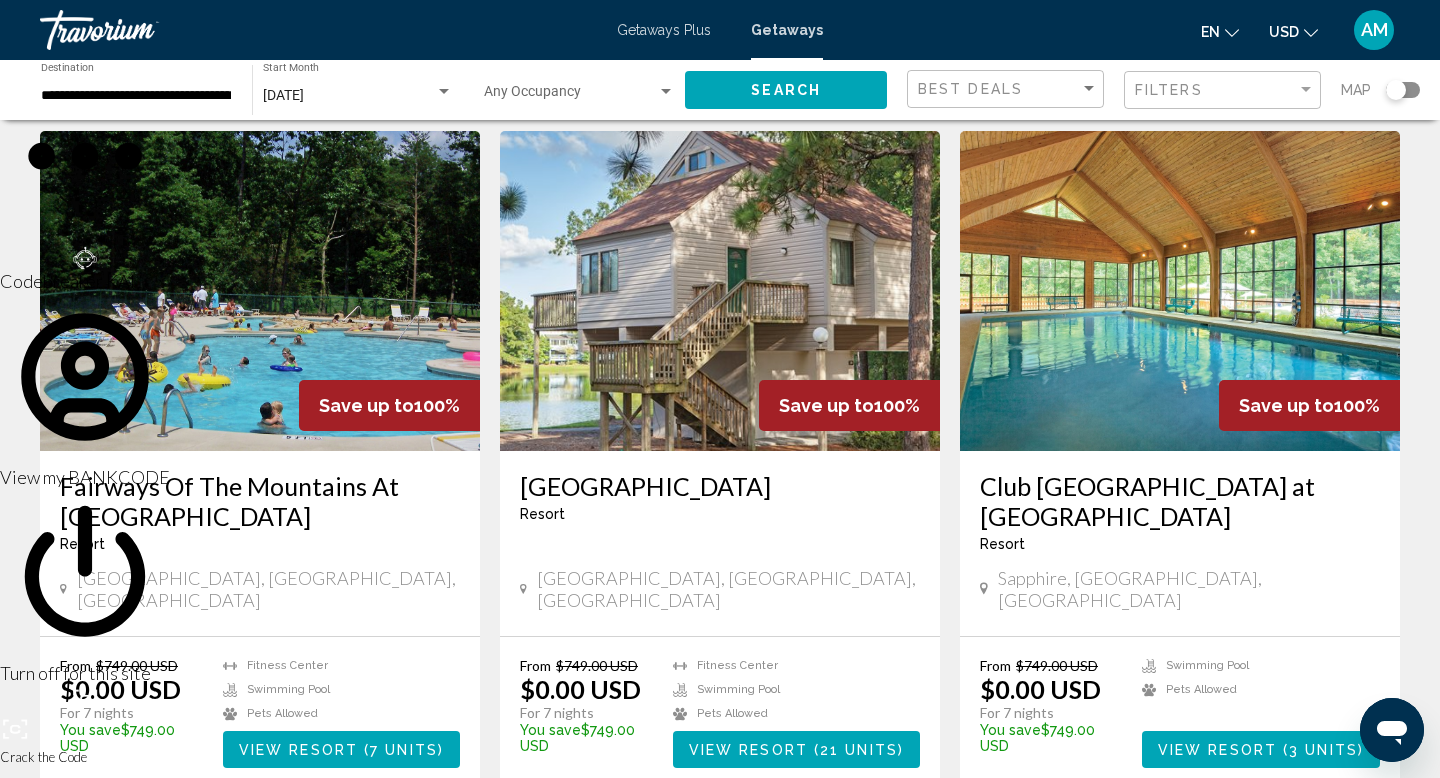 click on "View Resort" at bounding box center (748, 750) 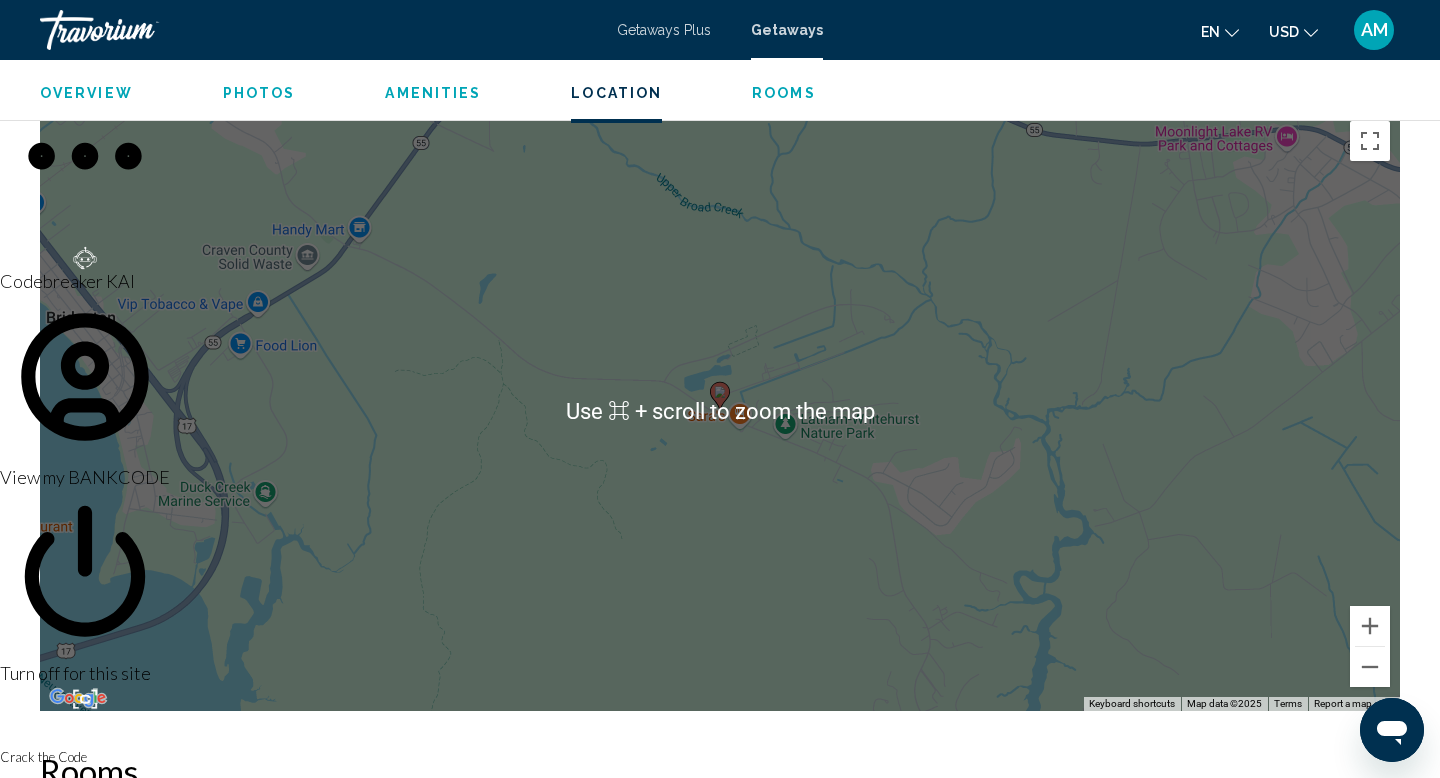 scroll, scrollTop: 2448, scrollLeft: 0, axis: vertical 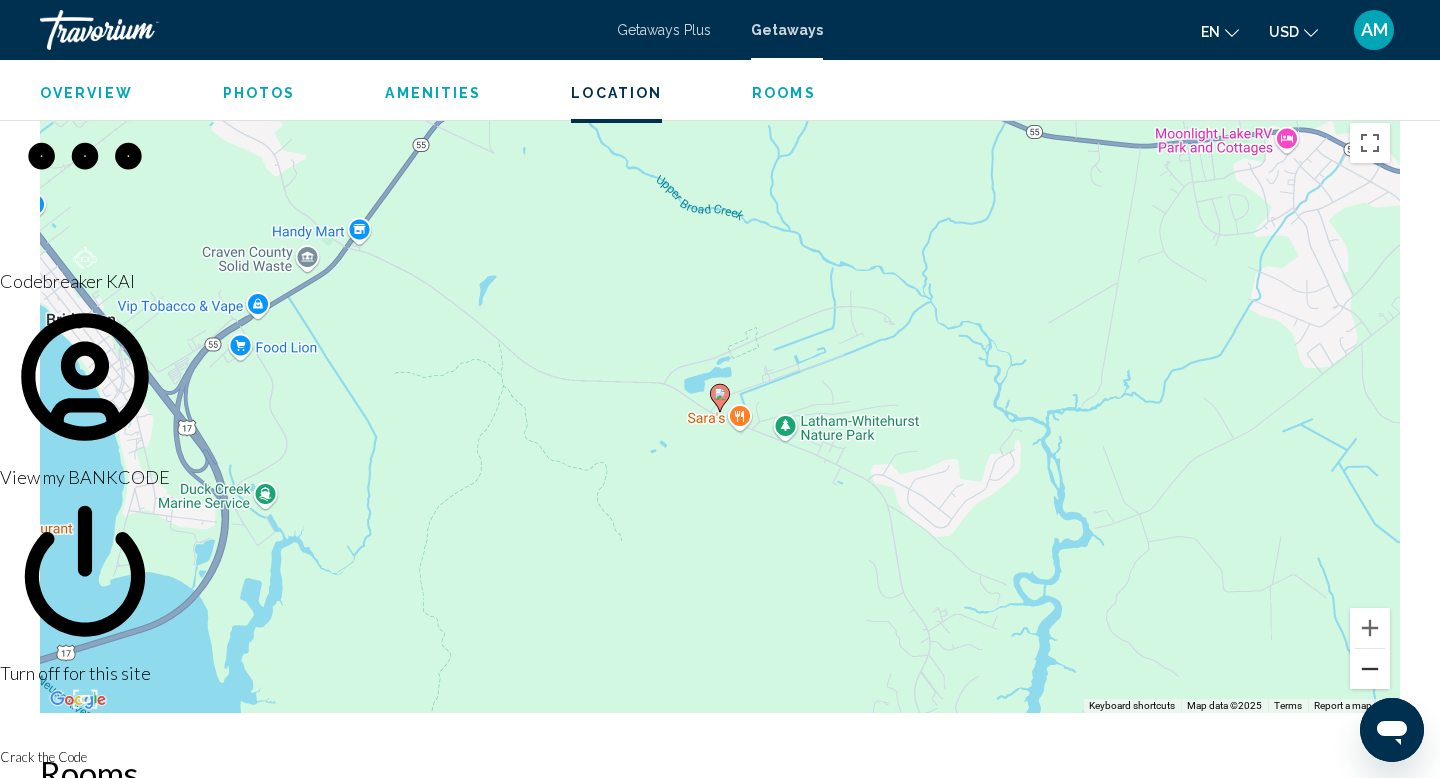 click at bounding box center [1370, 669] 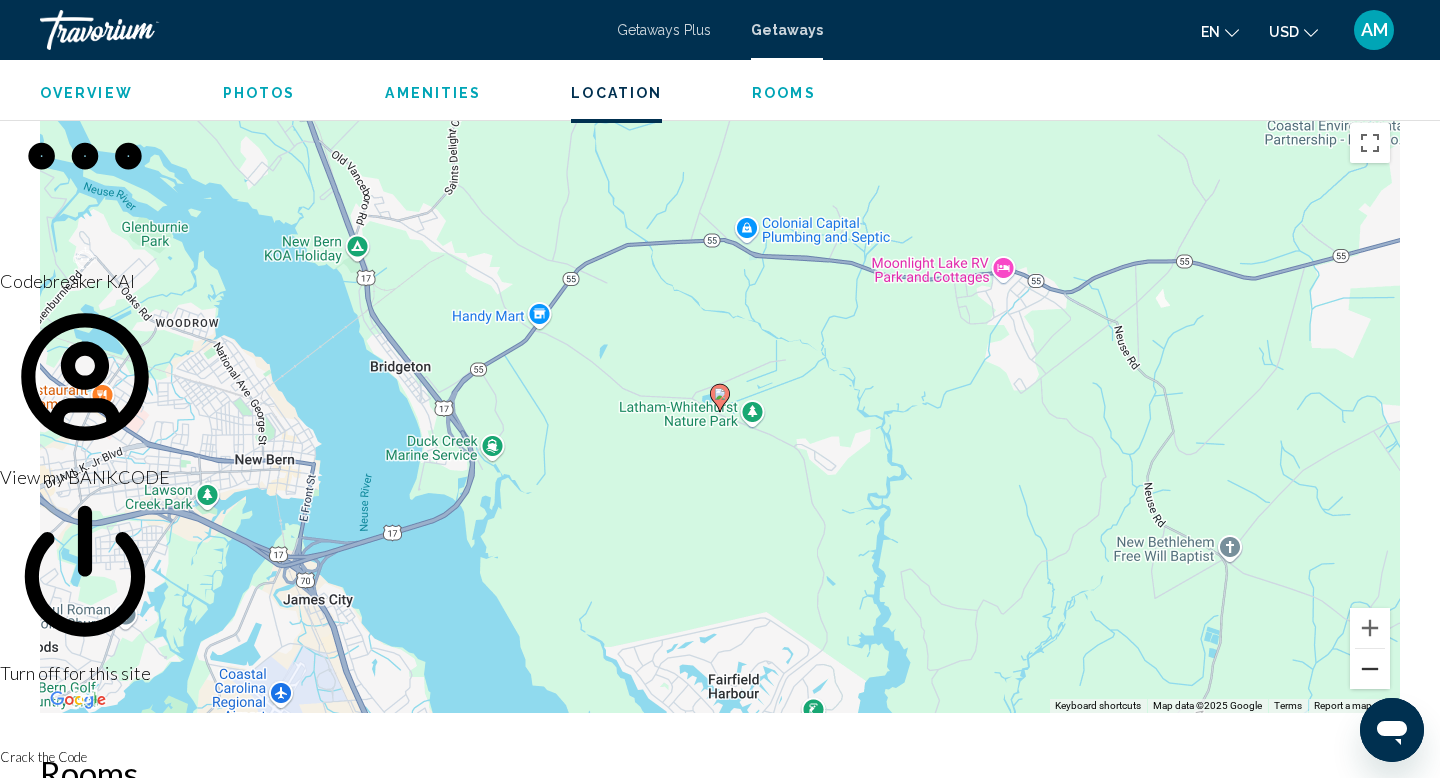 click at bounding box center (1370, 669) 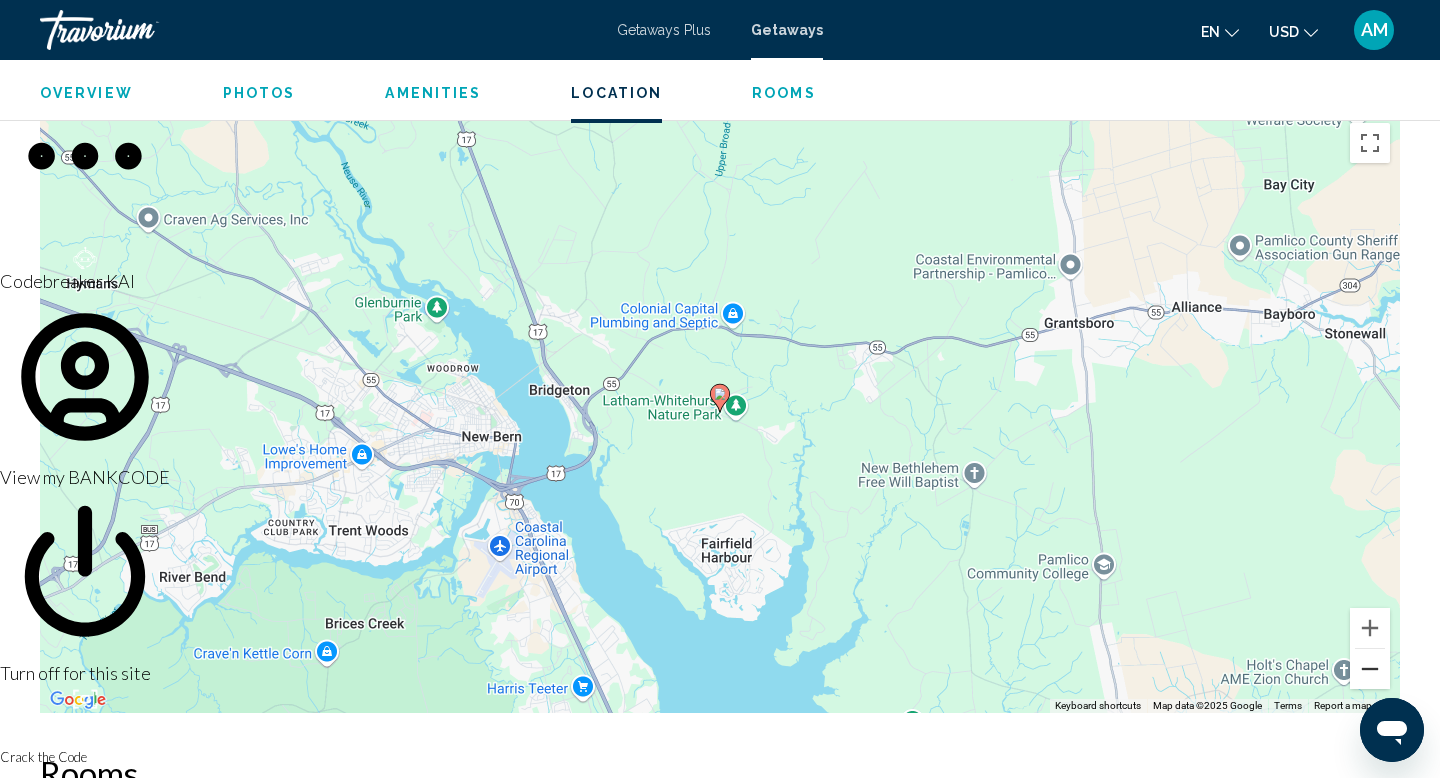 click at bounding box center (1370, 669) 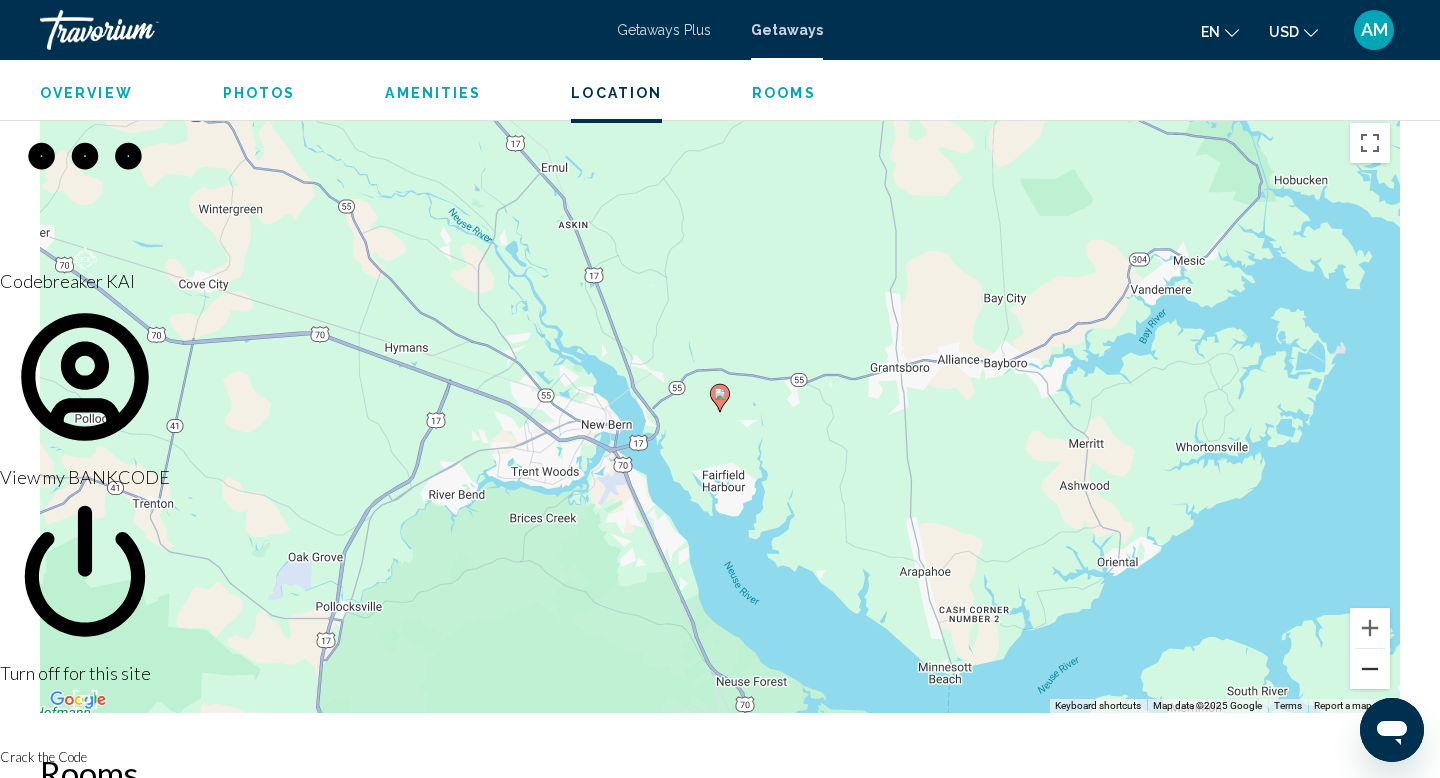 click at bounding box center [1370, 669] 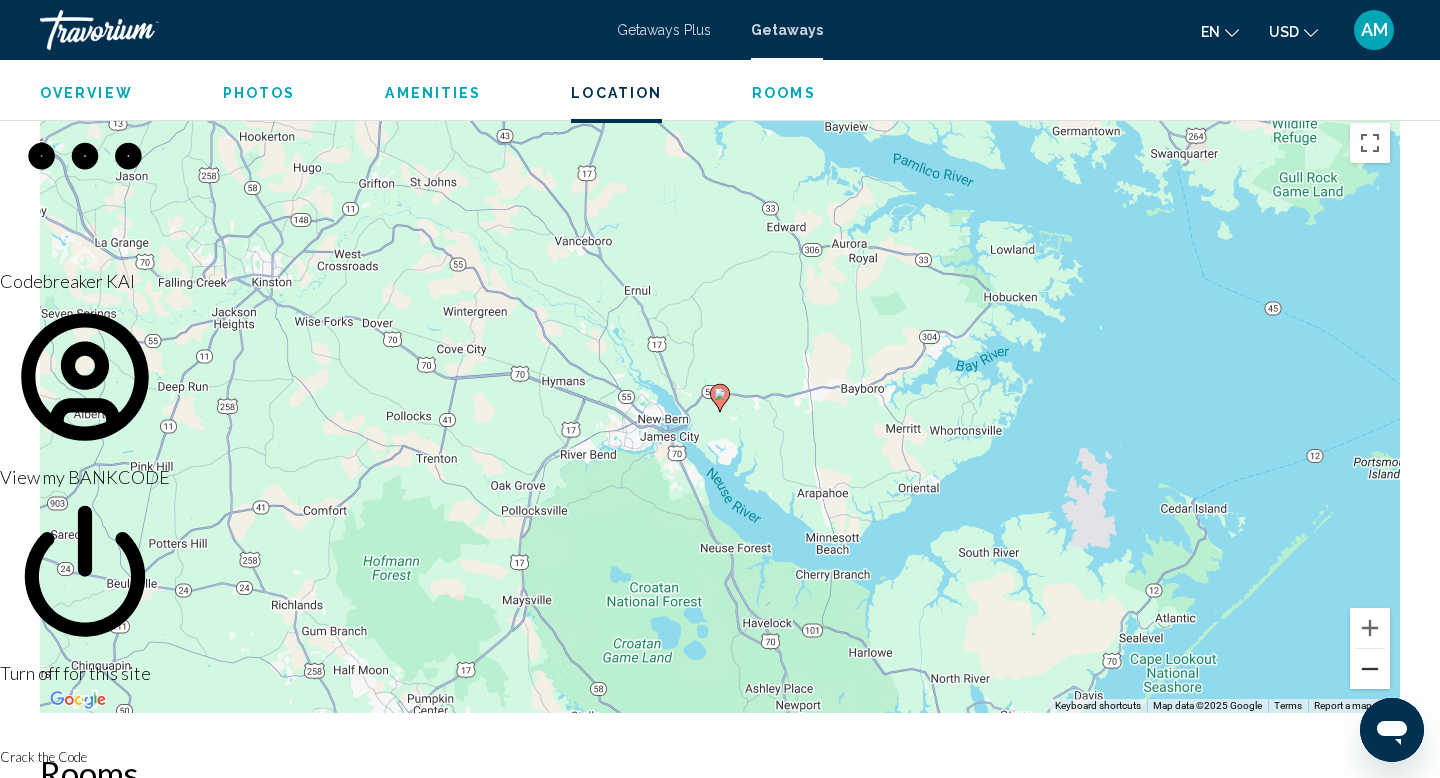 click at bounding box center (1370, 669) 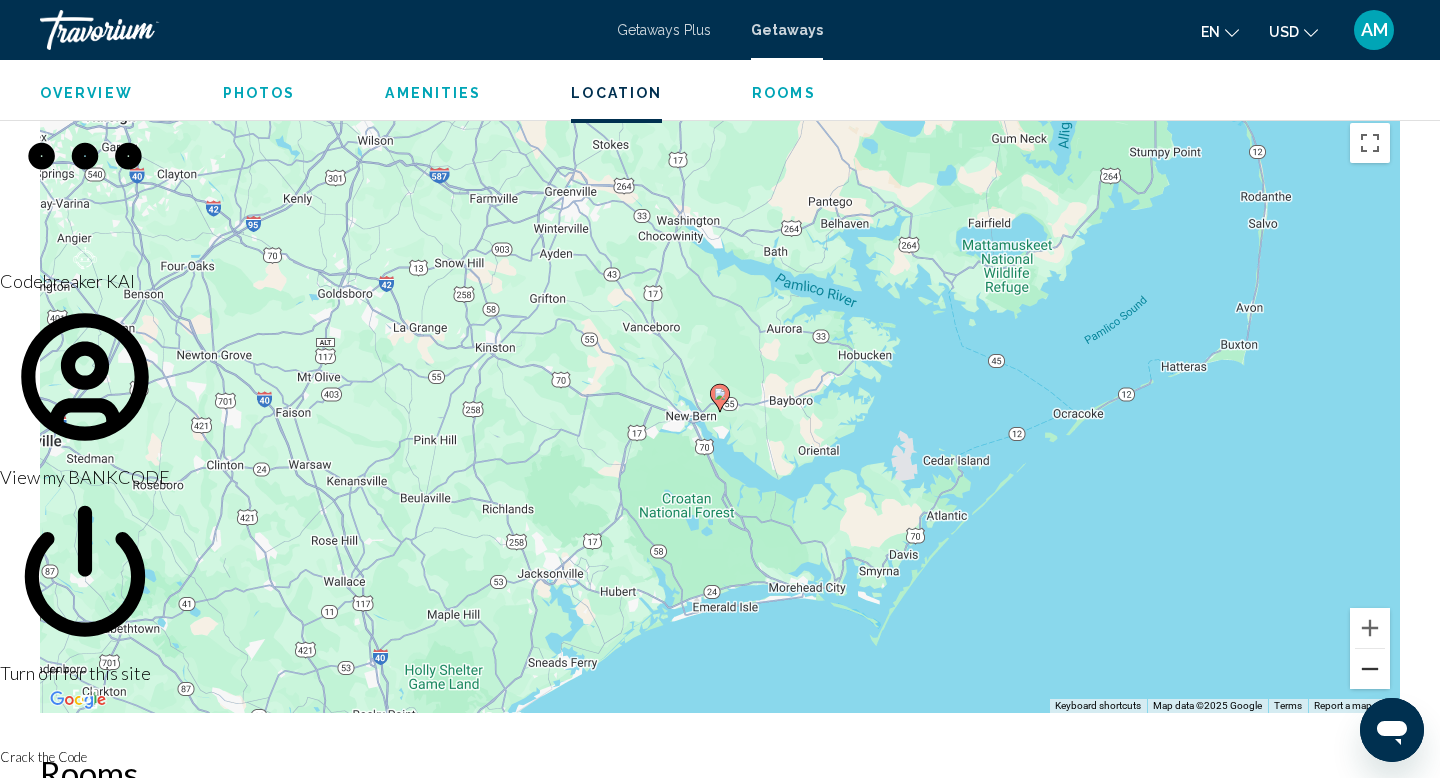 click at bounding box center (1370, 669) 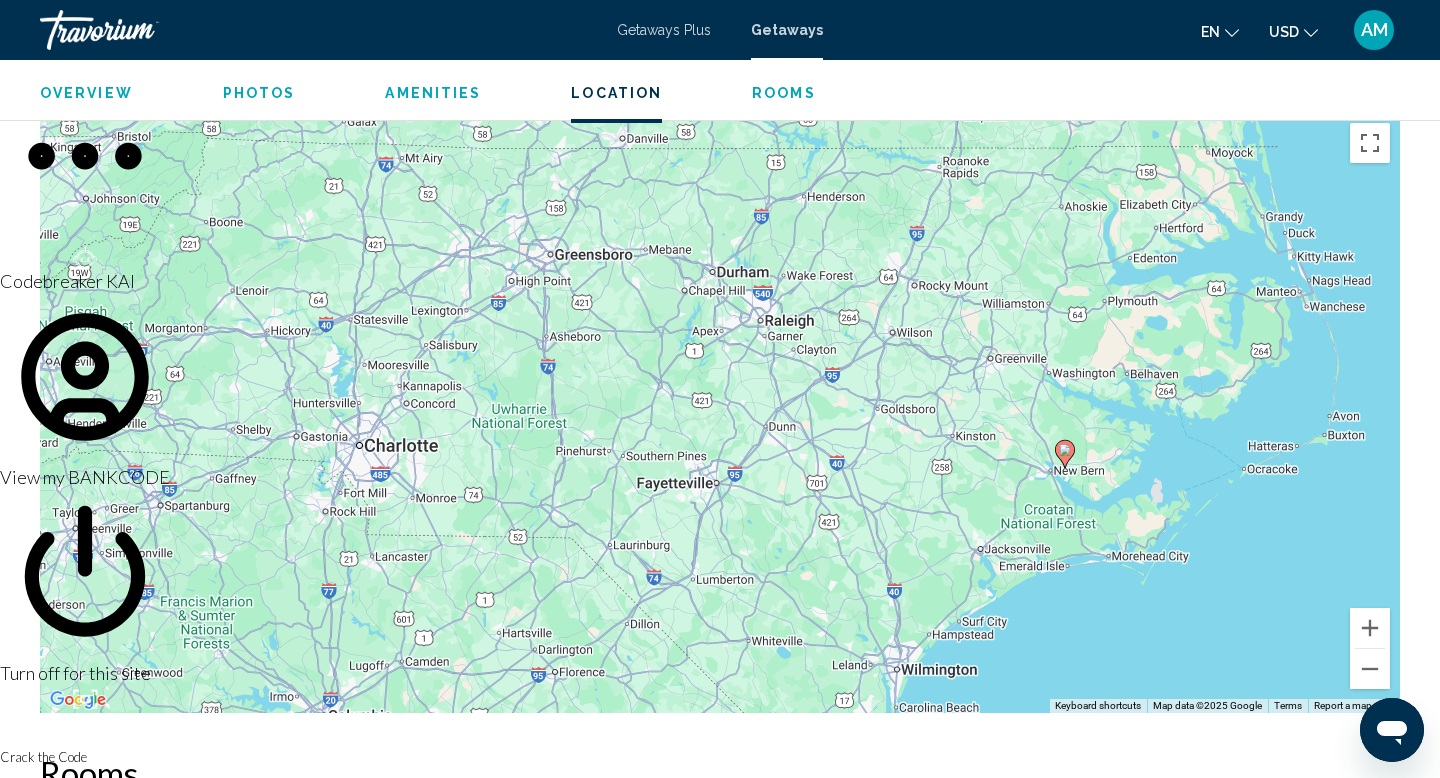 drag, startPoint x: 394, startPoint y: 299, endPoint x: 732, endPoint y: 342, distance: 340.72424 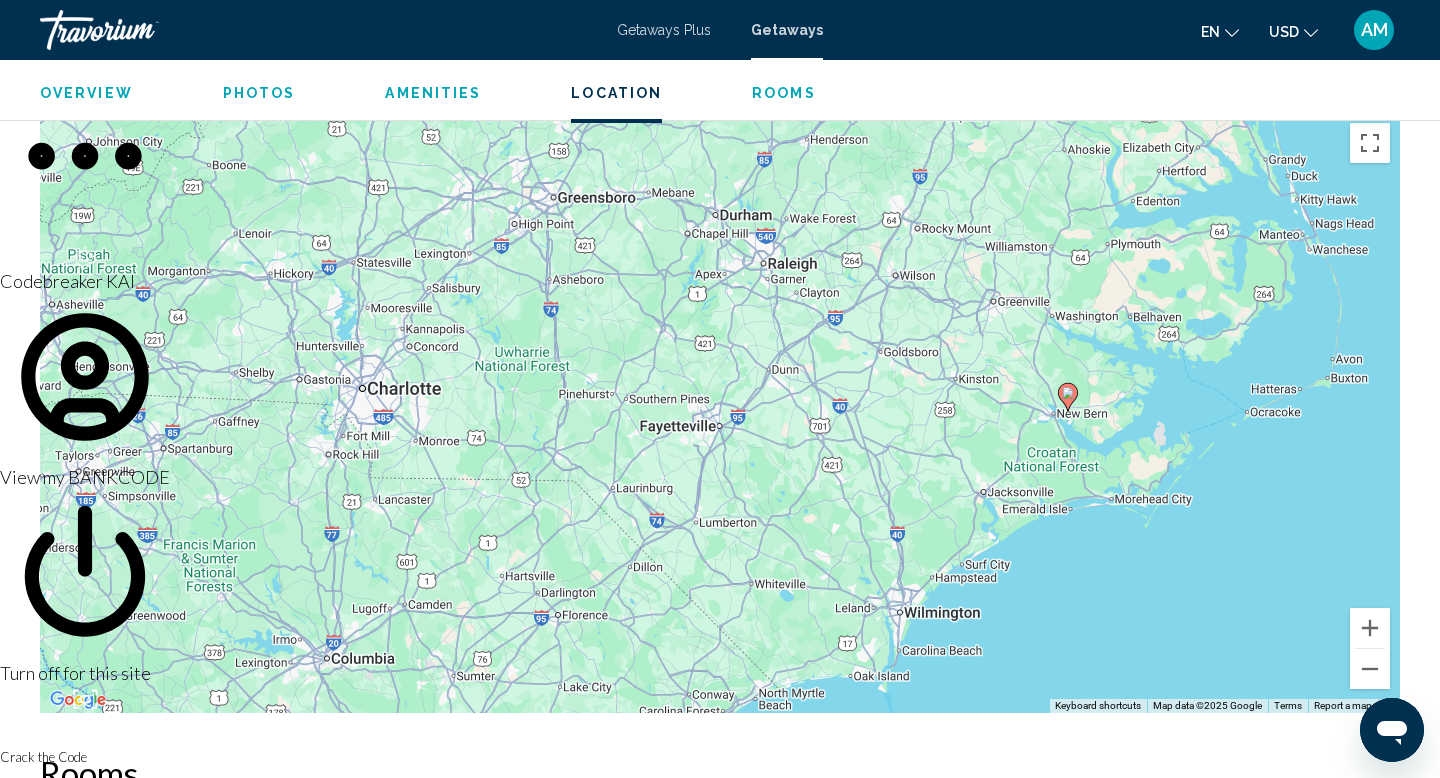 drag, startPoint x: 1017, startPoint y: 604, endPoint x: 1020, endPoint y: 558, distance: 46.09772 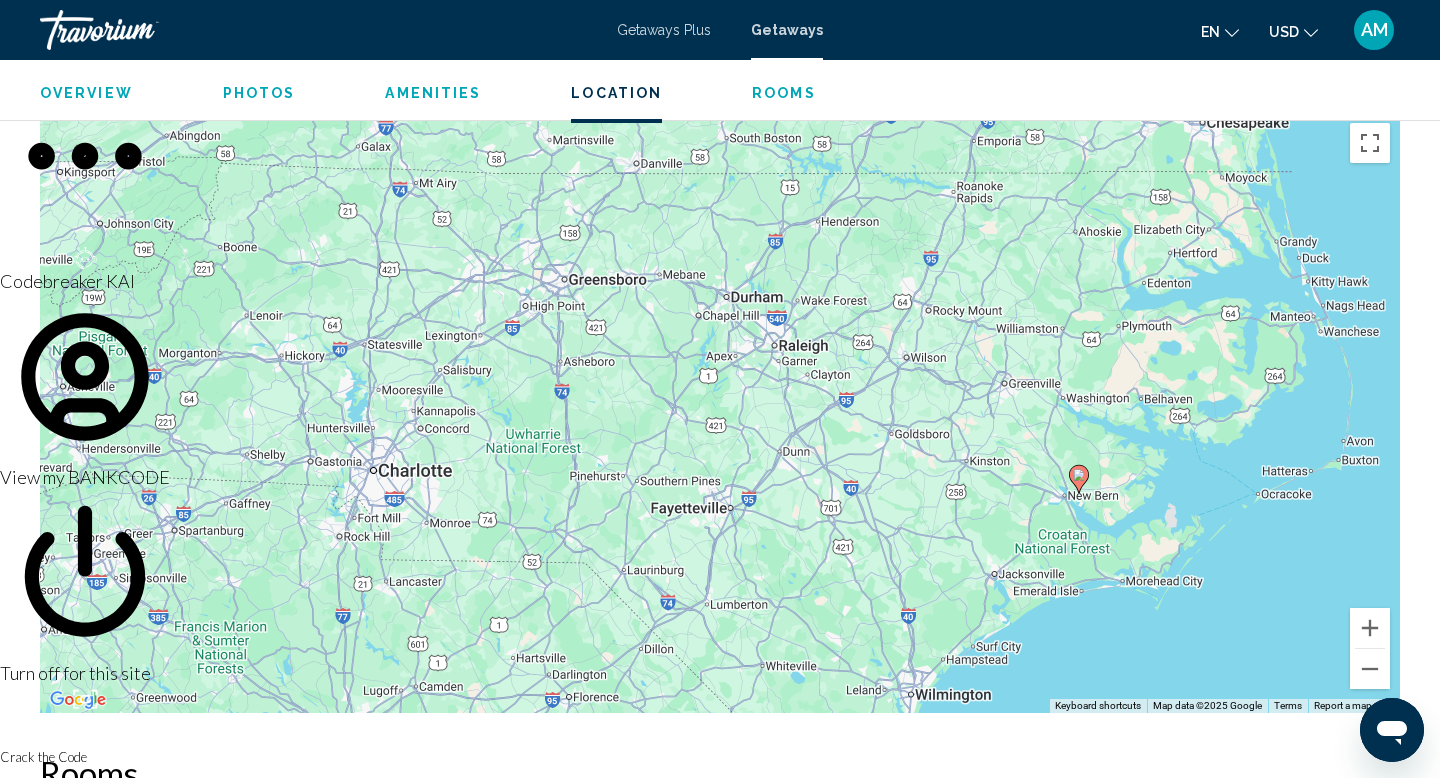 drag, startPoint x: 956, startPoint y: 419, endPoint x: 967, endPoint y: 500, distance: 81.7435 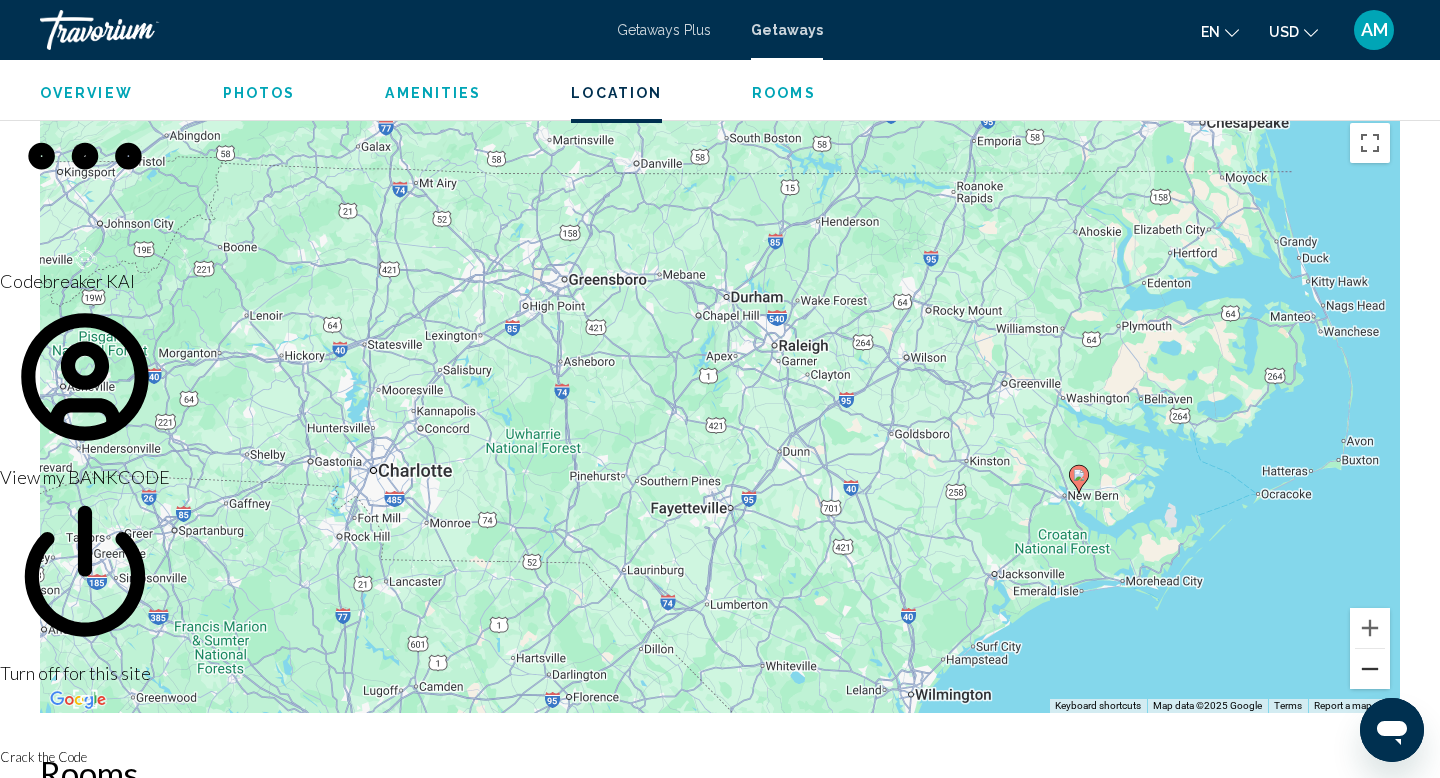 click at bounding box center (1370, 669) 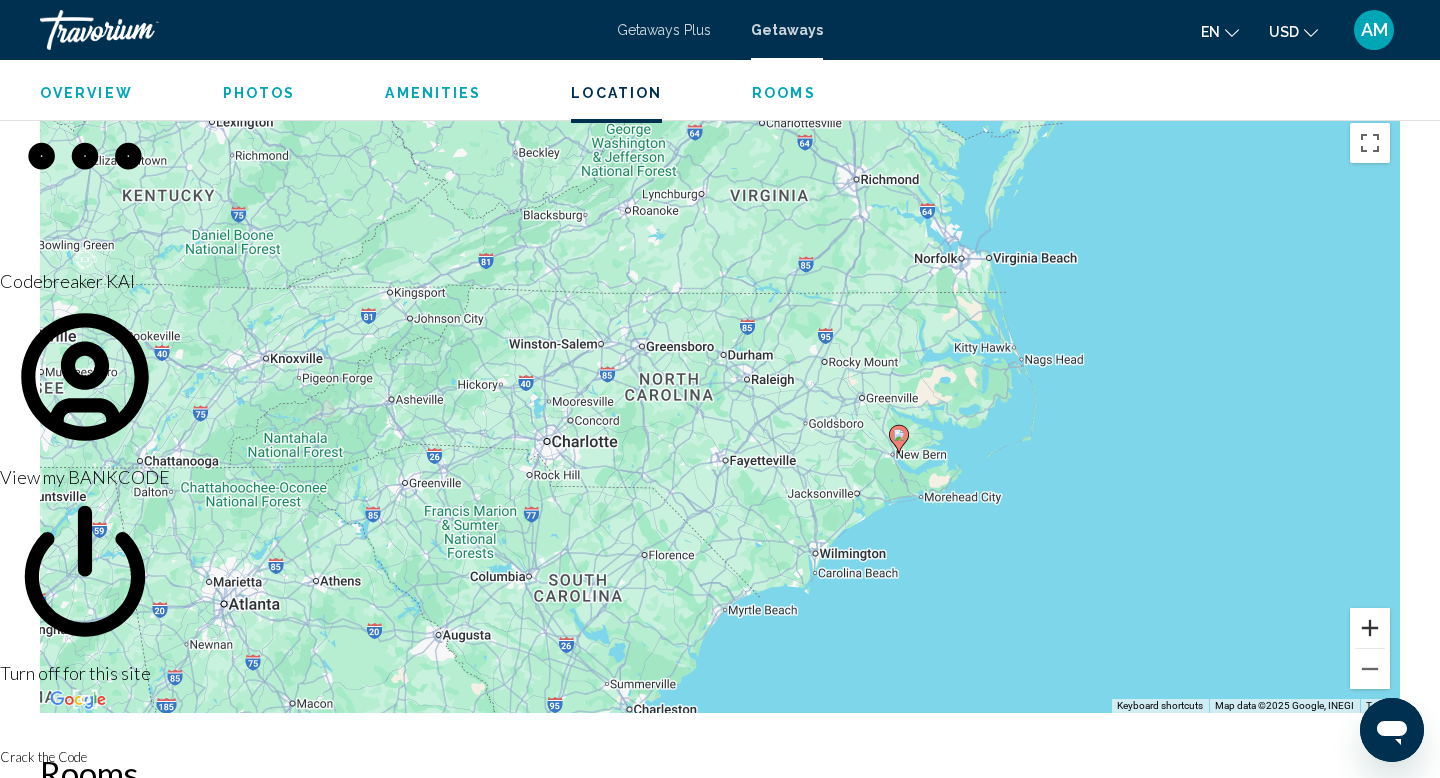 click at bounding box center [1370, 628] 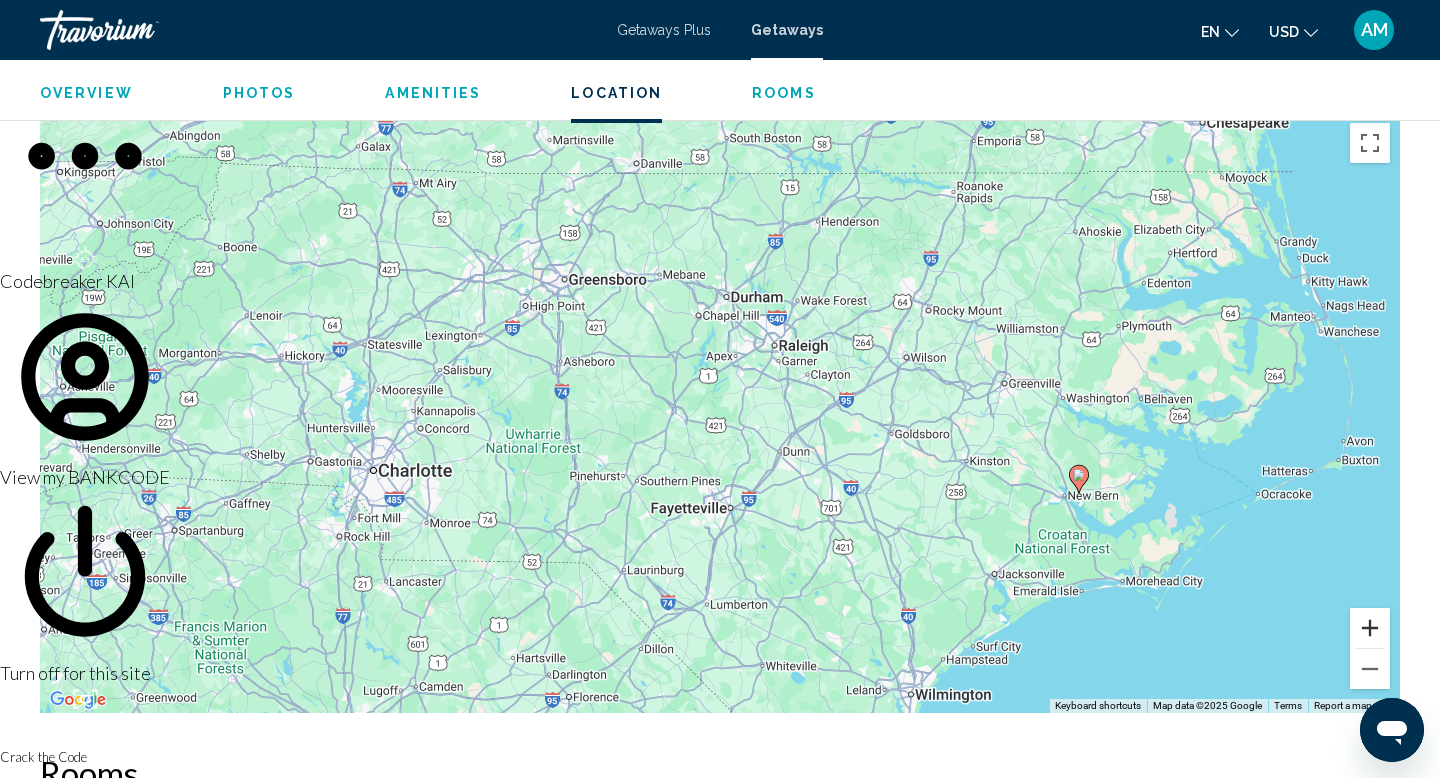 click at bounding box center [1370, 628] 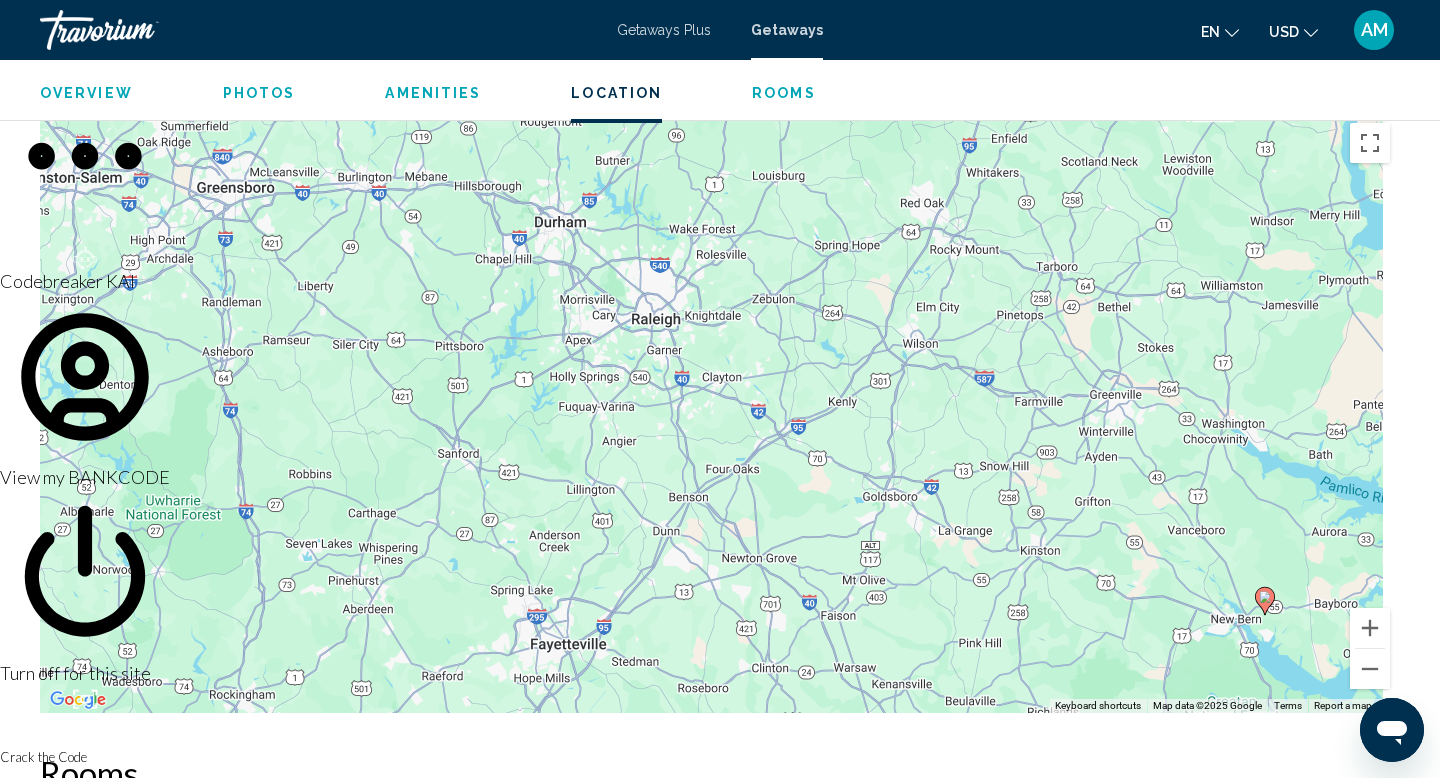 drag, startPoint x: 1179, startPoint y: 480, endPoint x: 991, endPoint y: 525, distance: 193.31064 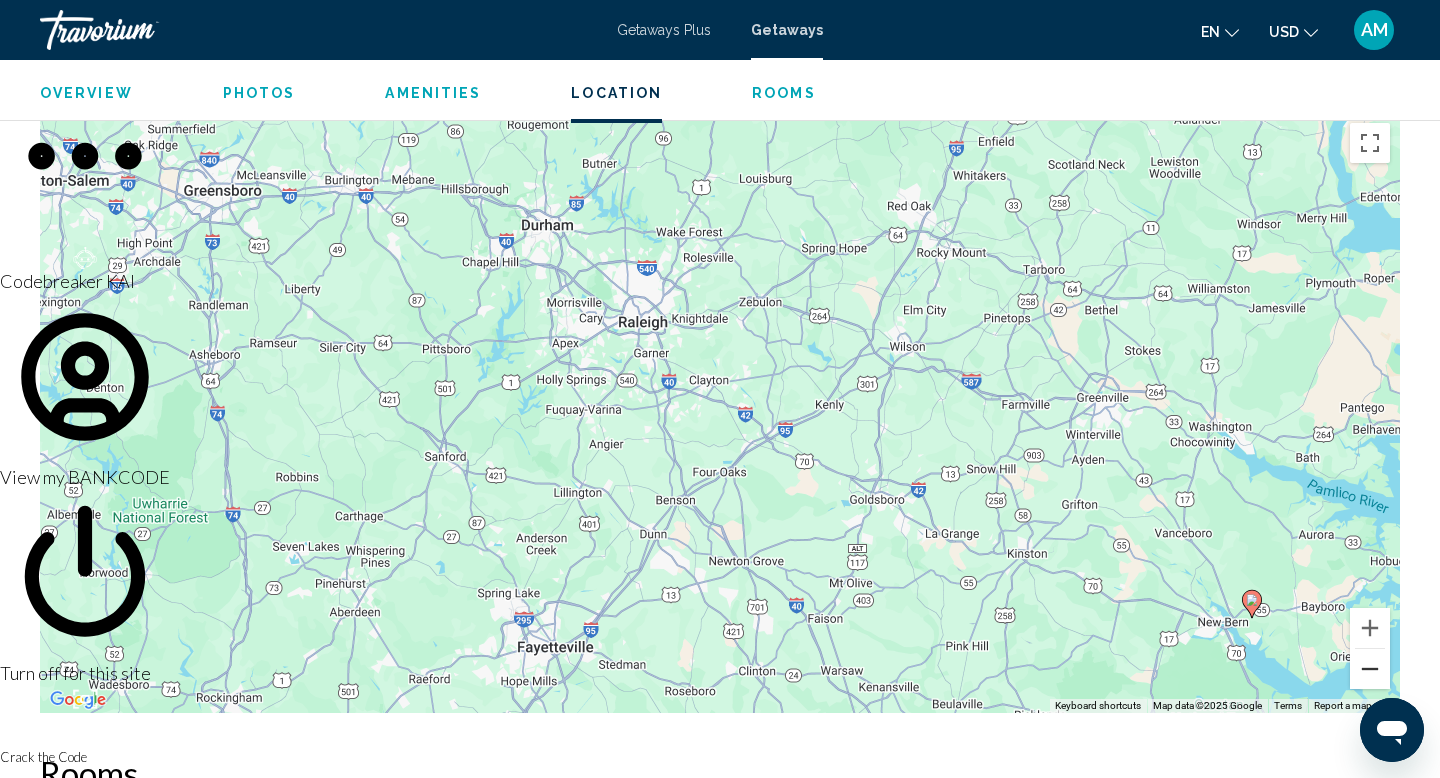 click at bounding box center (1370, 669) 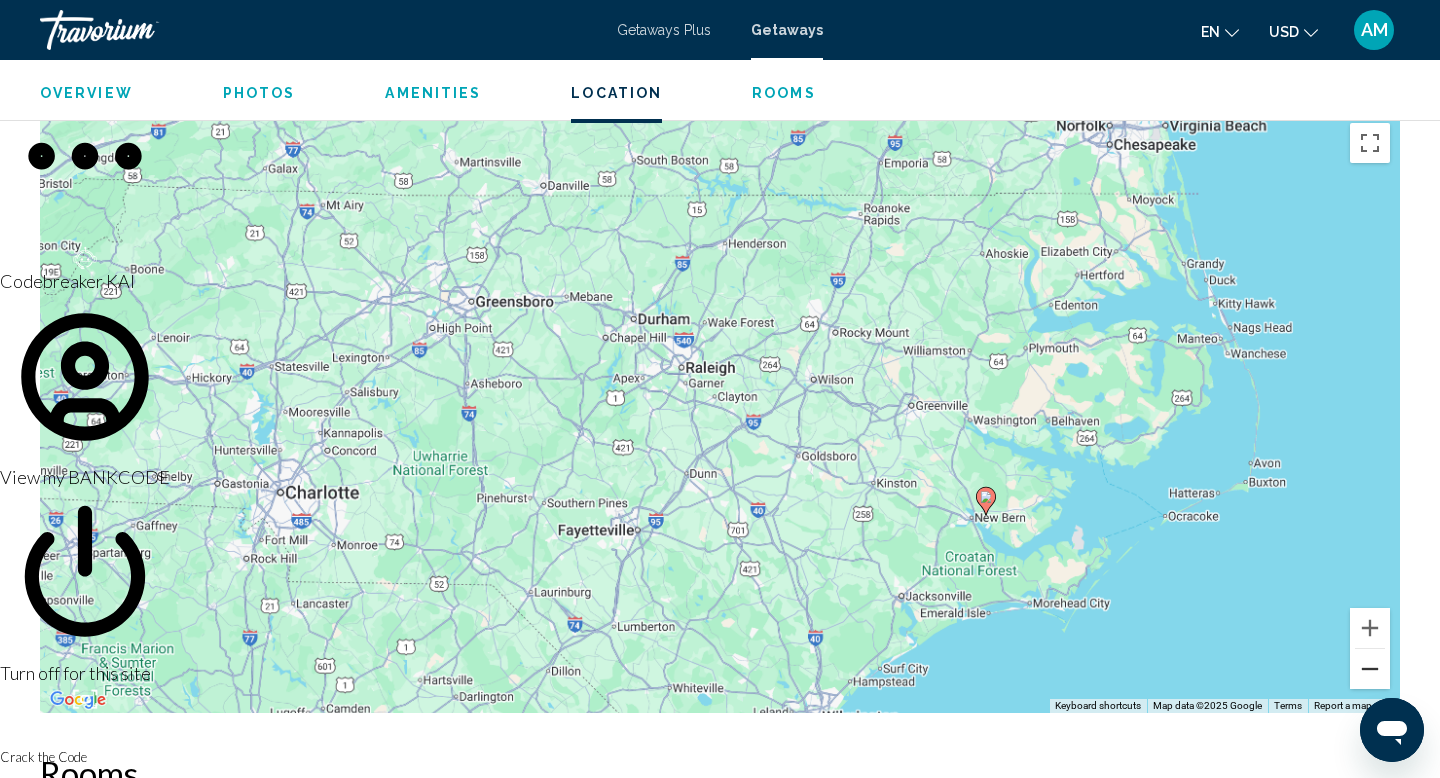 click at bounding box center (1370, 669) 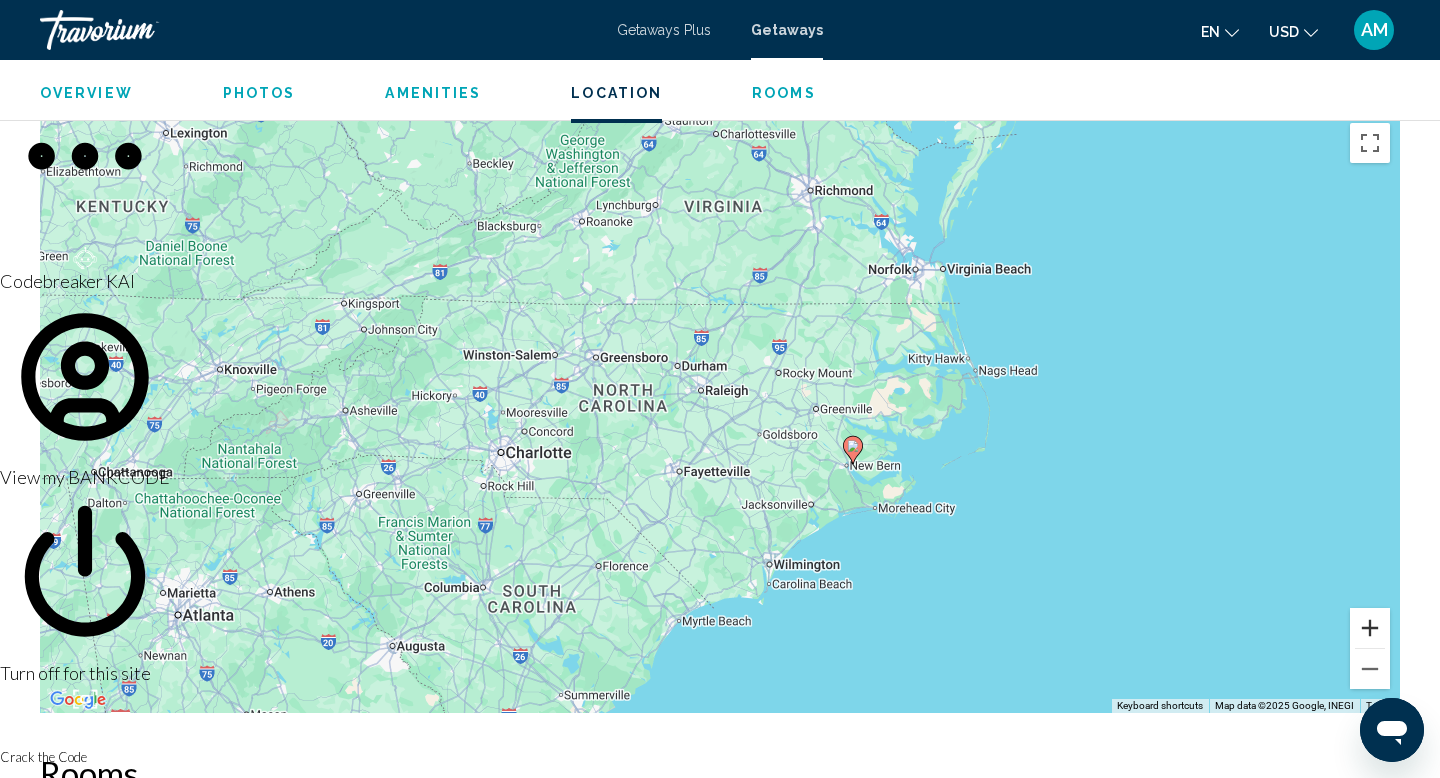click at bounding box center [1370, 628] 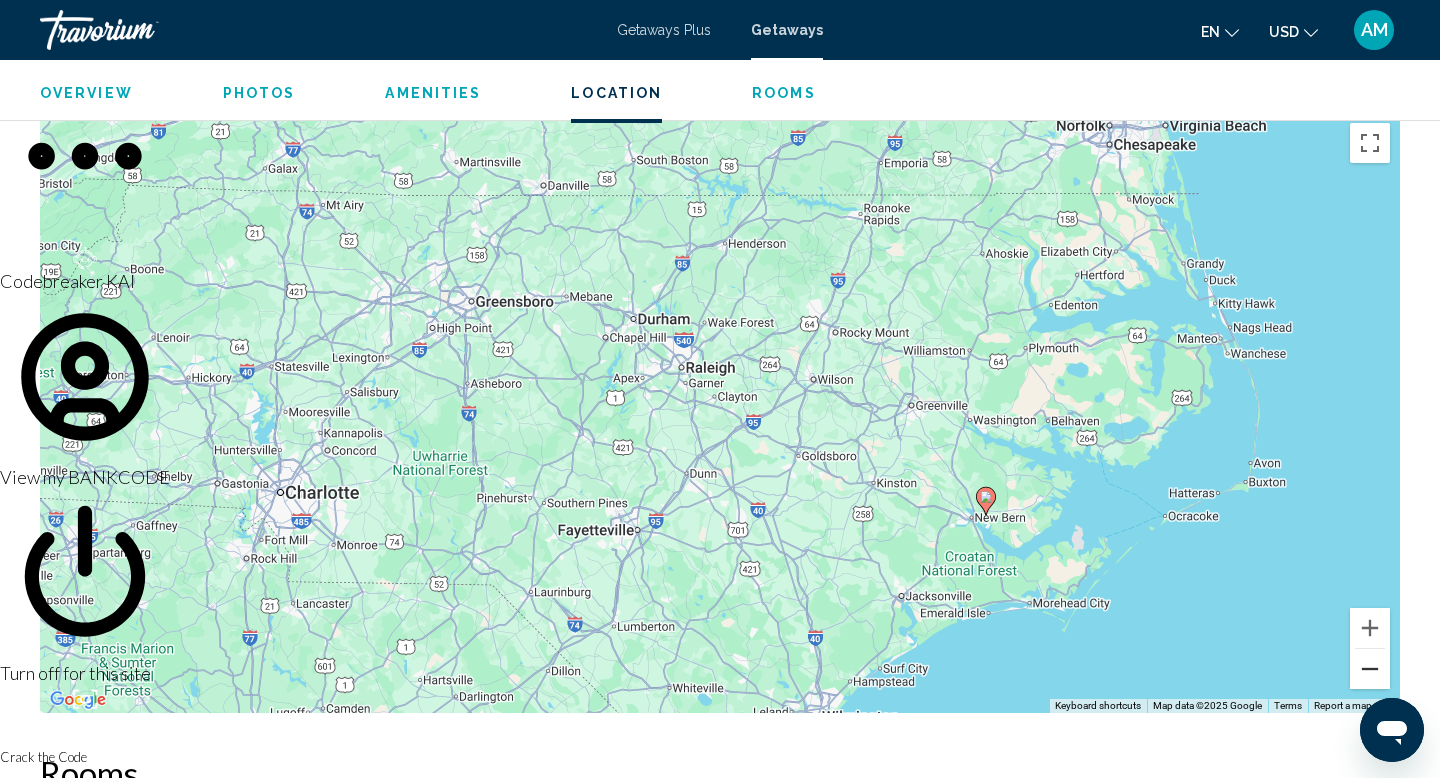 click at bounding box center (1370, 669) 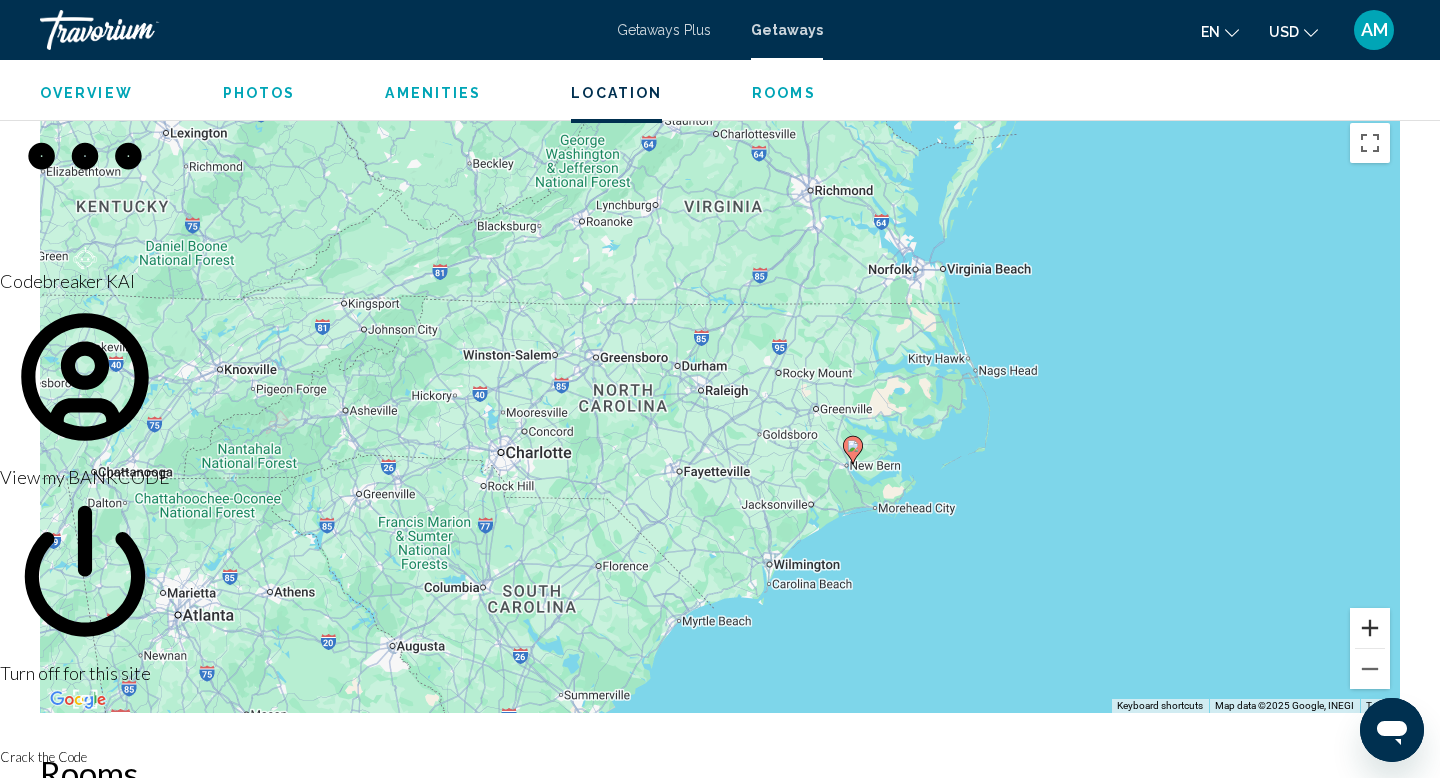 click at bounding box center [1370, 628] 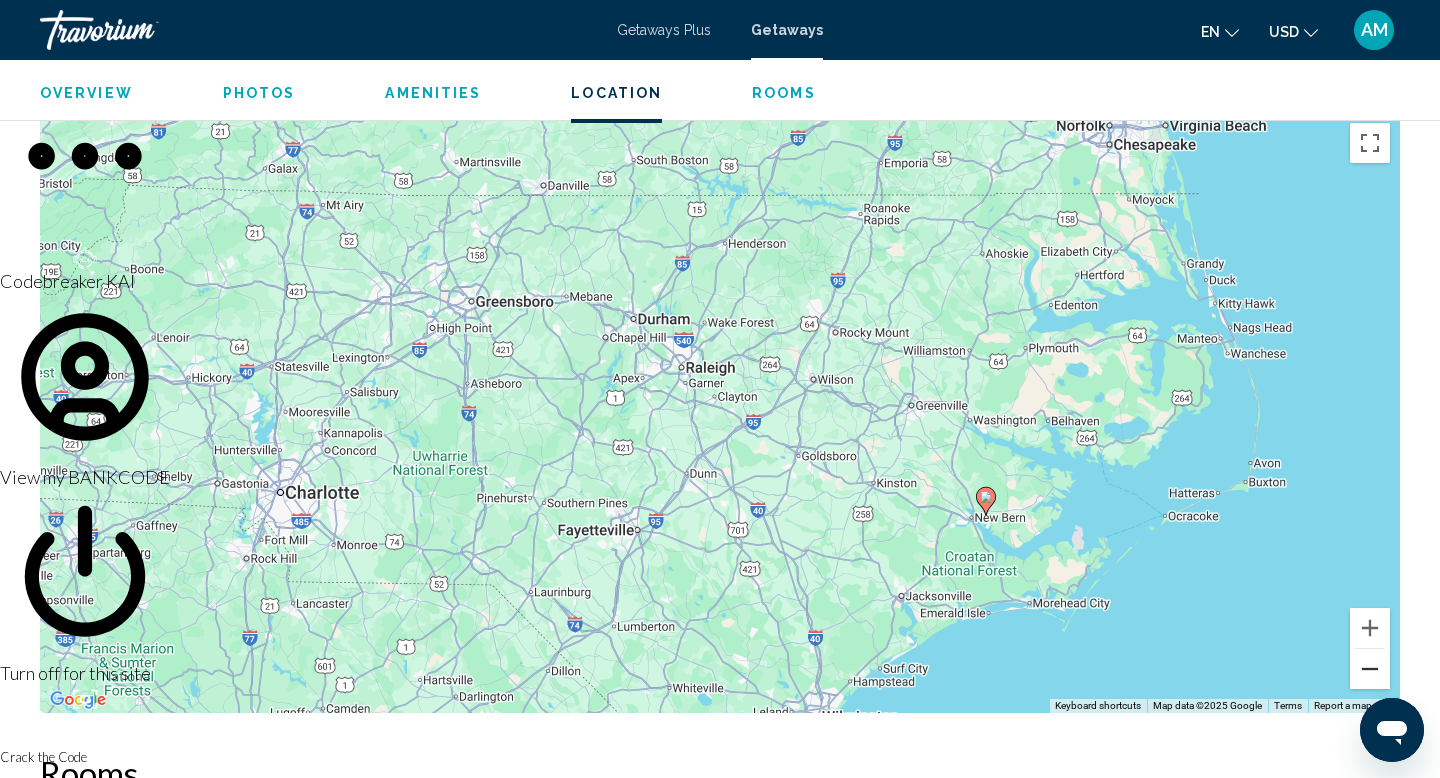 click at bounding box center [1370, 669] 